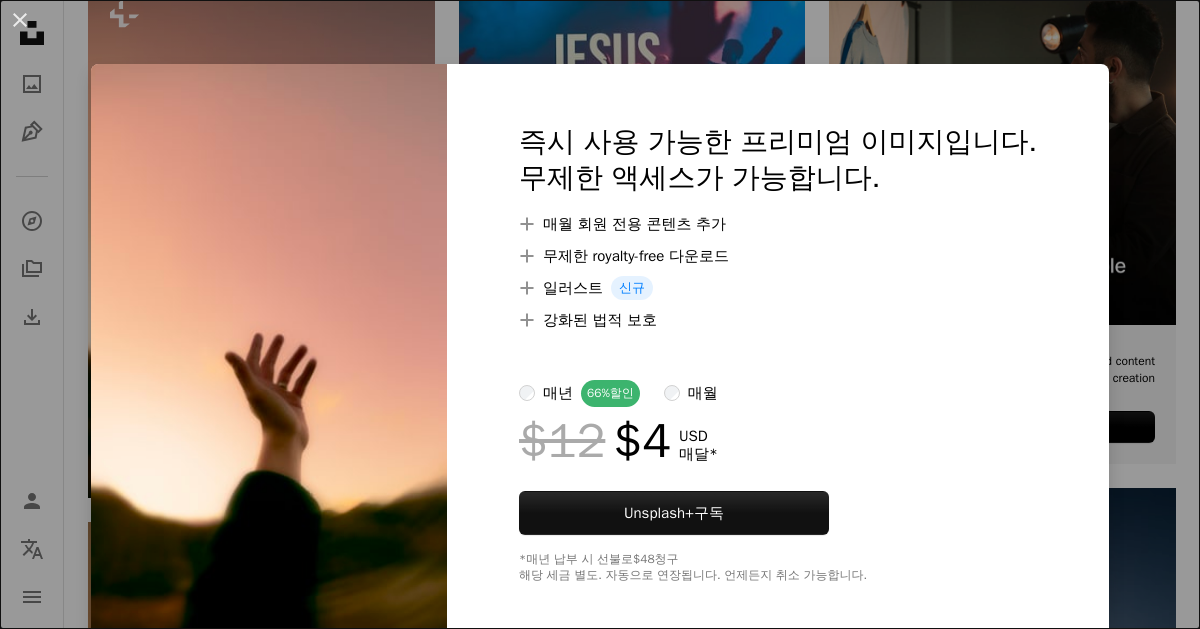 scroll, scrollTop: 521, scrollLeft: 0, axis: vertical 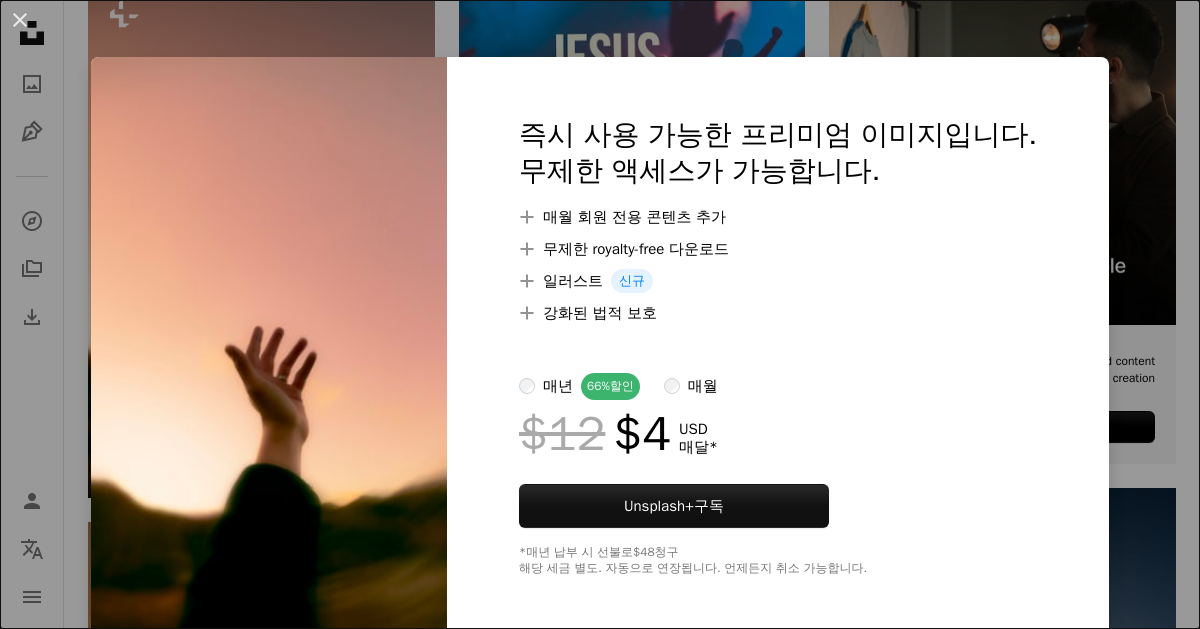 click on "An X shape 즉시 사용 가능한 프리미엄 이미지입니다. 무제한 액세스가 가능합니다. A plus sign 매월 회원 전용 콘텐츠 추가 A plus sign 무제한 royalty-free 다운로드 A plus sign 일러스트  신규 A plus sign 강화된 법적 보호 매년 66%  할인 매월 $12   $4 USD 매달 * Unsplash+  구독 *매년 납부 시 선불로  $48  청구 해당 세금 별도. 자동으로 연장됩니다. 언제든지 취소 가능합니다." at bounding box center [600, 314] 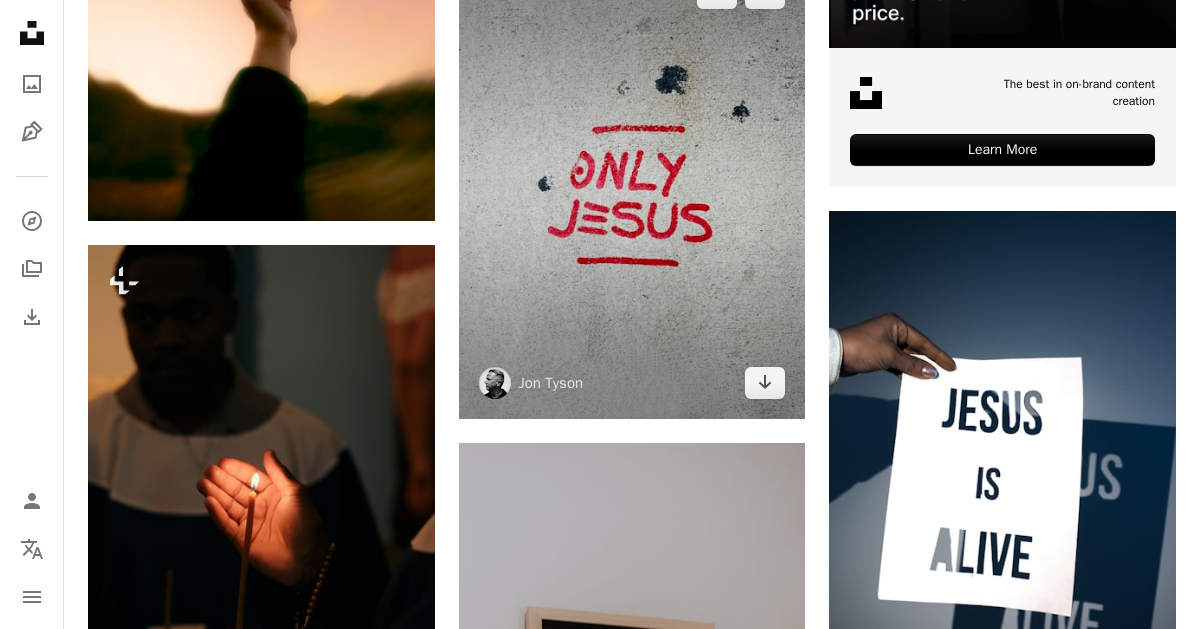 scroll, scrollTop: 796, scrollLeft: 0, axis: vertical 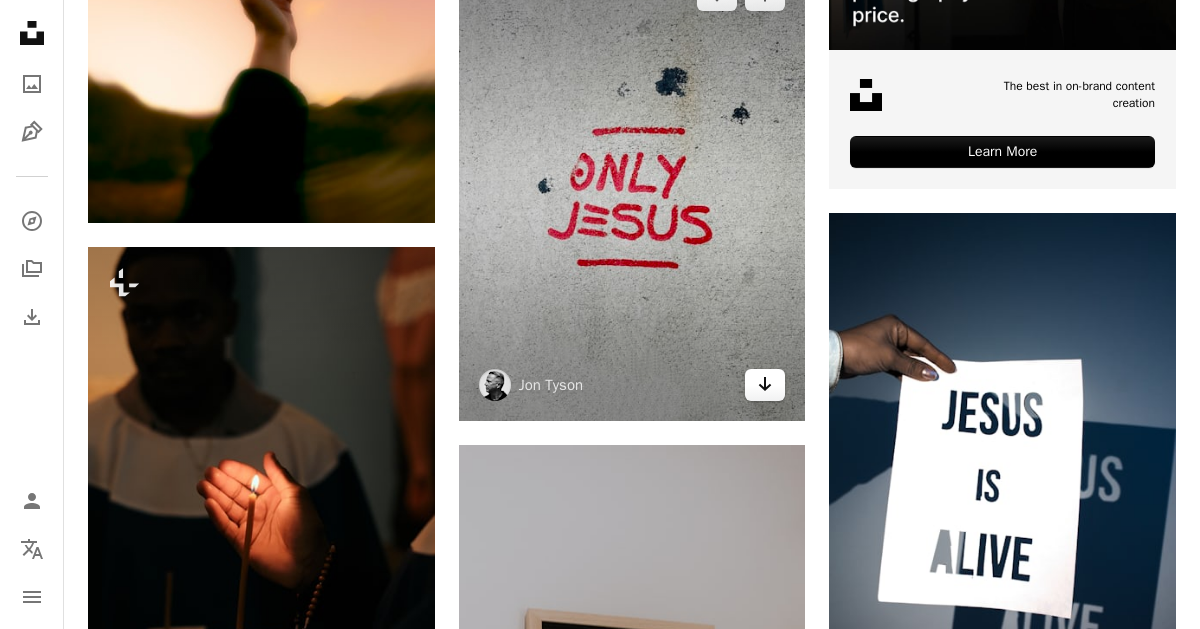 click on "Arrow pointing down" at bounding box center [765, 385] 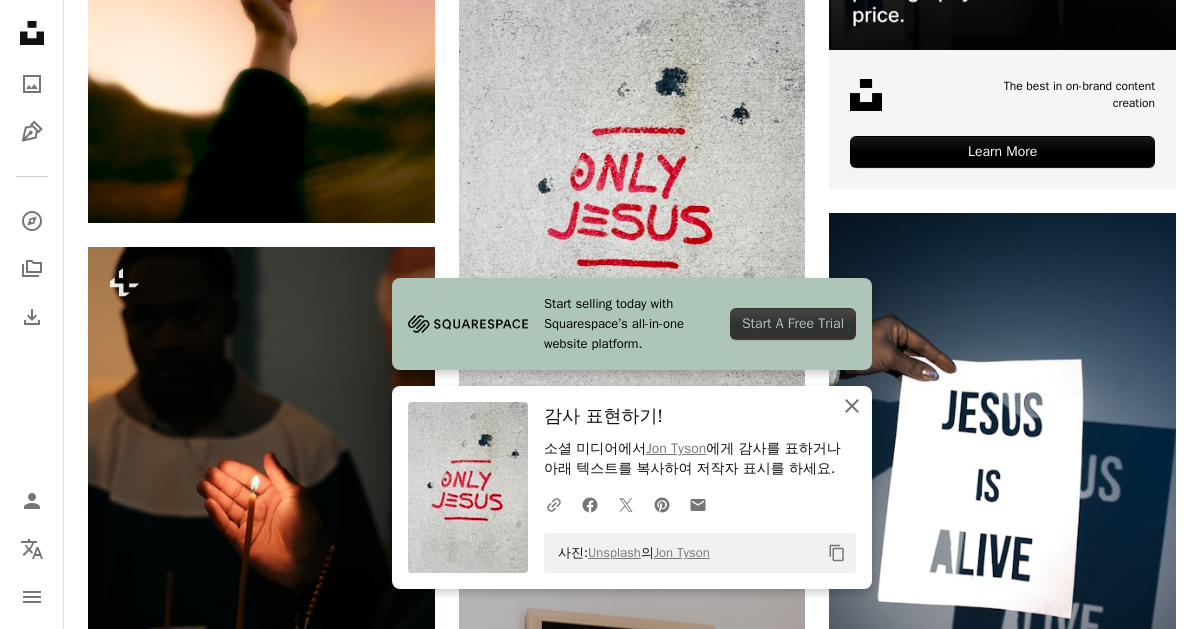 click on "An X shape" 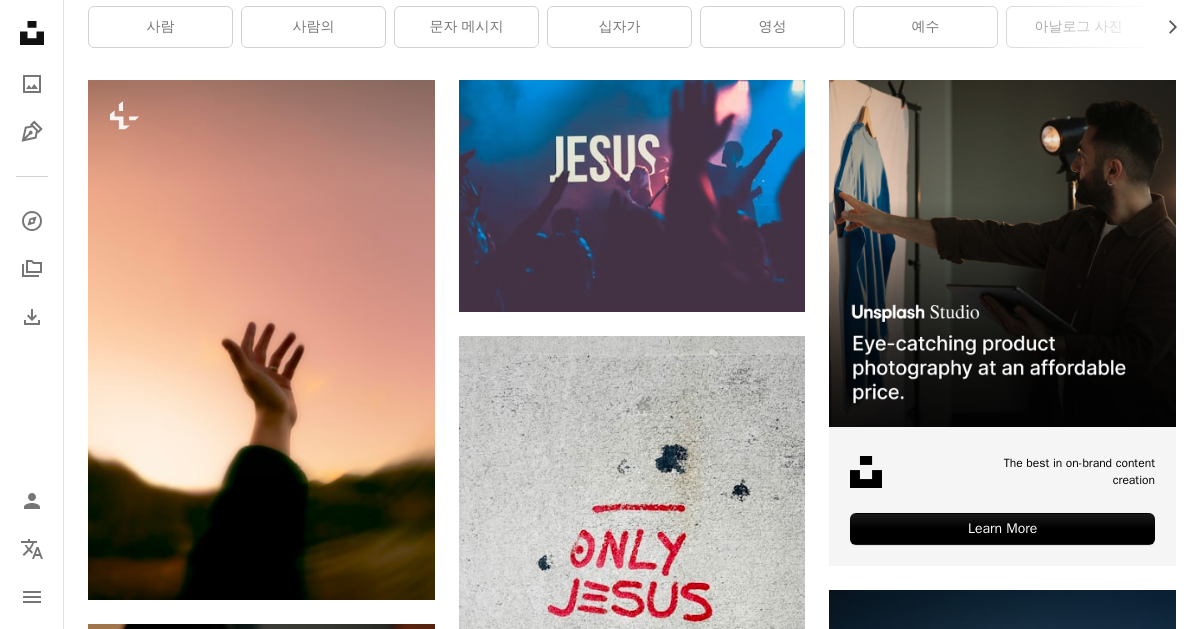scroll, scrollTop: 0, scrollLeft: 0, axis: both 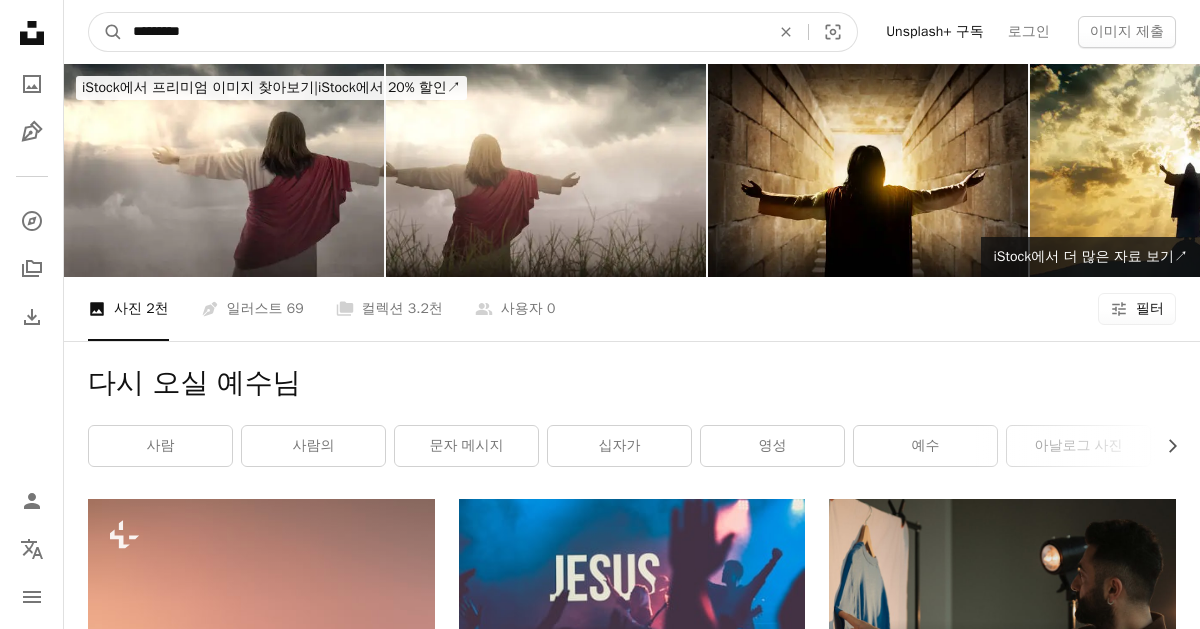 click on "*********" at bounding box center (443, 32) 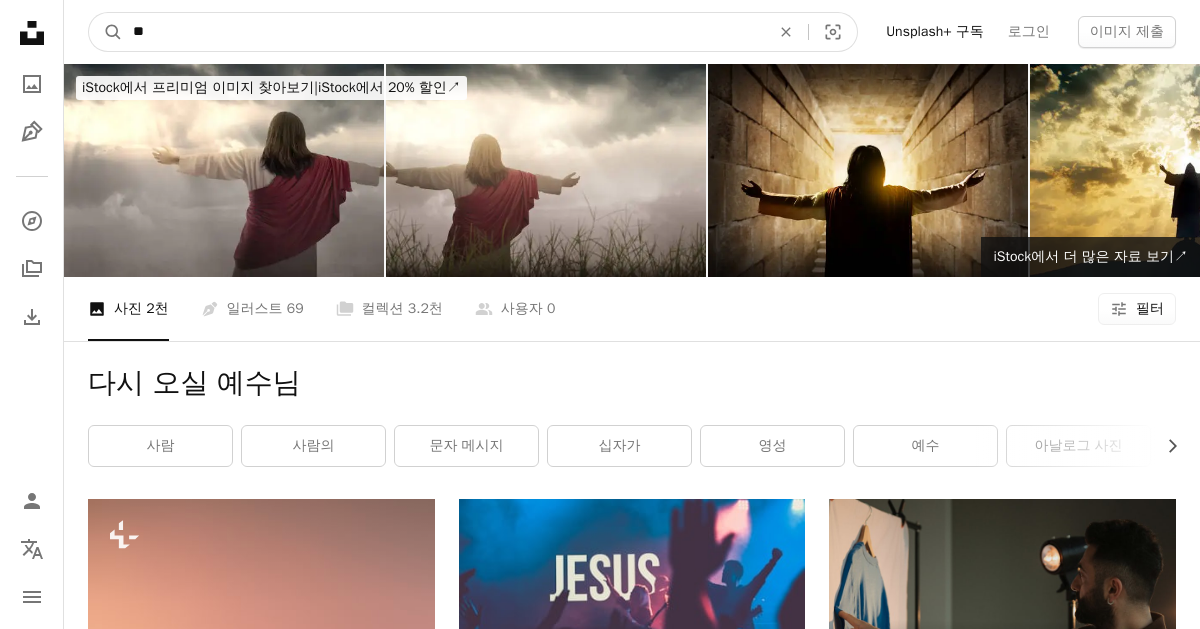 type on "*" 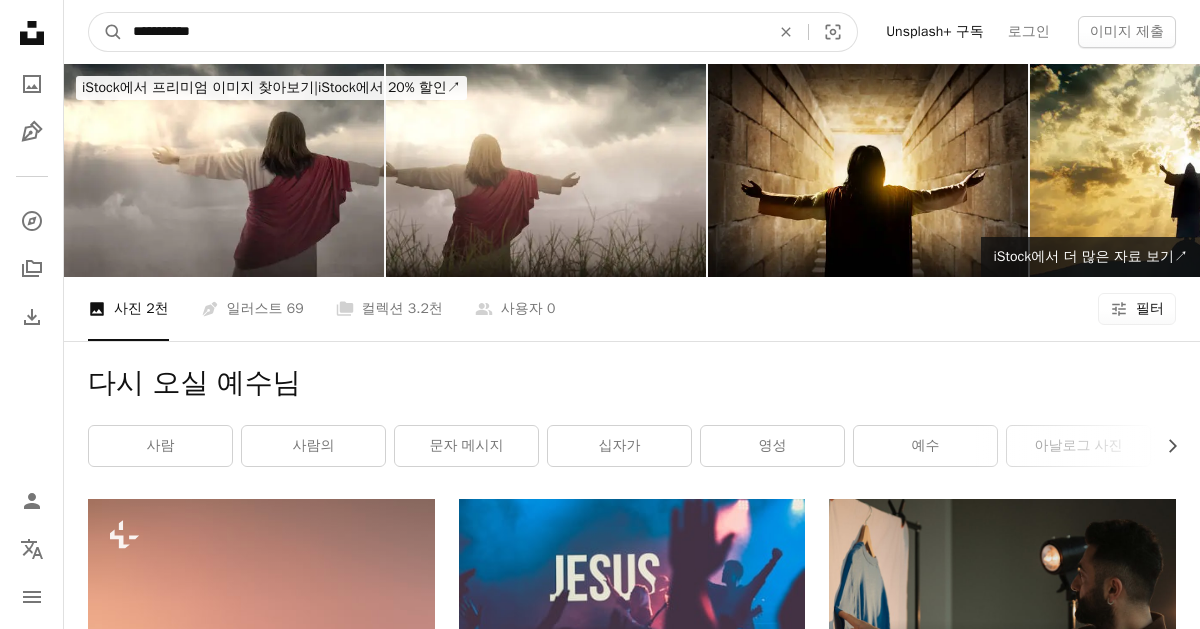 type on "**********" 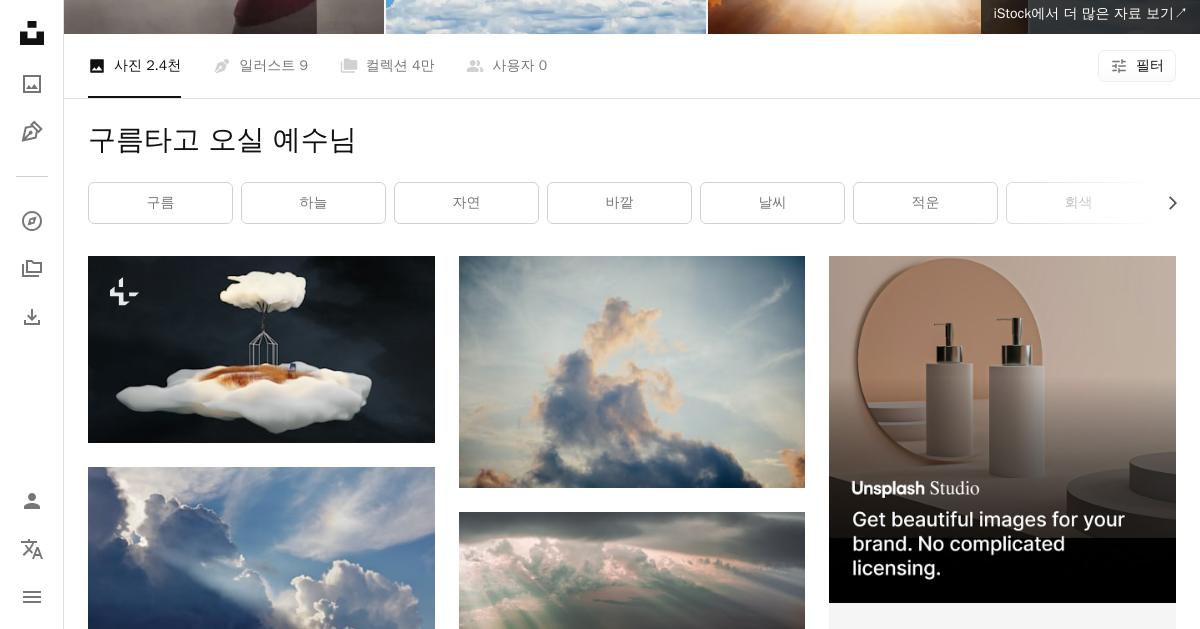 scroll, scrollTop: 0, scrollLeft: 0, axis: both 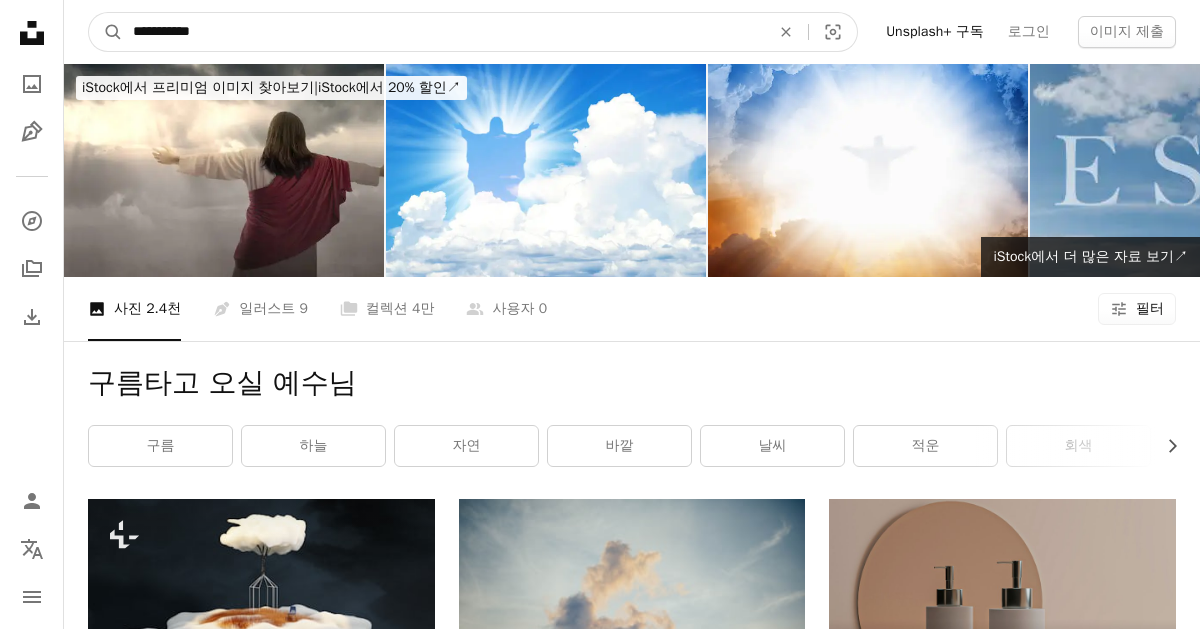 click on "**********" at bounding box center (443, 32) 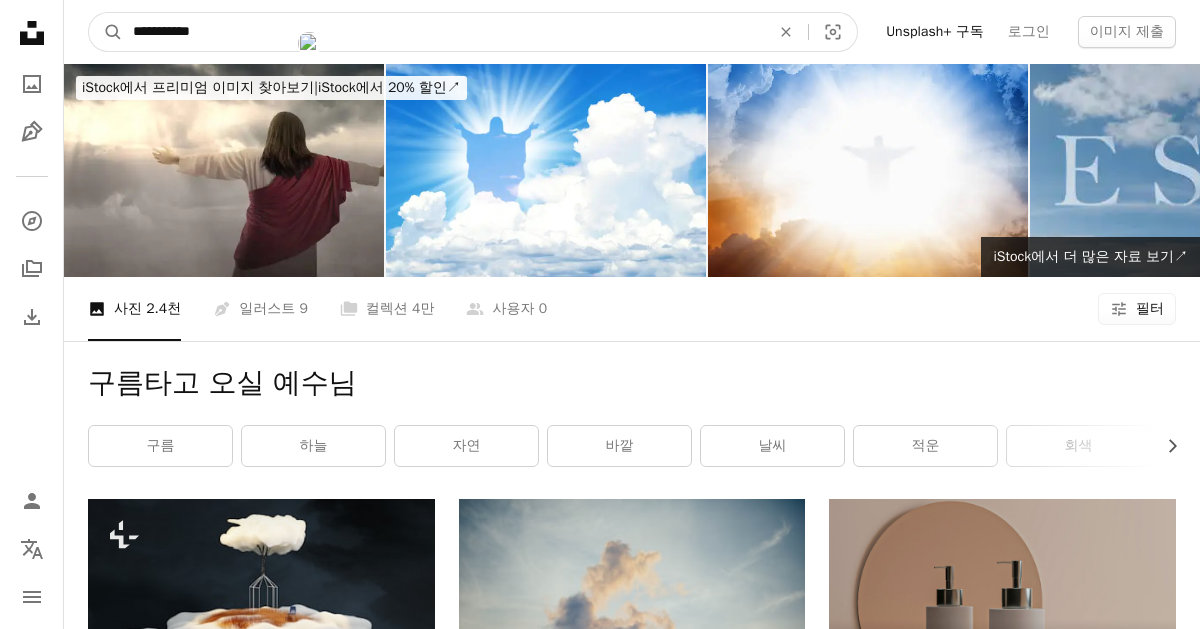 click on "**********" at bounding box center (443, 32) 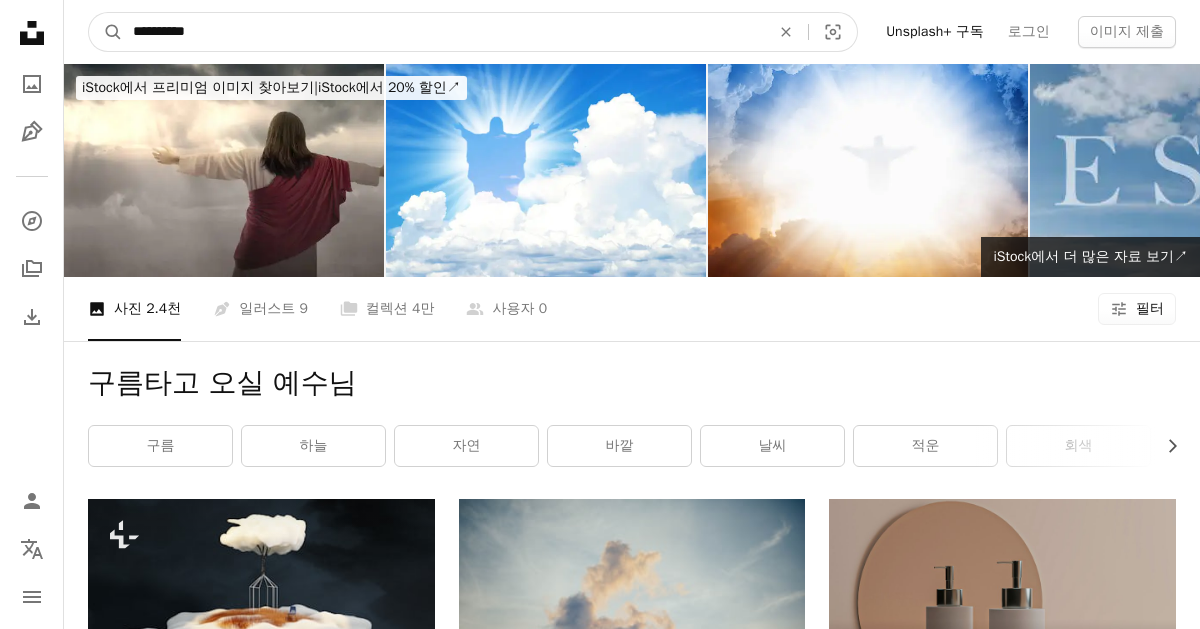 type on "**********" 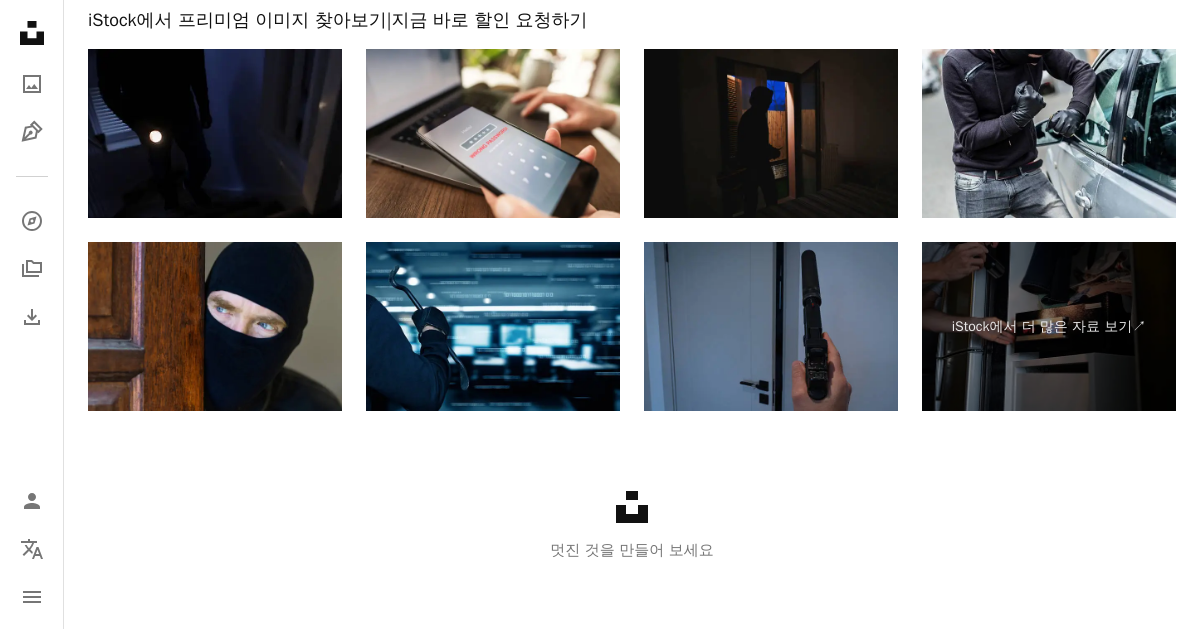 scroll, scrollTop: 3313, scrollLeft: 0, axis: vertical 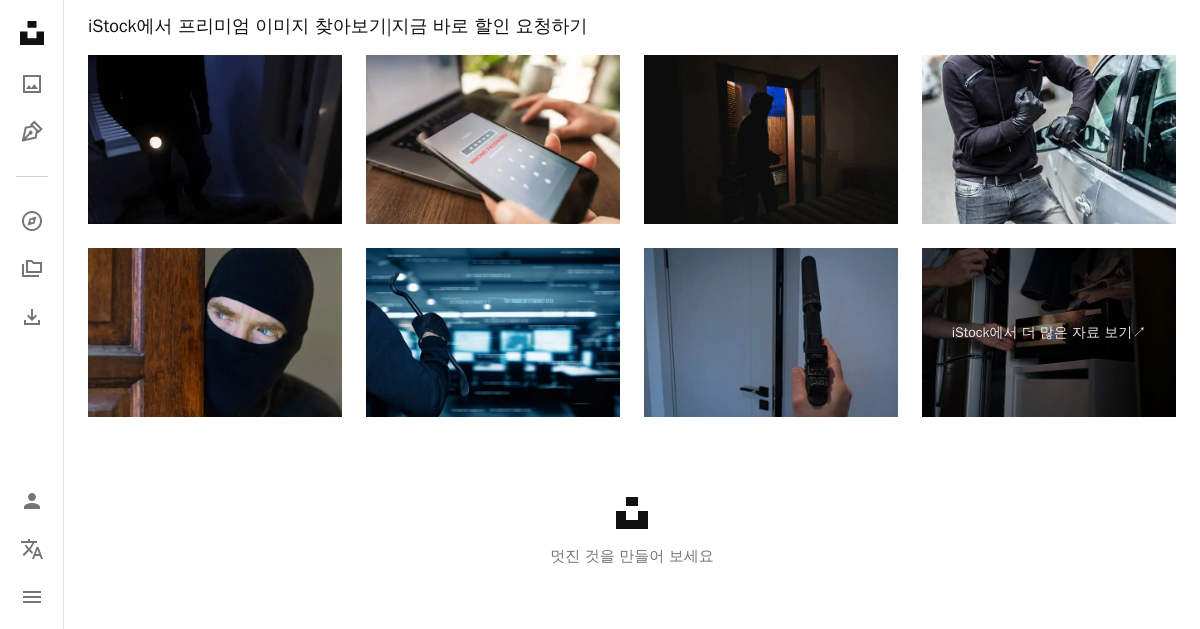 click at bounding box center [215, 332] 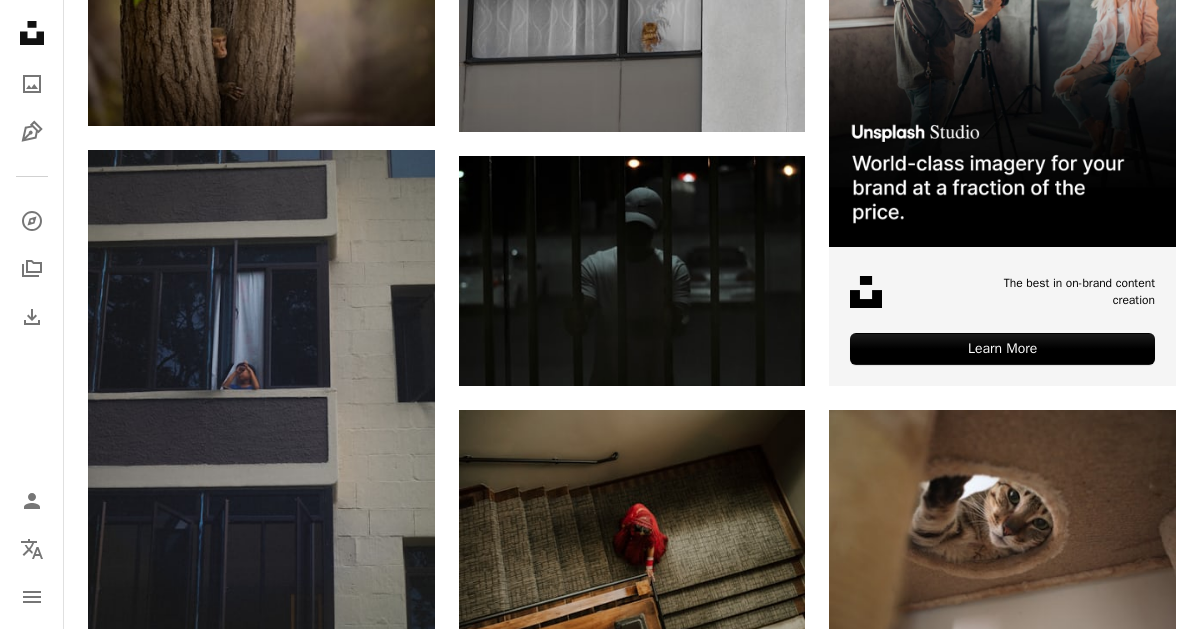 scroll, scrollTop: 0, scrollLeft: 0, axis: both 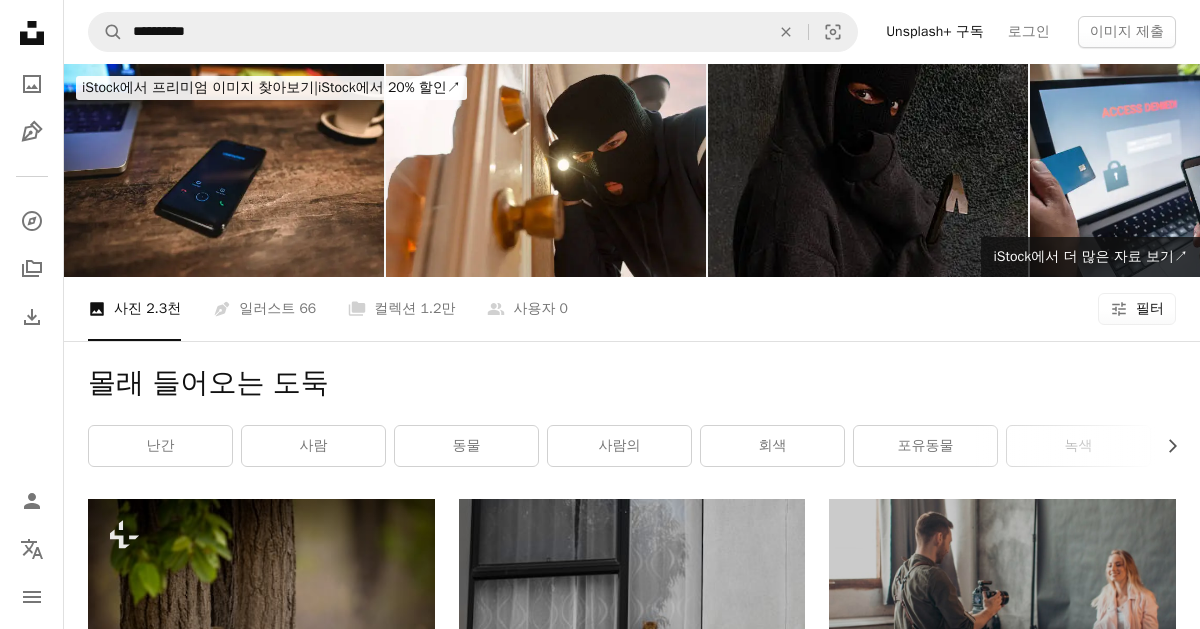 click on "**********" at bounding box center [632, 32] 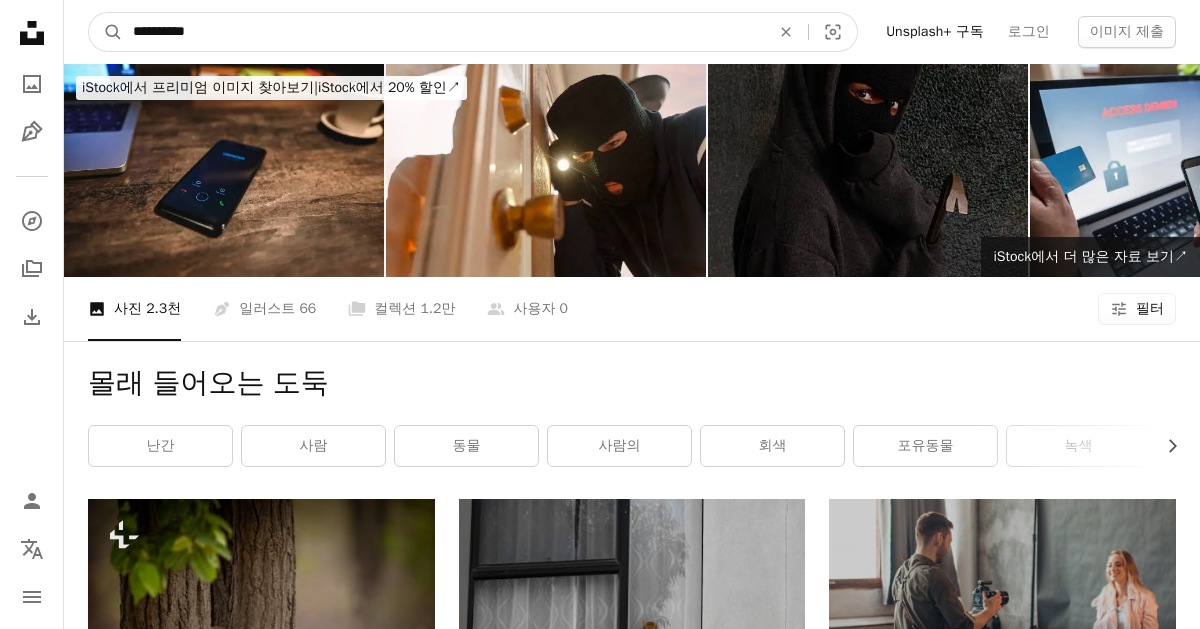 click on "**********" at bounding box center [443, 32] 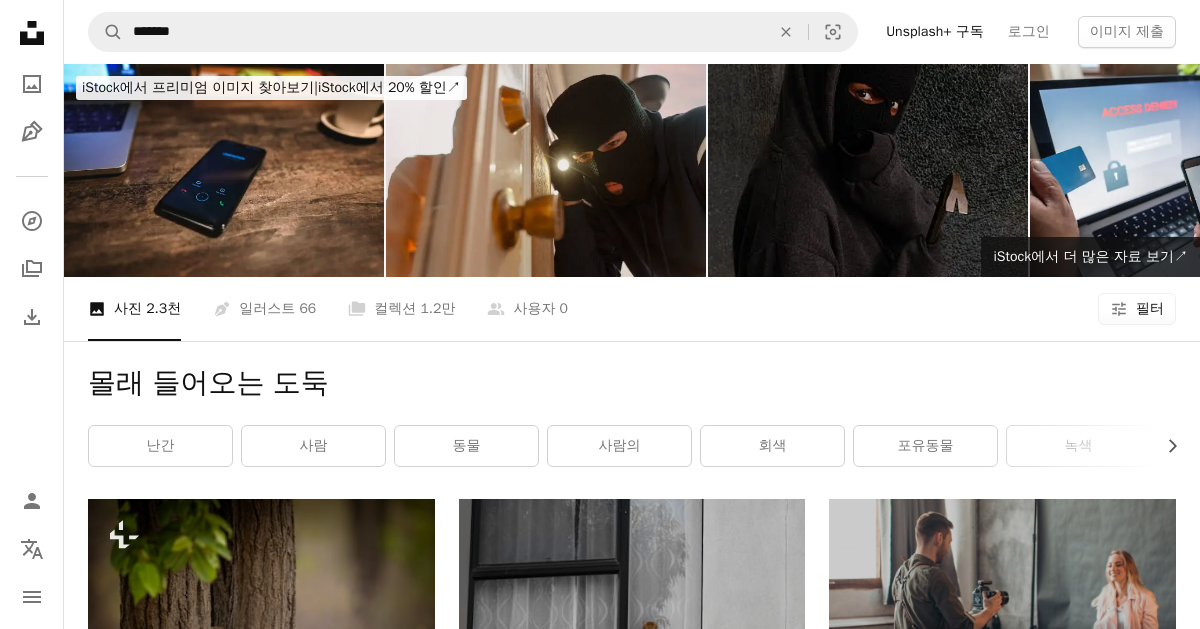 click at bounding box center (546, 170) 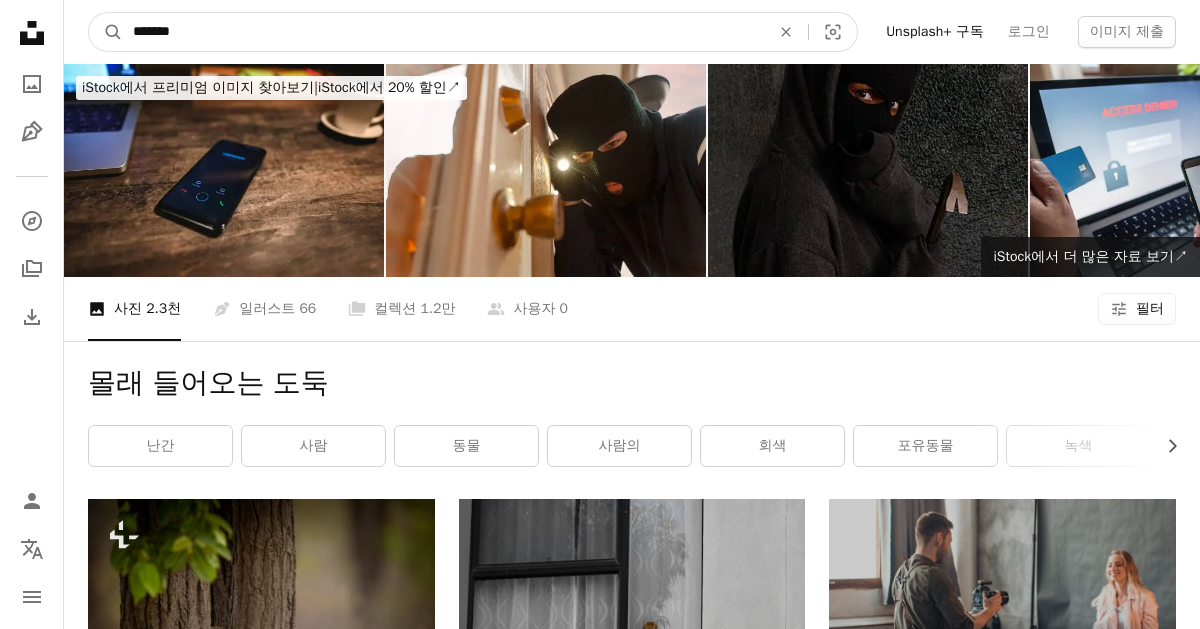 click on "*******" at bounding box center [443, 32] 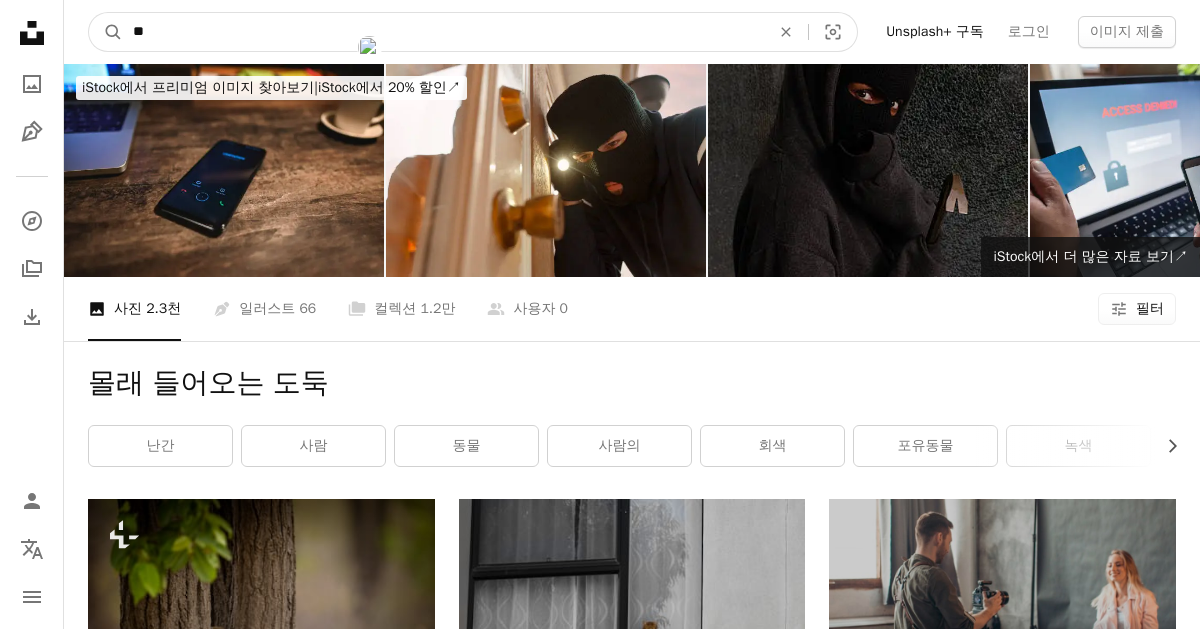 type on "*" 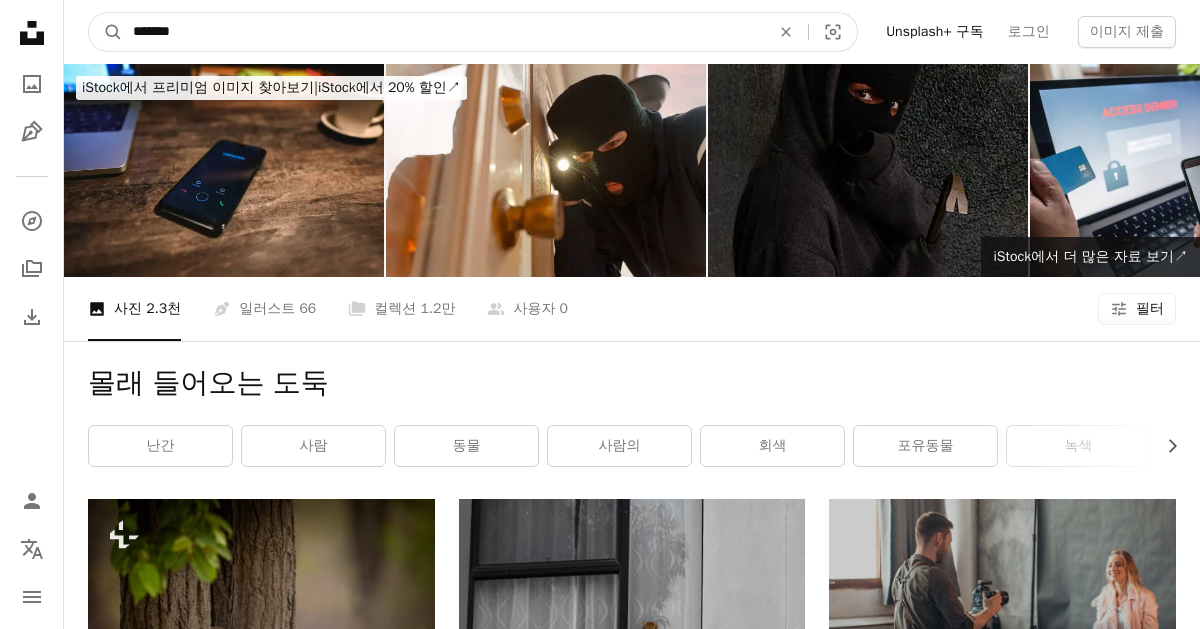type on "*******" 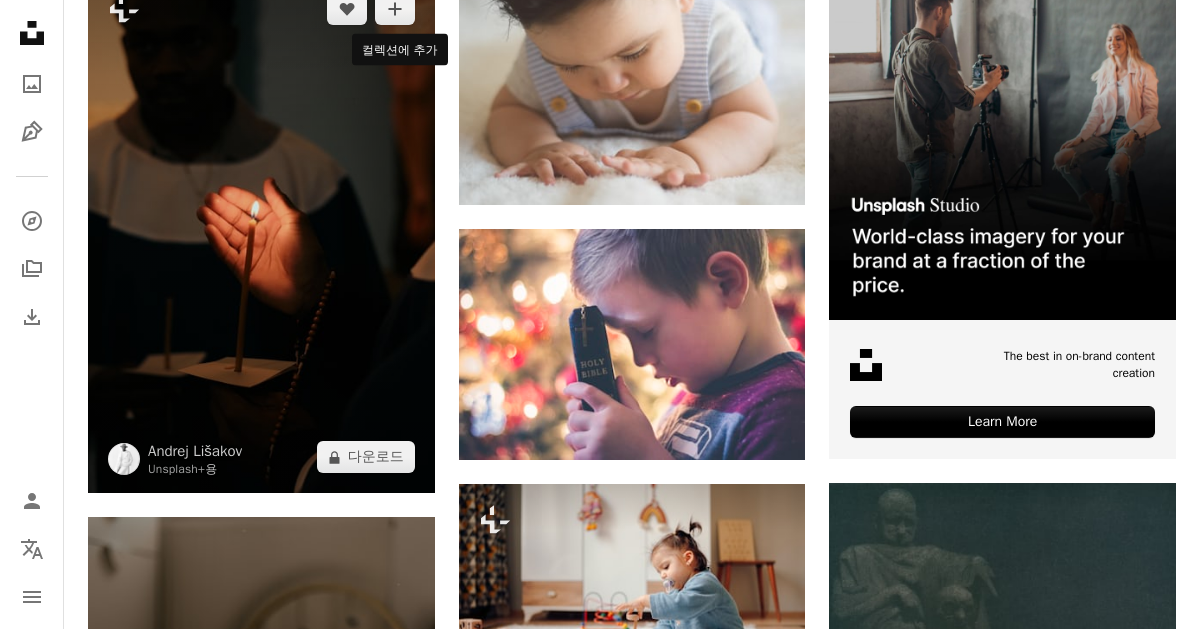 scroll, scrollTop: 527, scrollLeft: 0, axis: vertical 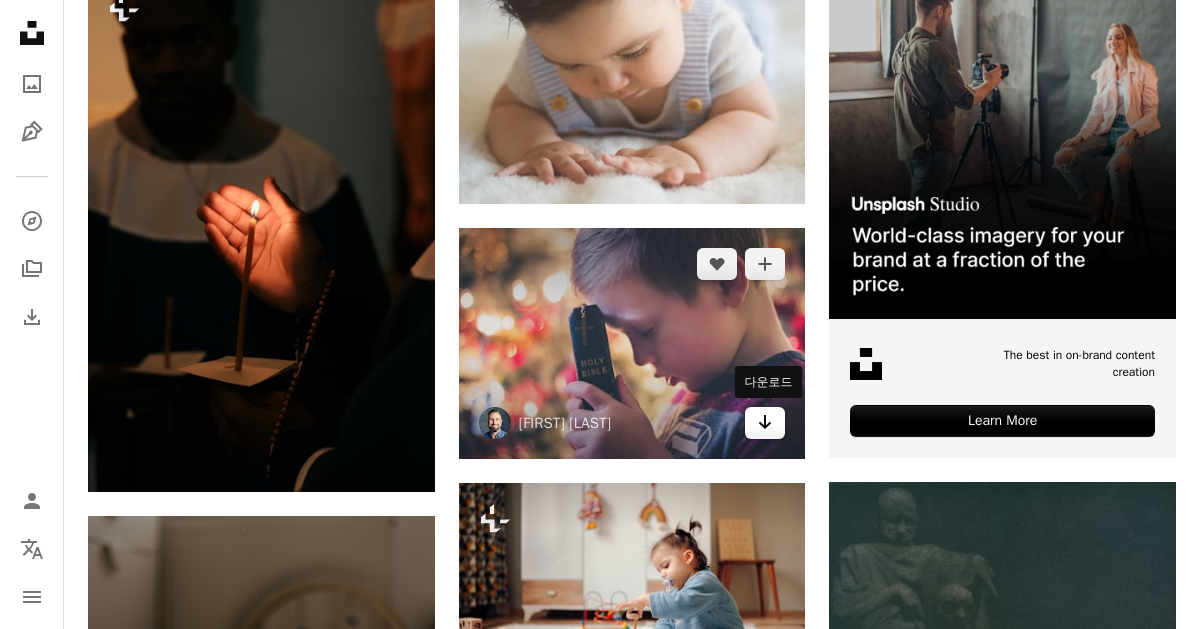 click on "Arrow pointing down" 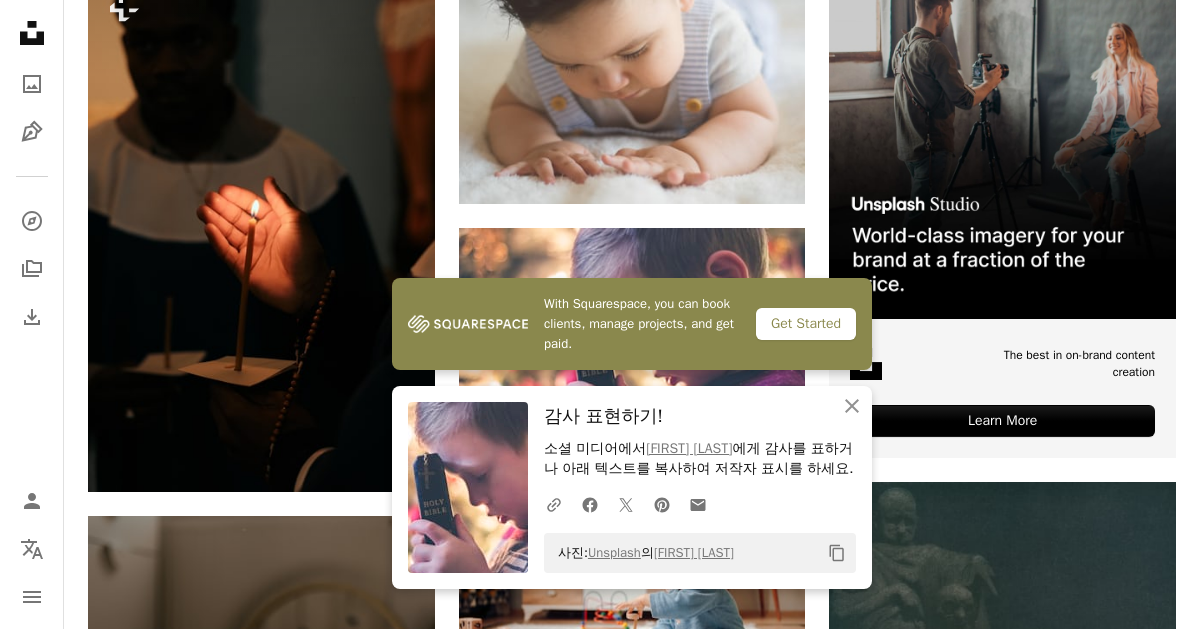 click on "Get Started" at bounding box center [806, 324] 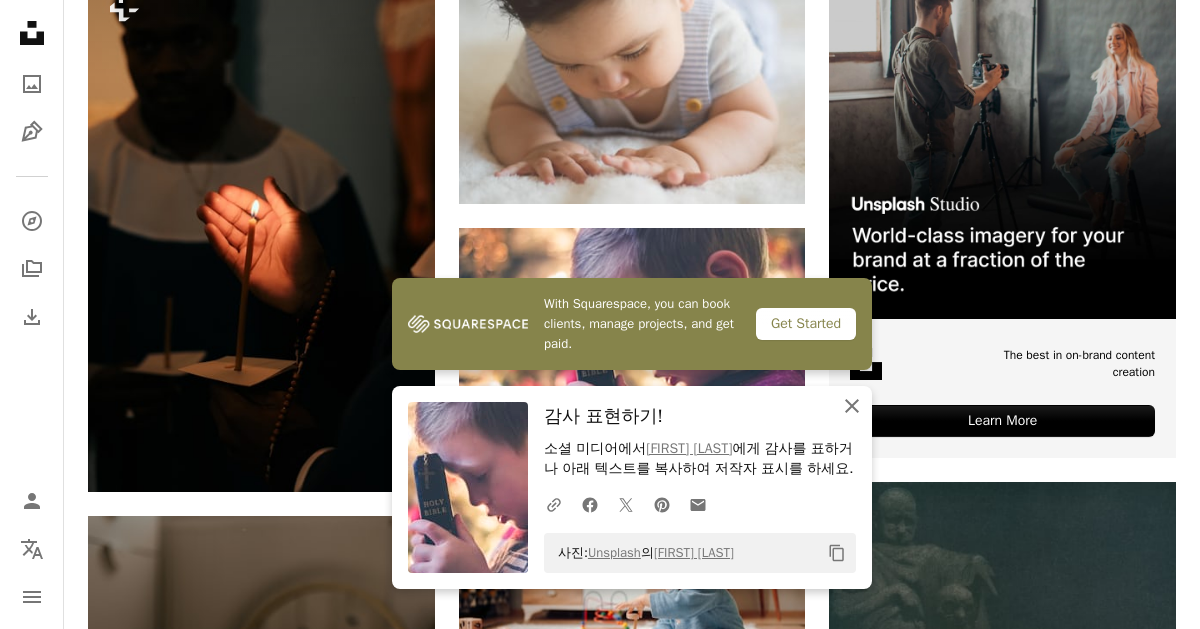 click on "An X shape" 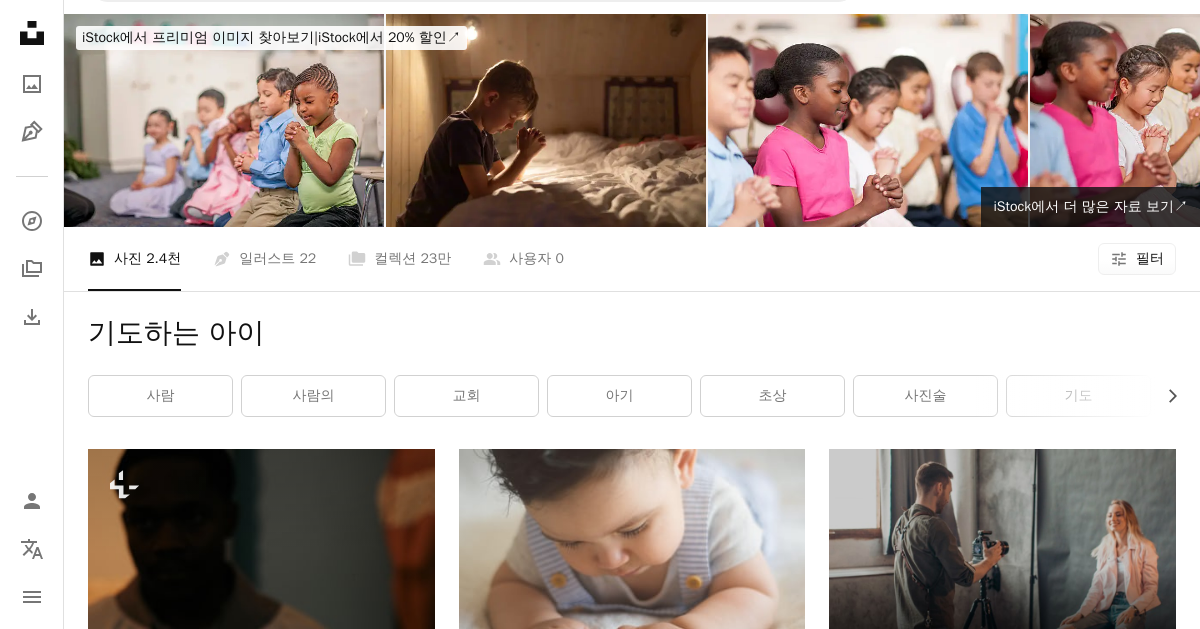 scroll, scrollTop: 0, scrollLeft: 0, axis: both 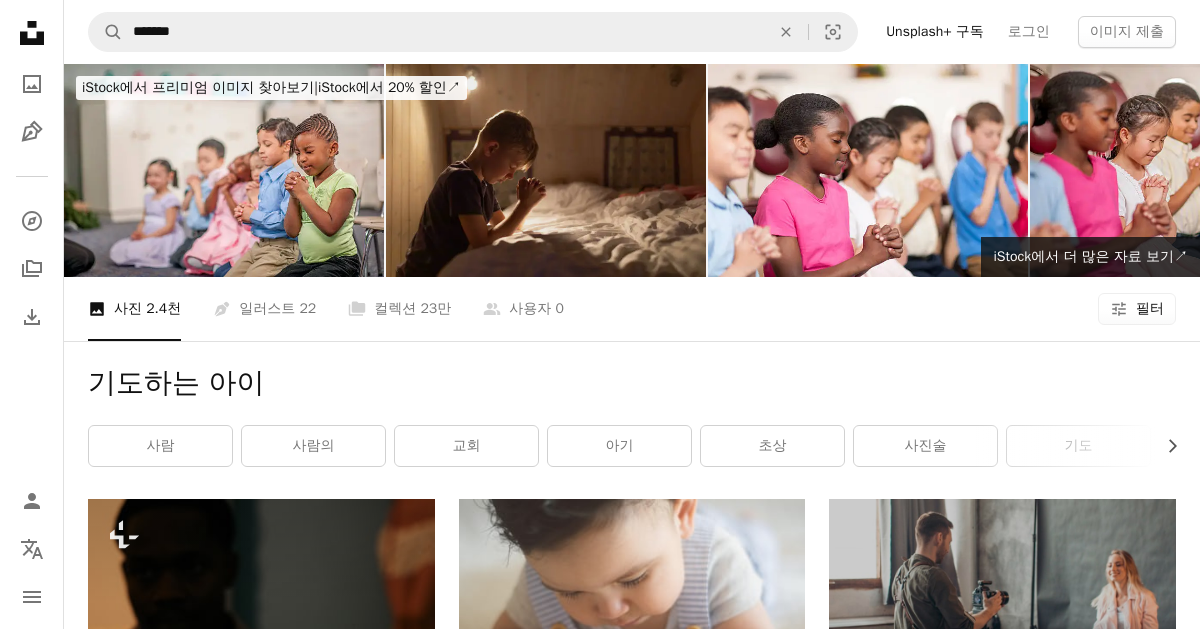 click at bounding box center [546, 170] 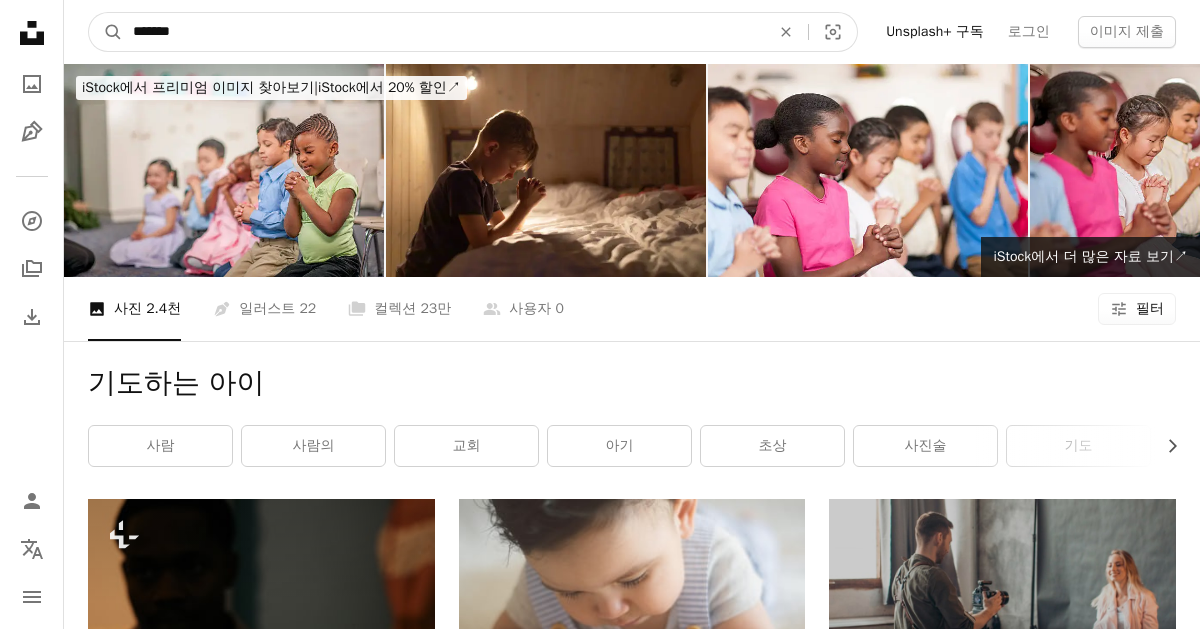click on "*******" at bounding box center [443, 32] 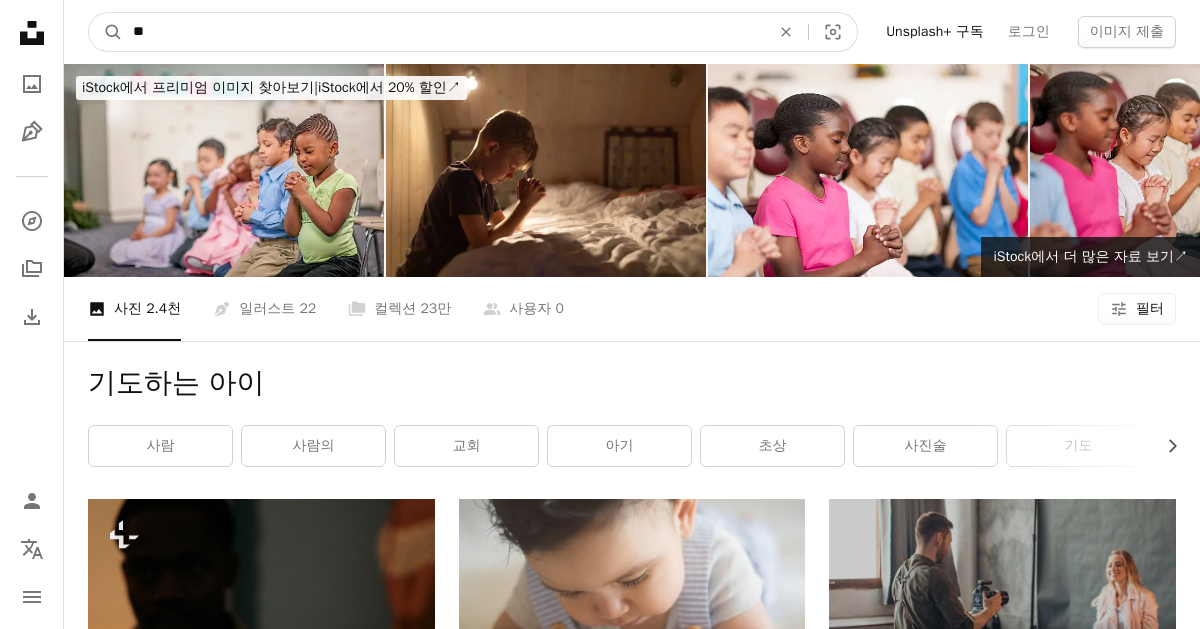 type on "*" 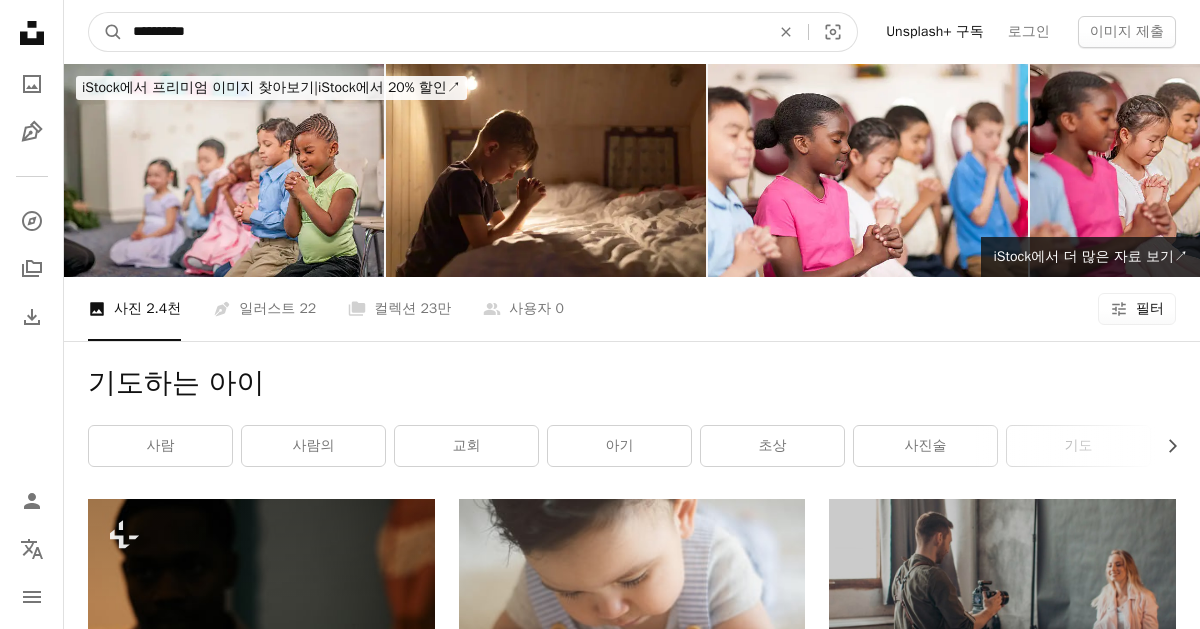 type on "**********" 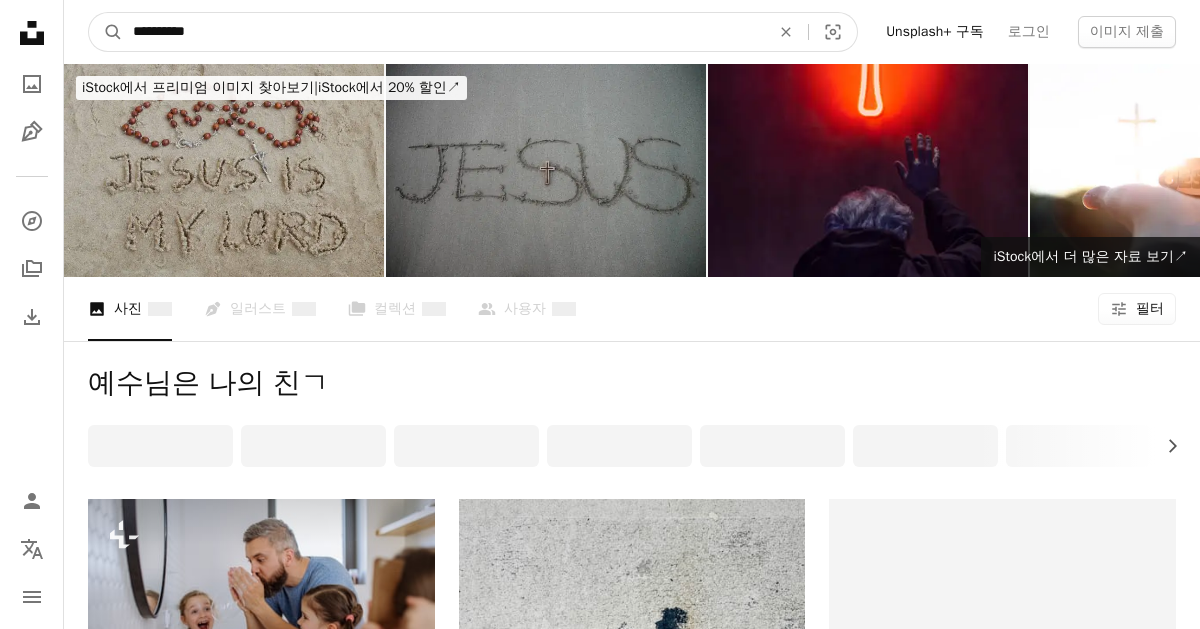click on "**********" at bounding box center (443, 32) 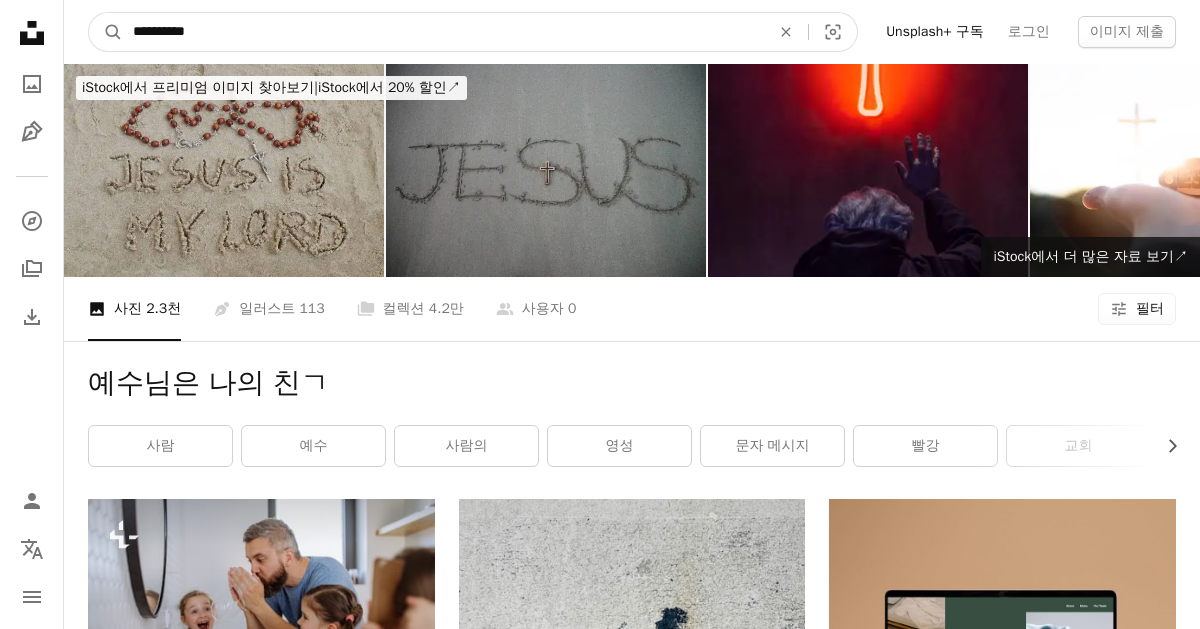 type on "**********" 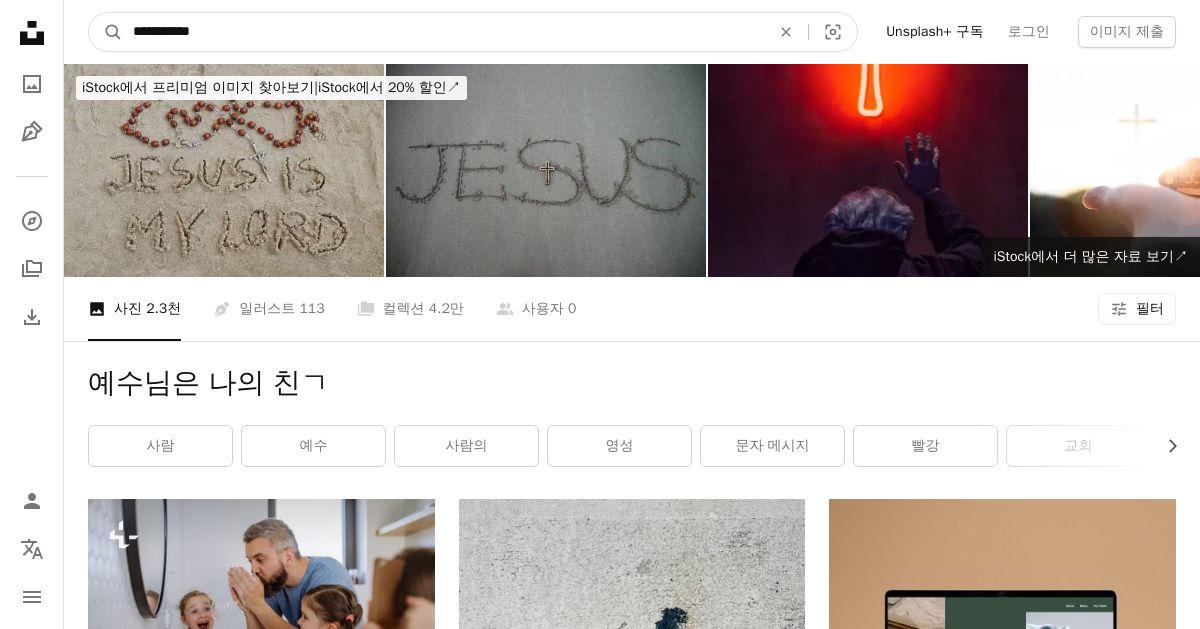 click on "A magnifying glass" at bounding box center [106, 32] 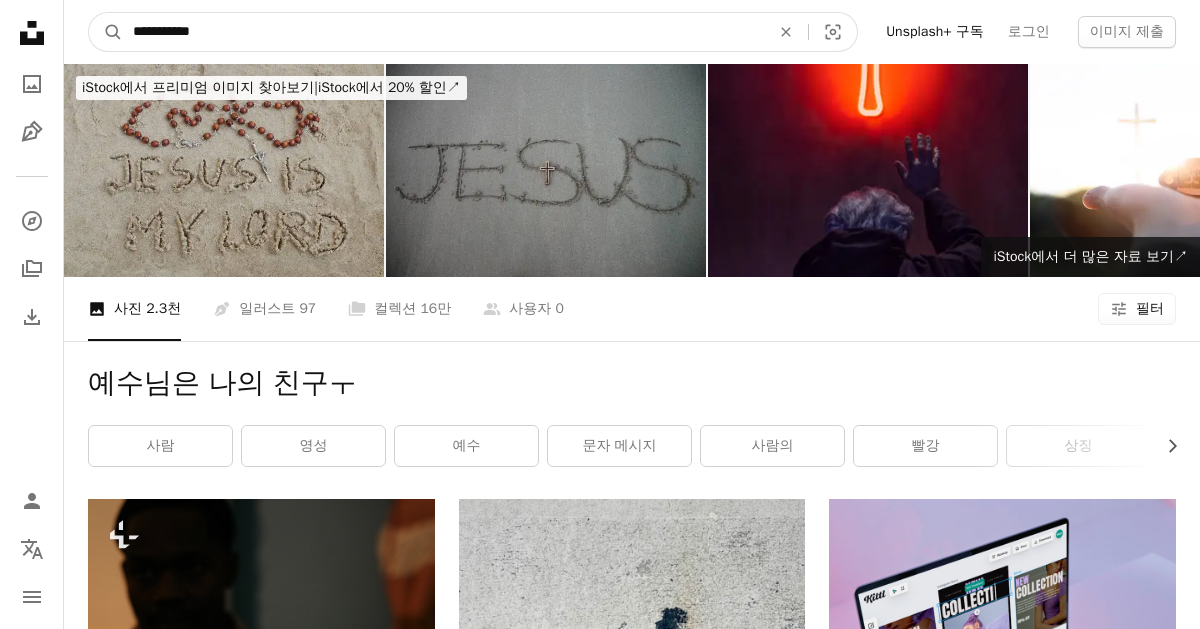 click on "**********" at bounding box center (443, 32) 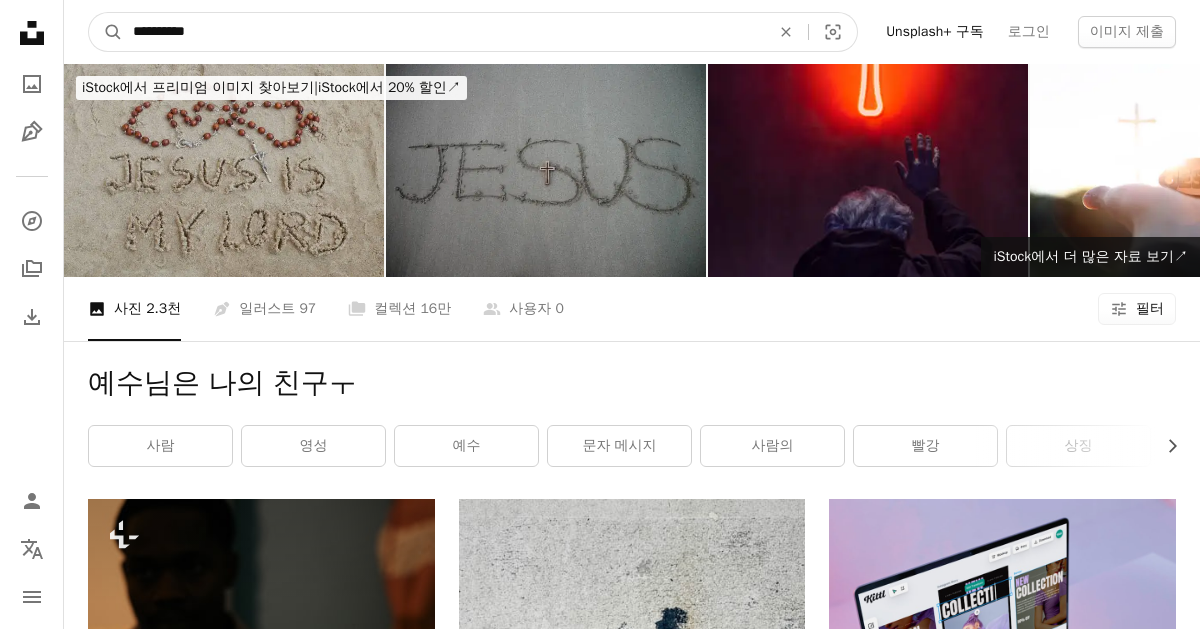click on "A magnifying glass" at bounding box center [106, 32] 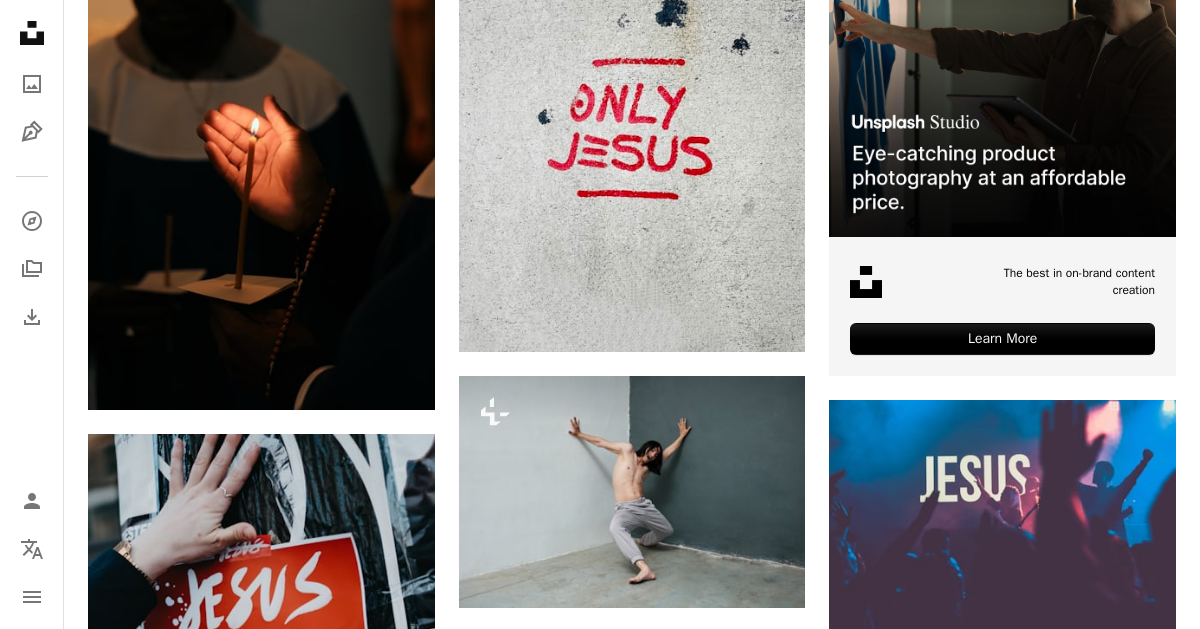 scroll, scrollTop: 0, scrollLeft: 0, axis: both 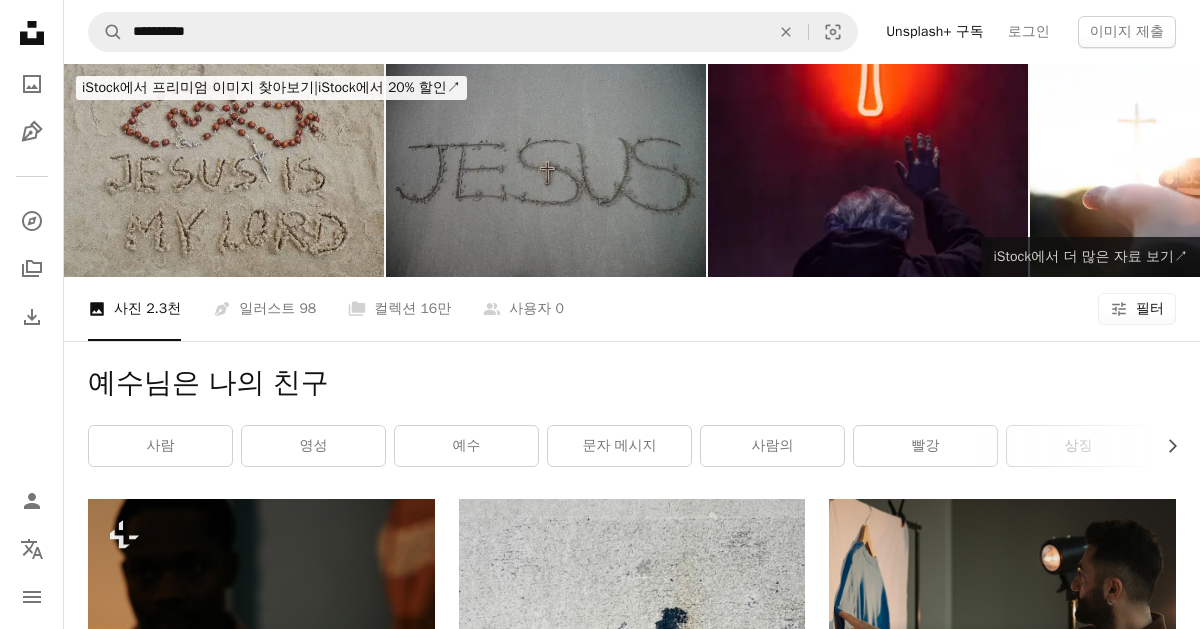 click on "iStock에서 더 많은 자료 보기  ↗" at bounding box center (1090, 256) 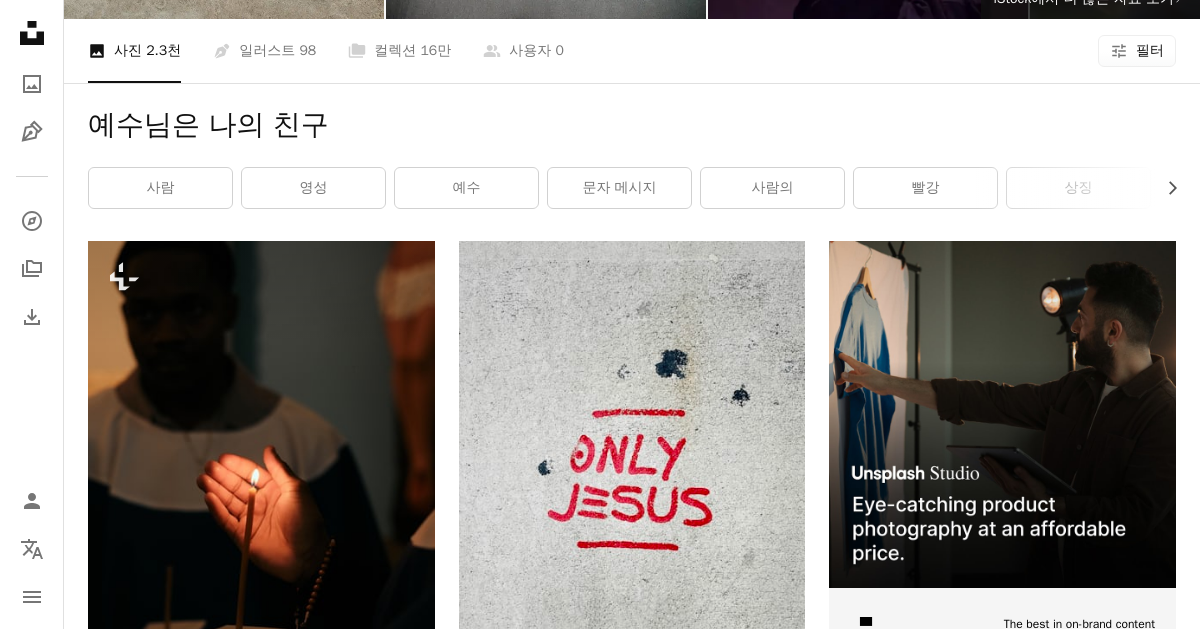 scroll, scrollTop: 0, scrollLeft: 0, axis: both 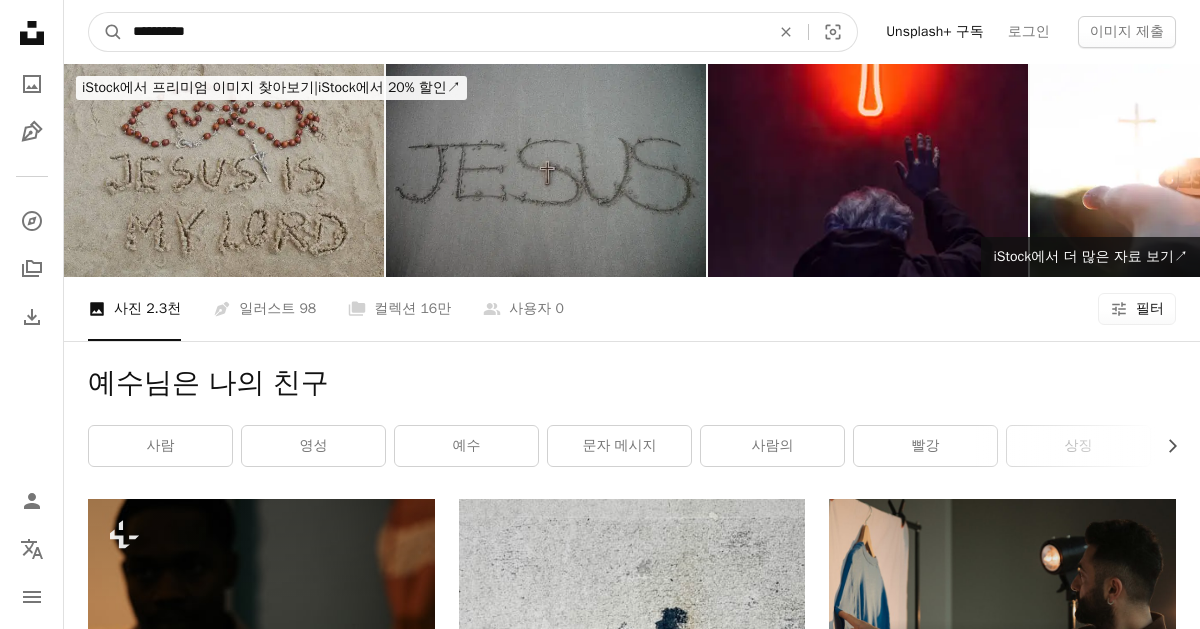 click on "**********" at bounding box center [443, 32] 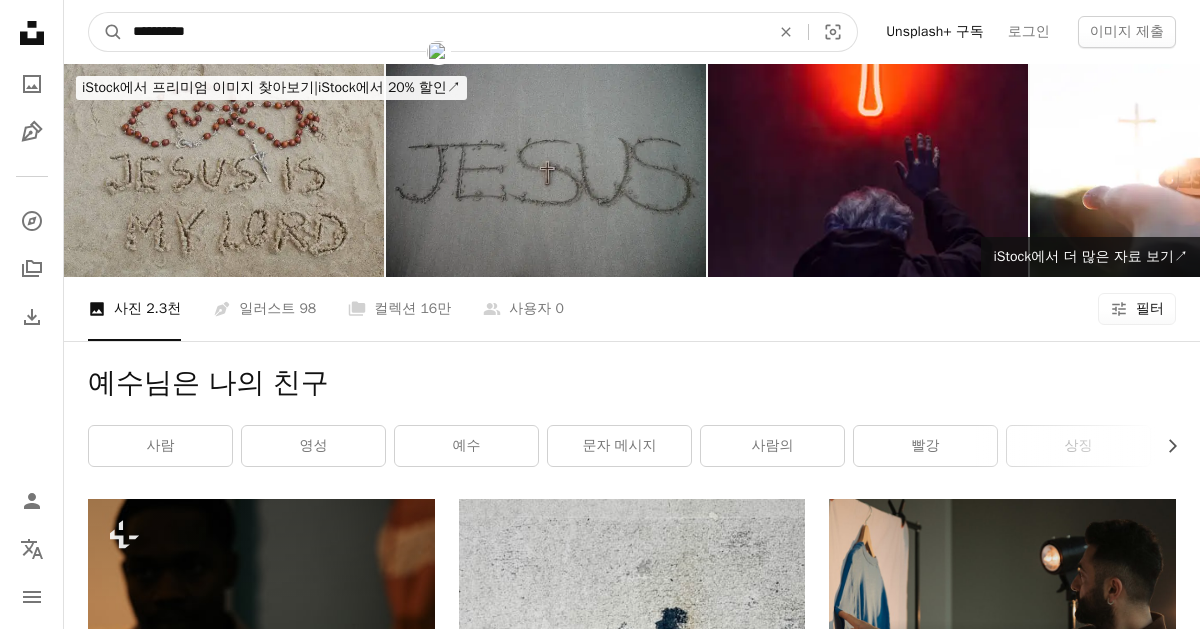 click on "**********" at bounding box center (443, 32) 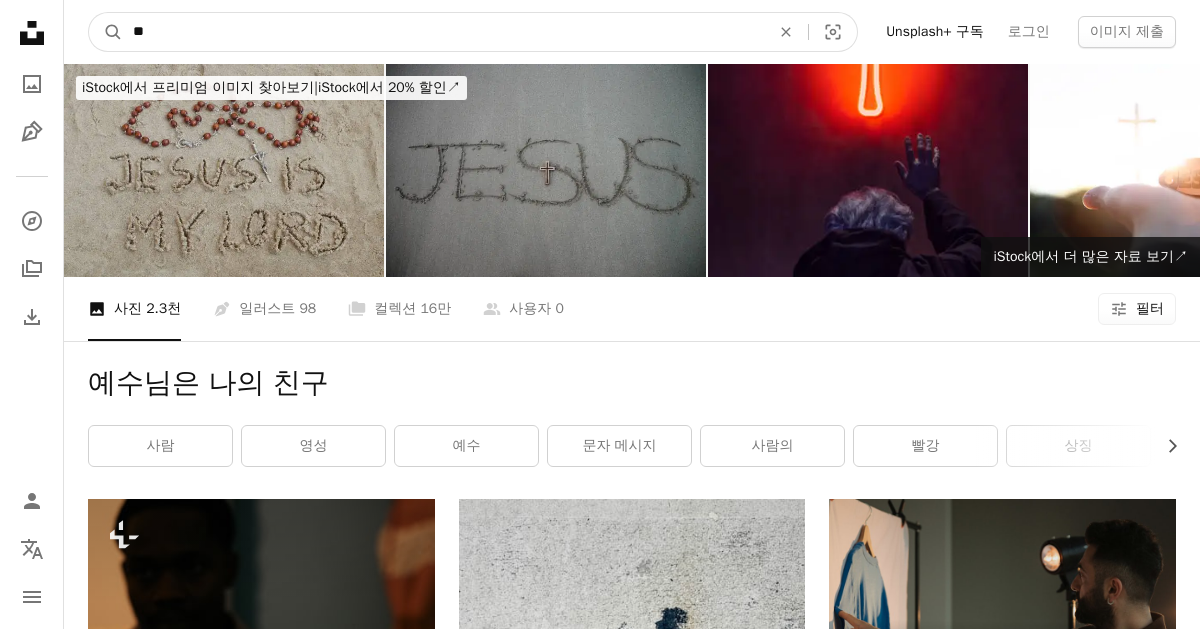 type on "**" 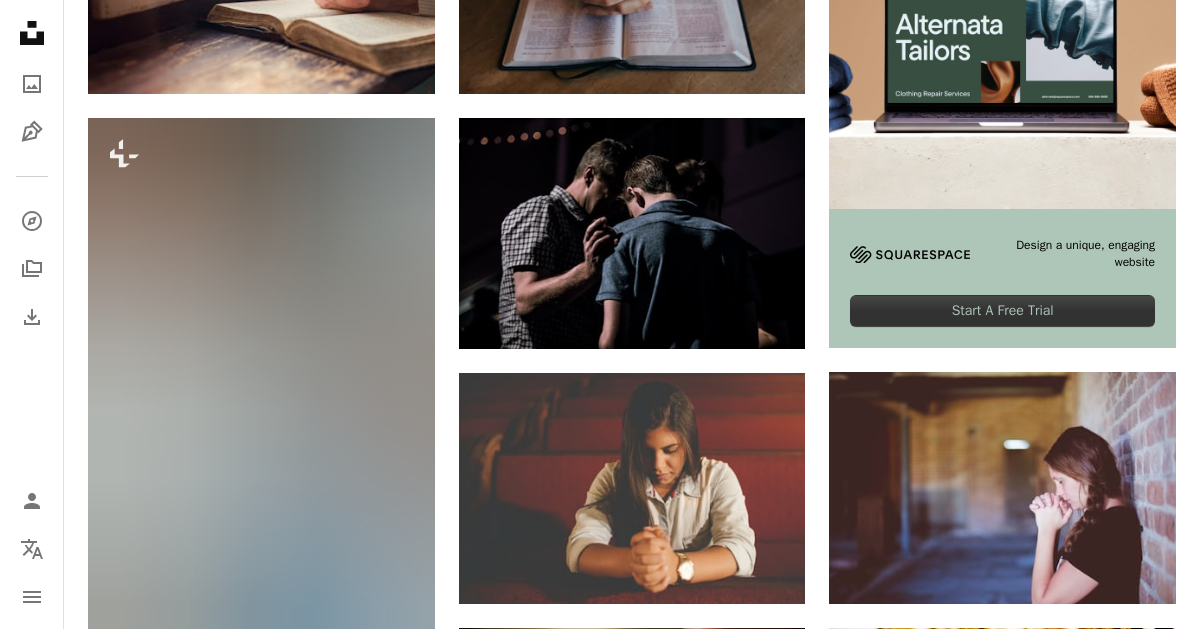 scroll, scrollTop: 635, scrollLeft: 0, axis: vertical 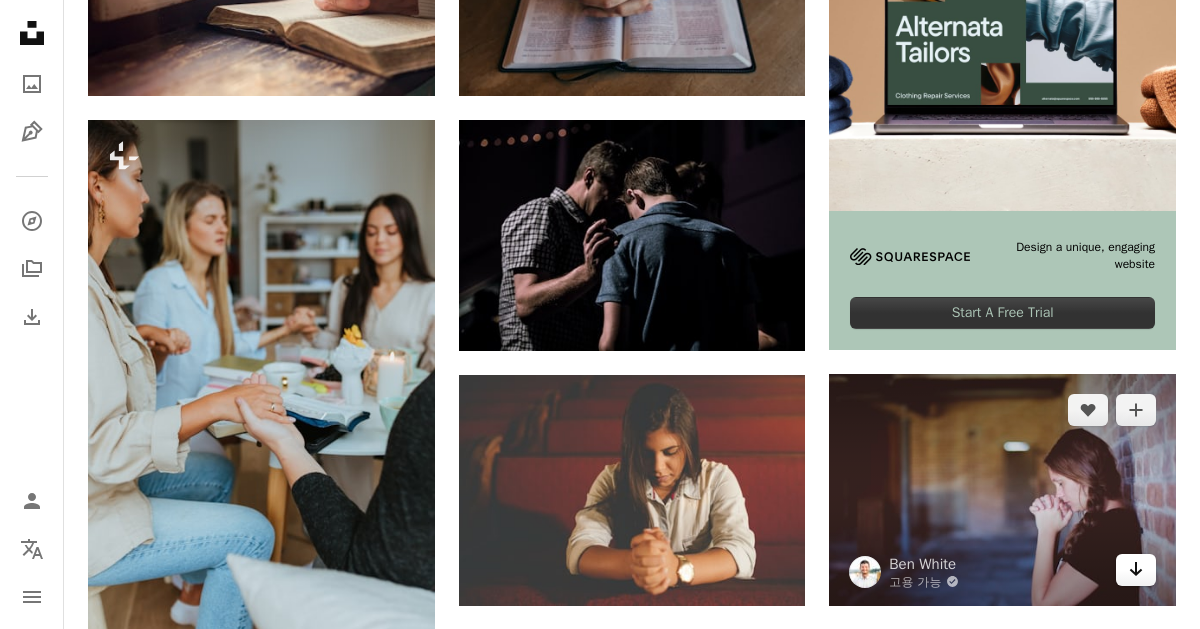 click on "Arrow pointing down" 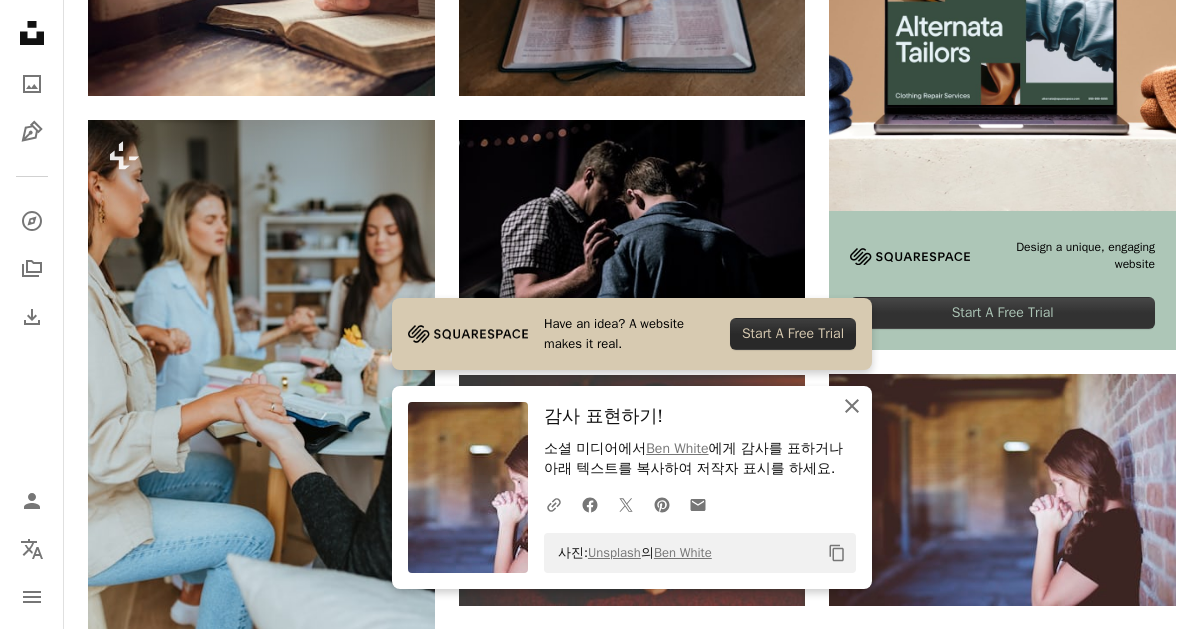 click 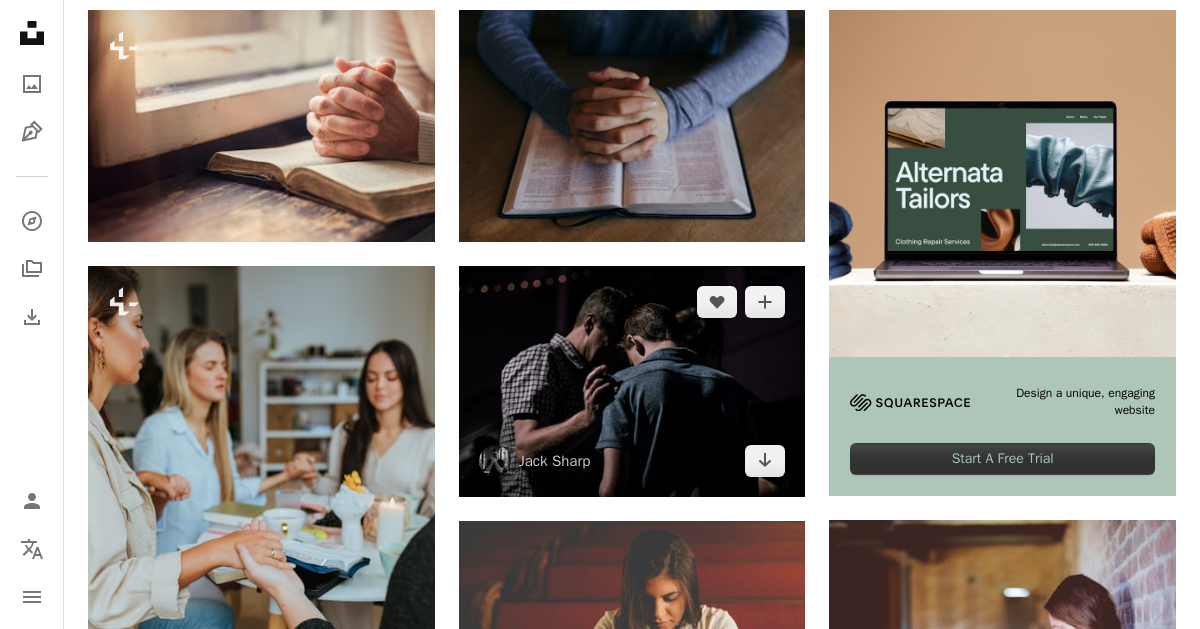 scroll, scrollTop: 407, scrollLeft: 0, axis: vertical 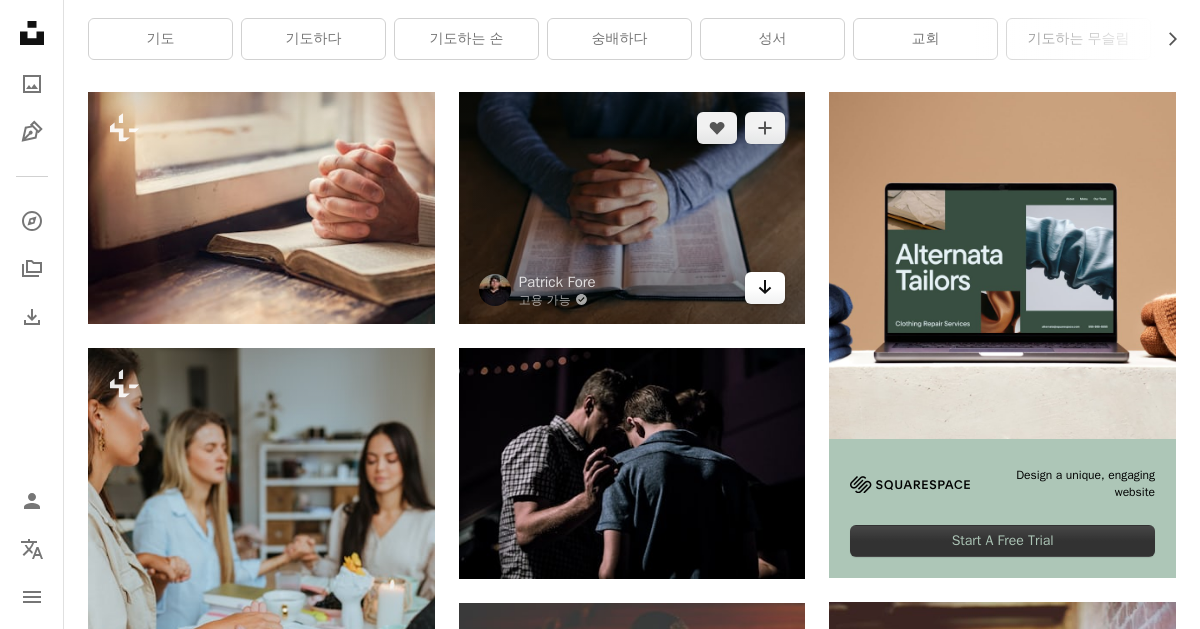 click 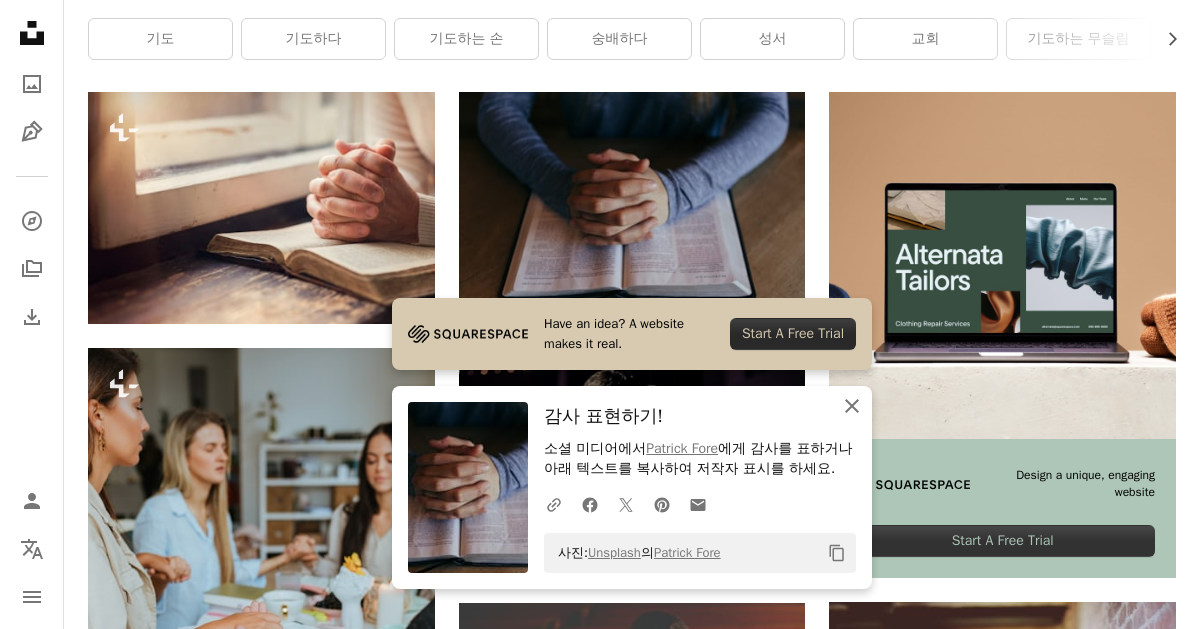 click on "An X shape" 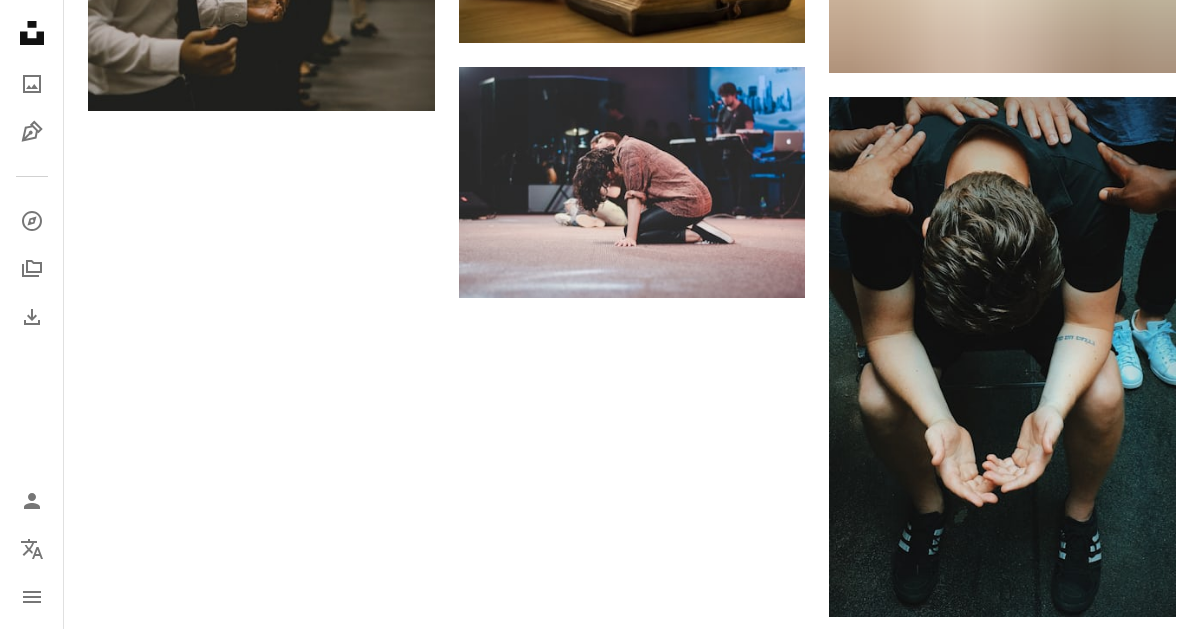 scroll, scrollTop: 2220, scrollLeft: 0, axis: vertical 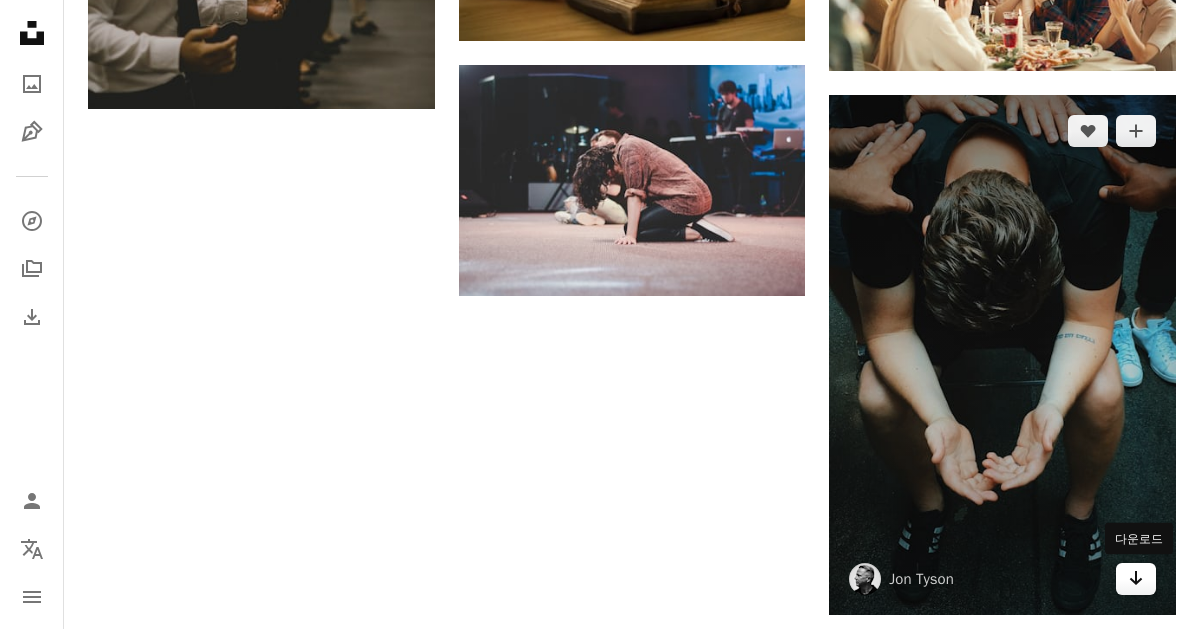 click on "Arrow pointing down" at bounding box center (1136, 579) 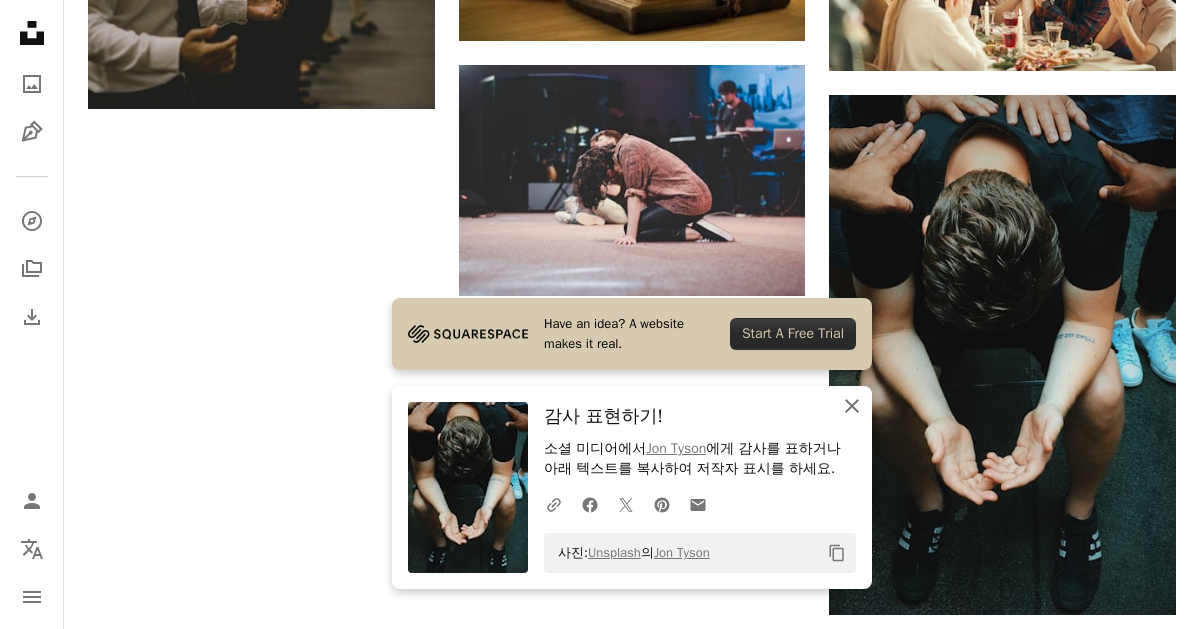 click 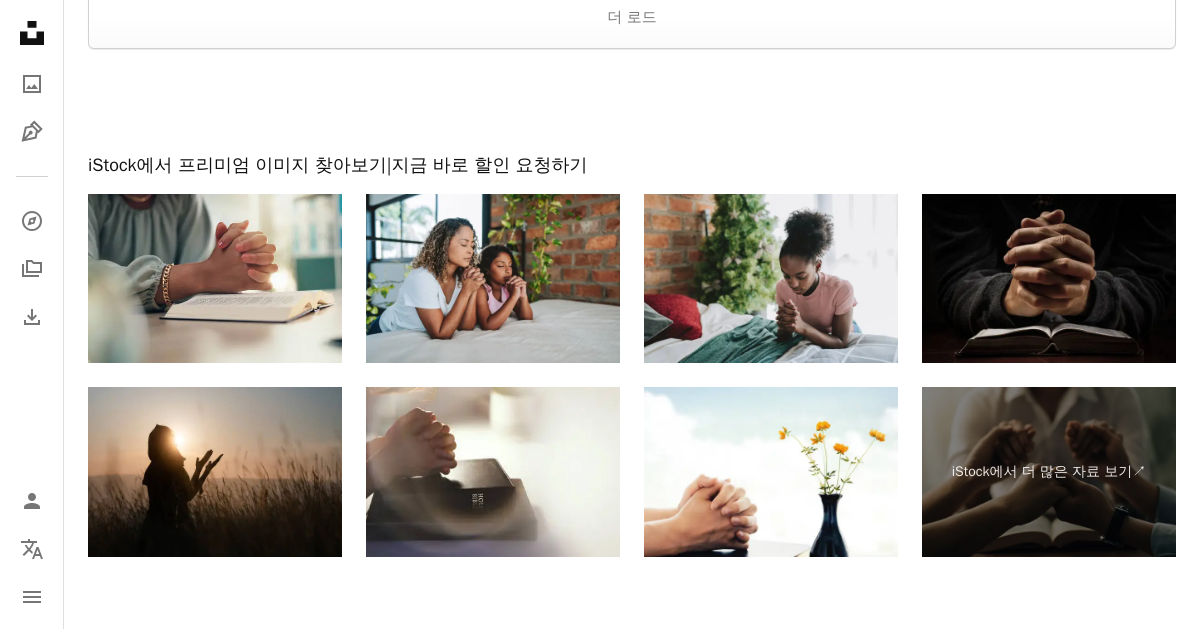 scroll, scrollTop: 3310, scrollLeft: 0, axis: vertical 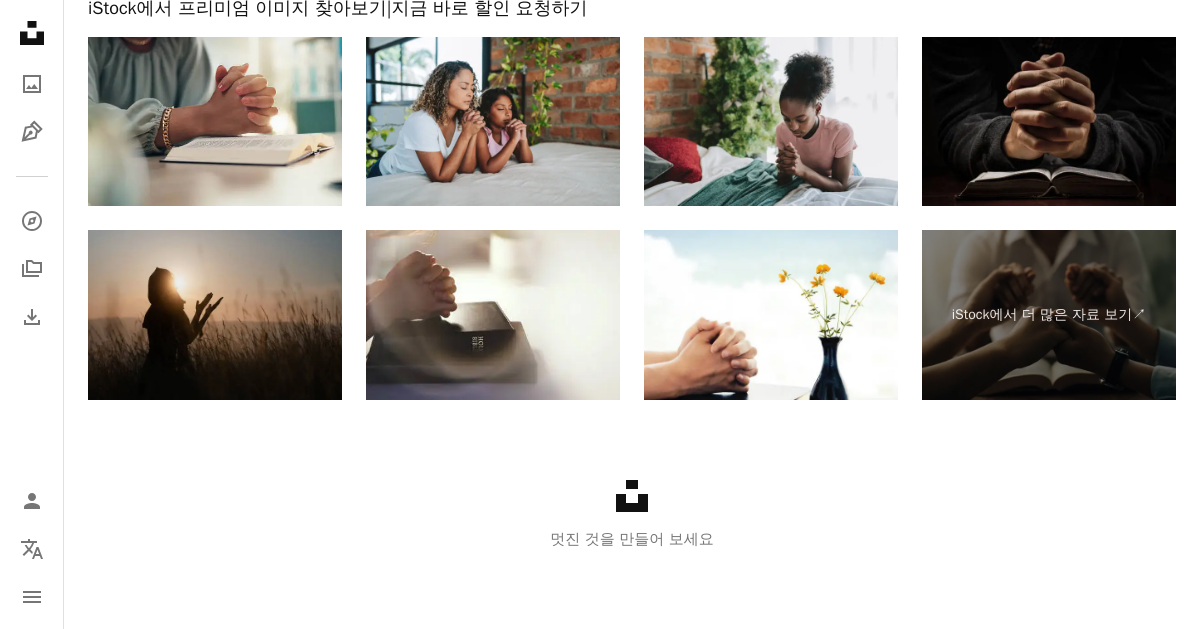 click at bounding box center [215, 314] 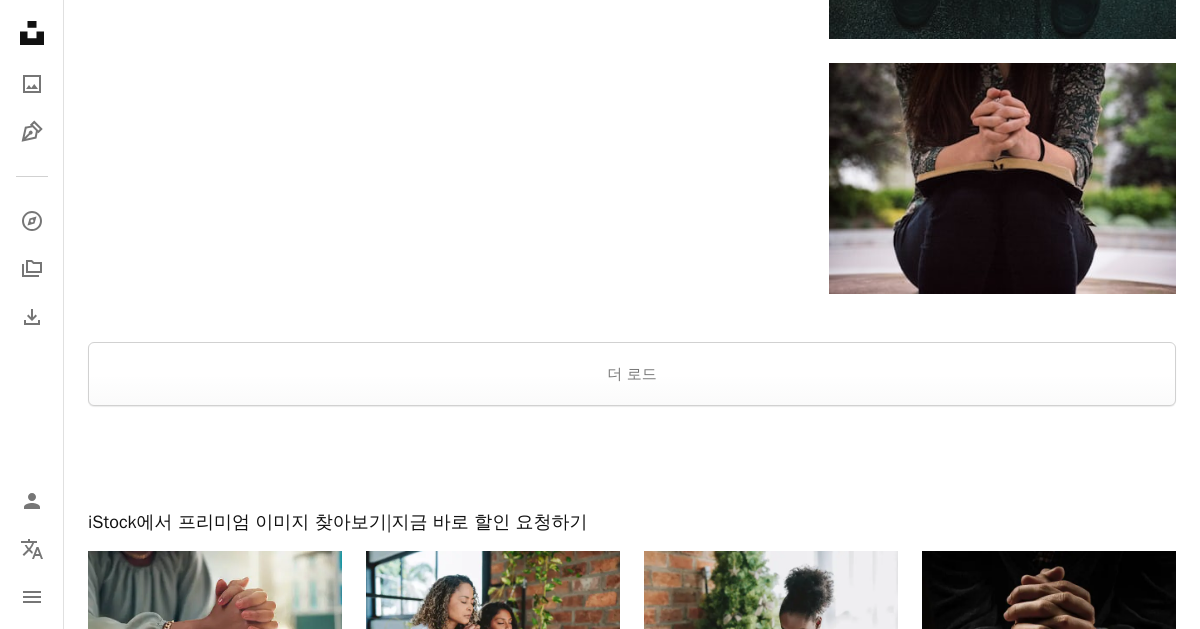 scroll, scrollTop: 2759, scrollLeft: 0, axis: vertical 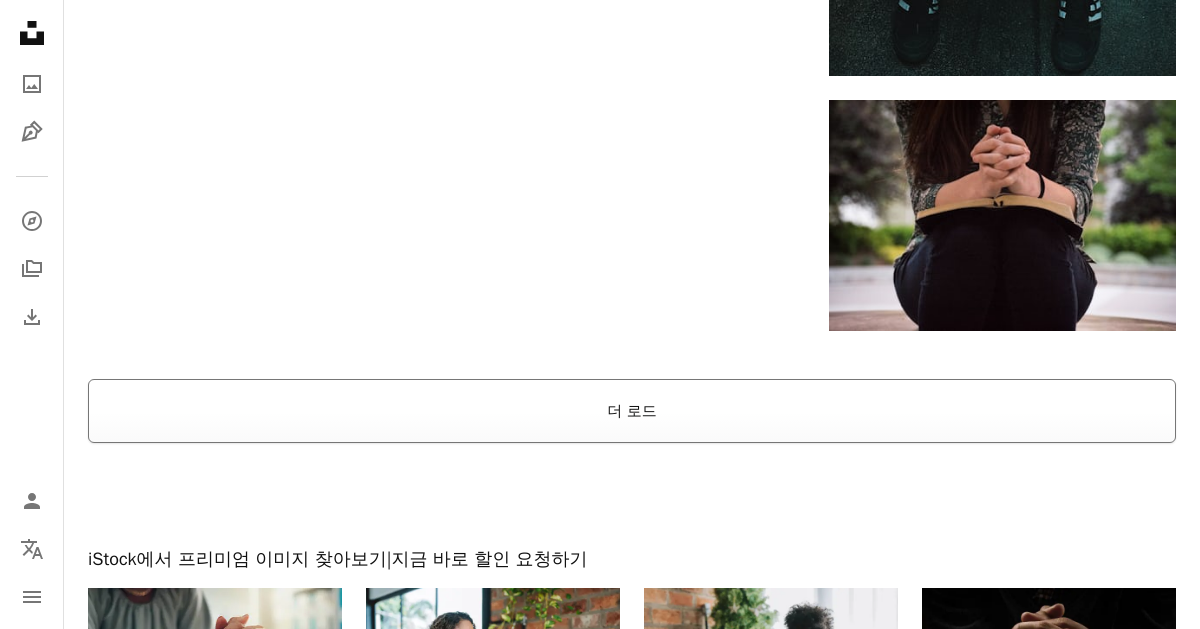 click on "더 로드" at bounding box center (632, 411) 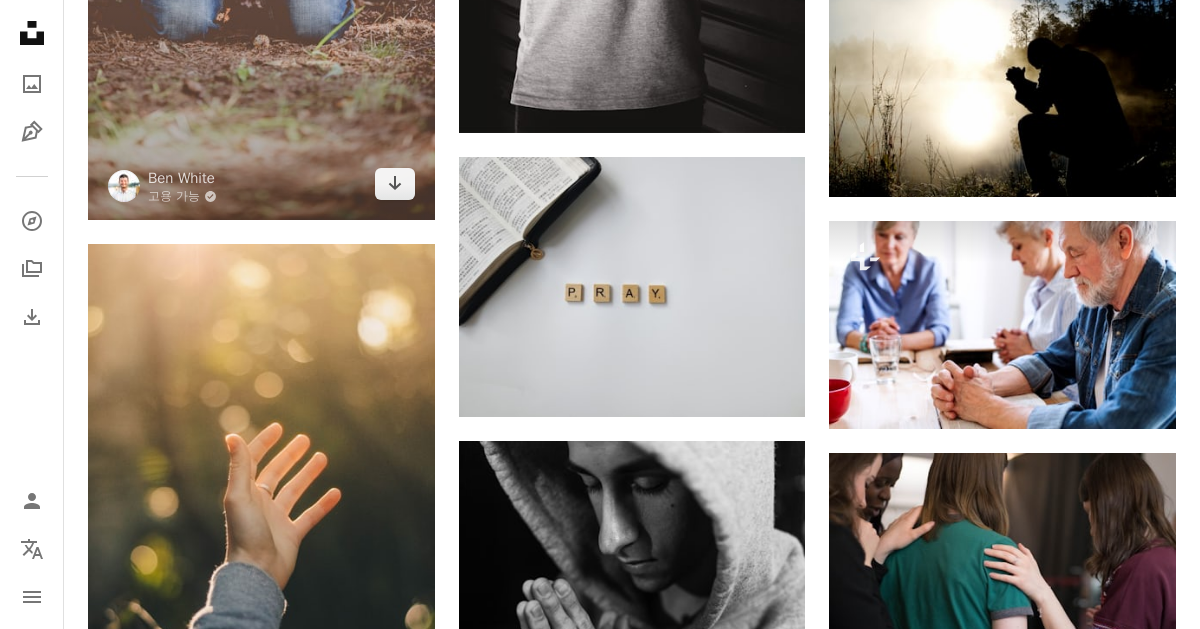 scroll, scrollTop: 4958, scrollLeft: 0, axis: vertical 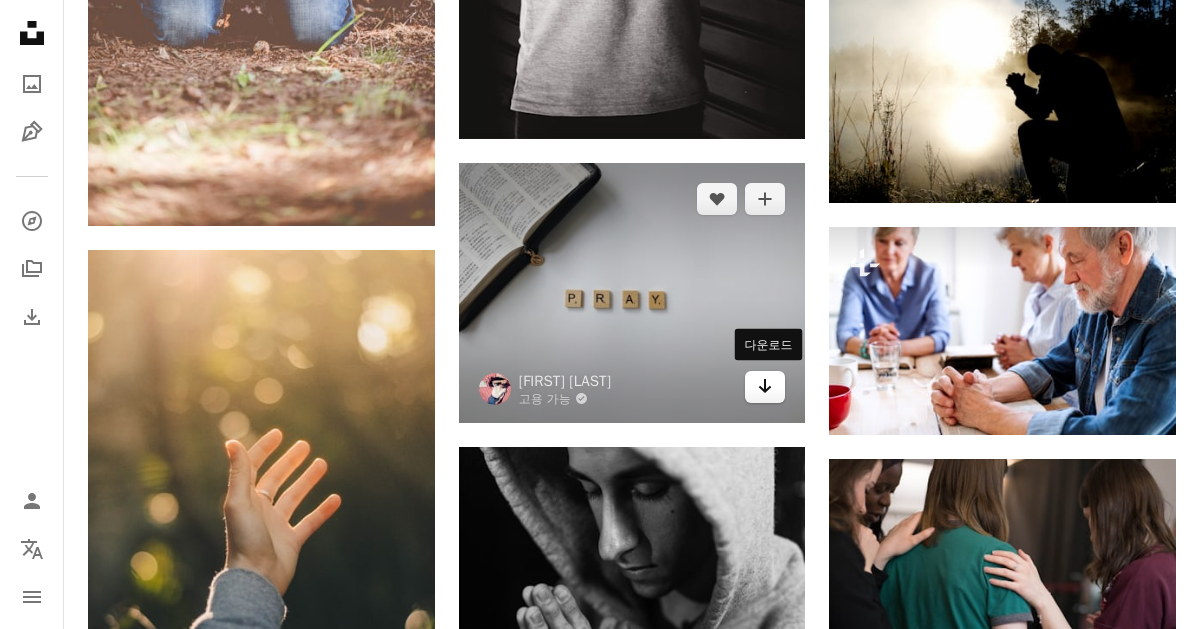 click on "Arrow pointing down" 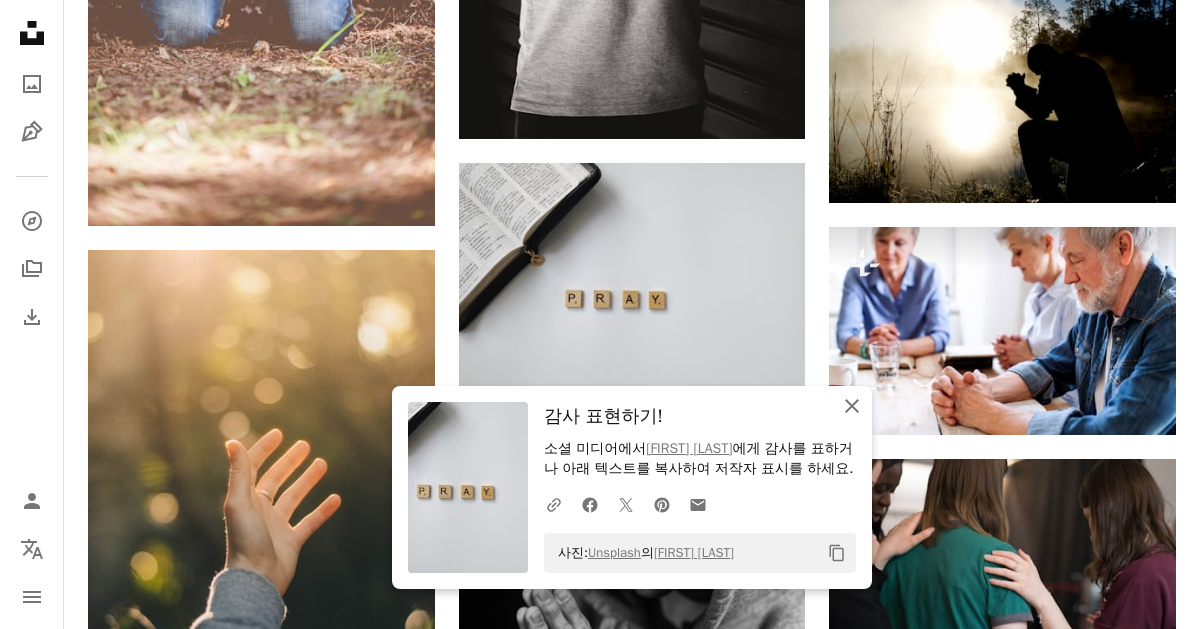 click on "An X shape" 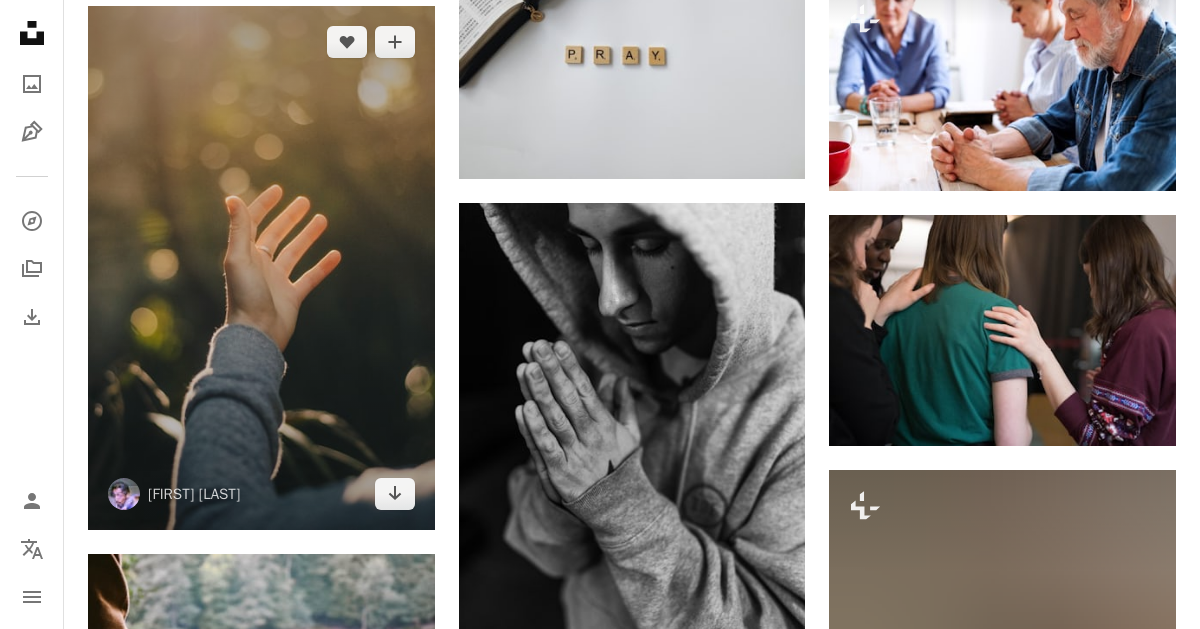 scroll, scrollTop: 5198, scrollLeft: 0, axis: vertical 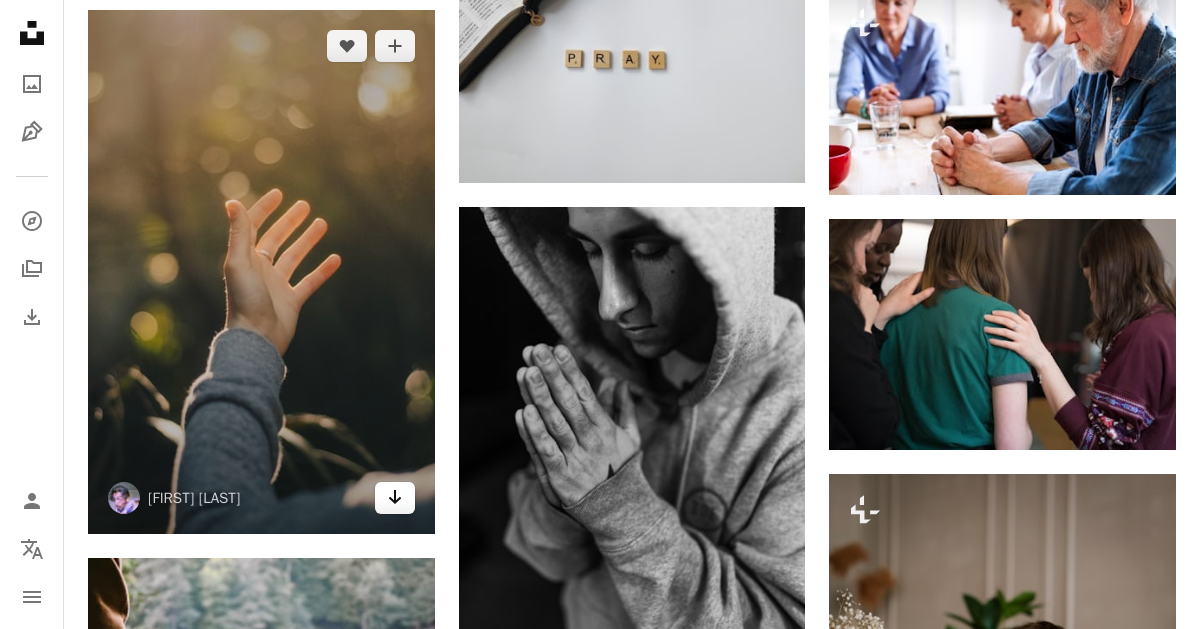 click on "Arrow pointing down" at bounding box center [395, 498] 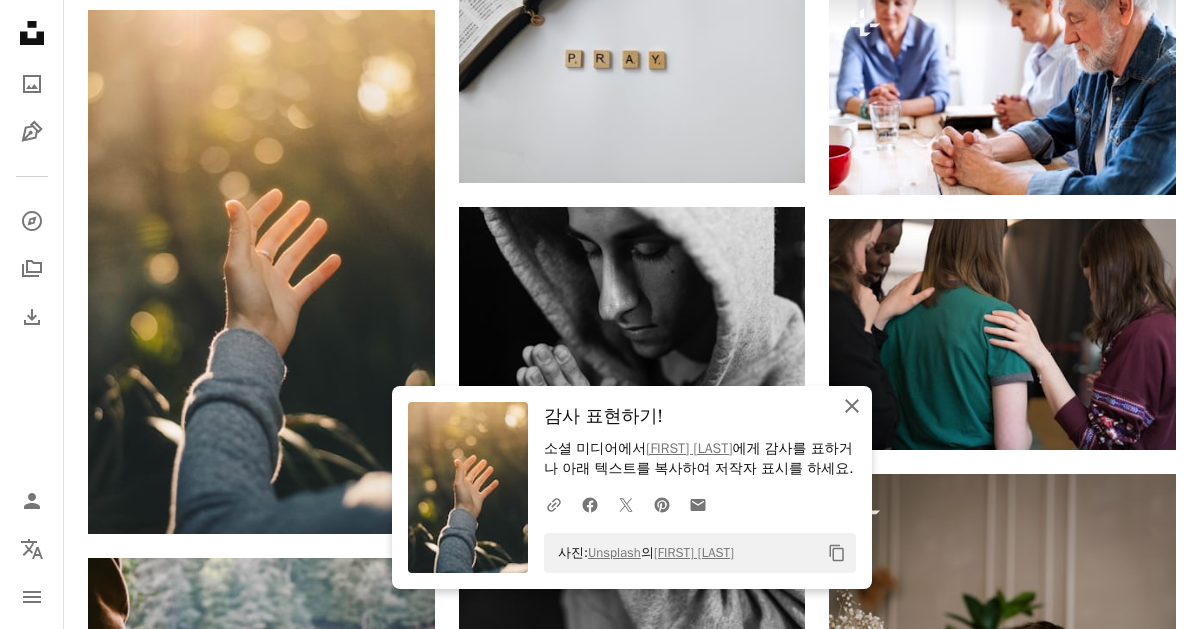 click on "An X shape" 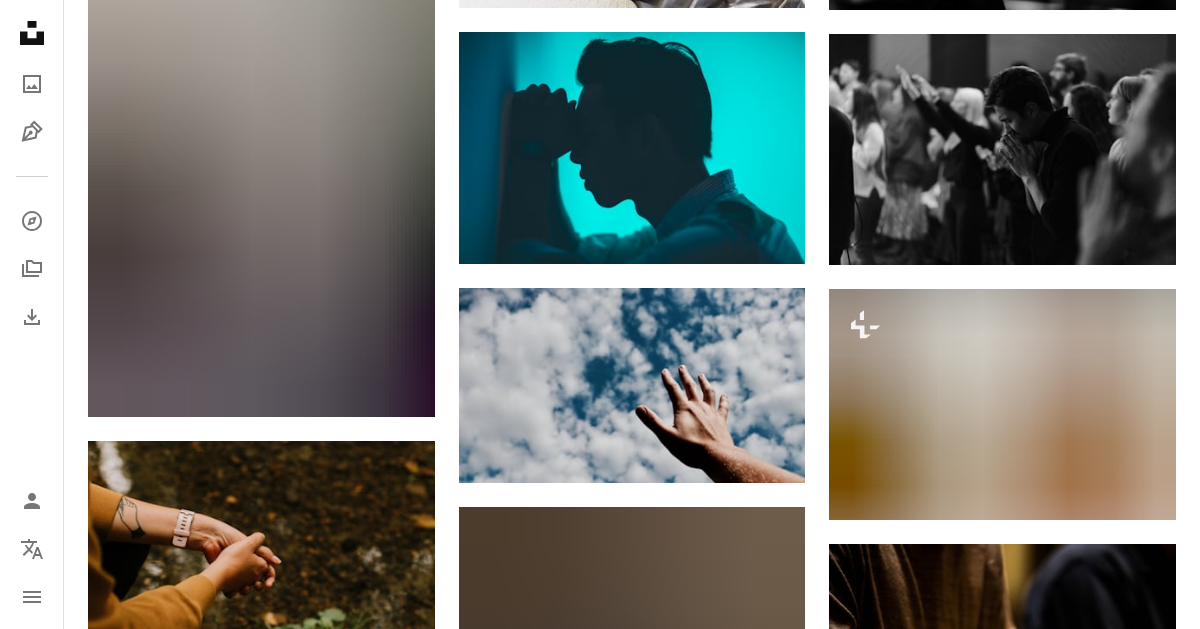scroll, scrollTop: 7718, scrollLeft: 0, axis: vertical 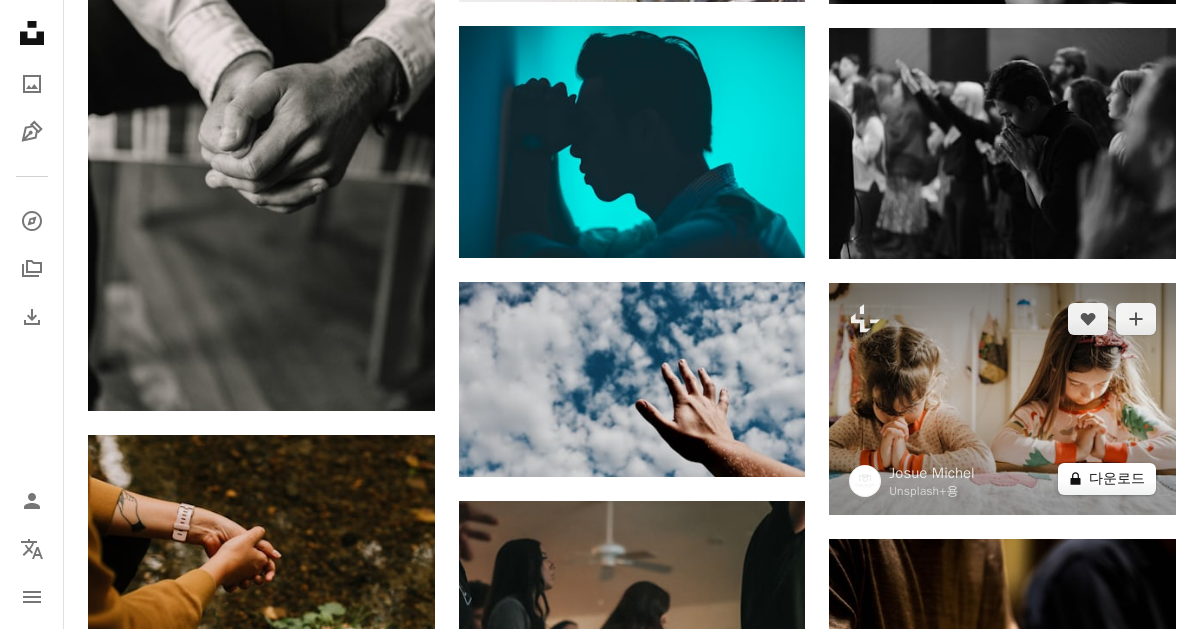 click on "A lock   다운로드" at bounding box center [1107, 479] 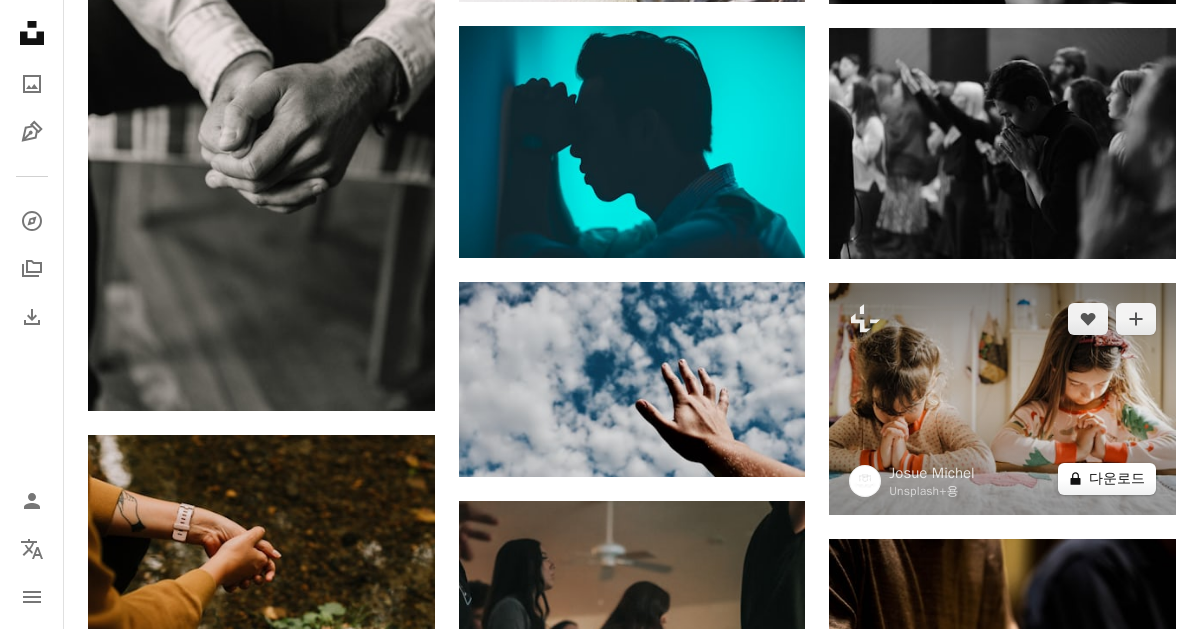 scroll, scrollTop: 12, scrollLeft: 0, axis: vertical 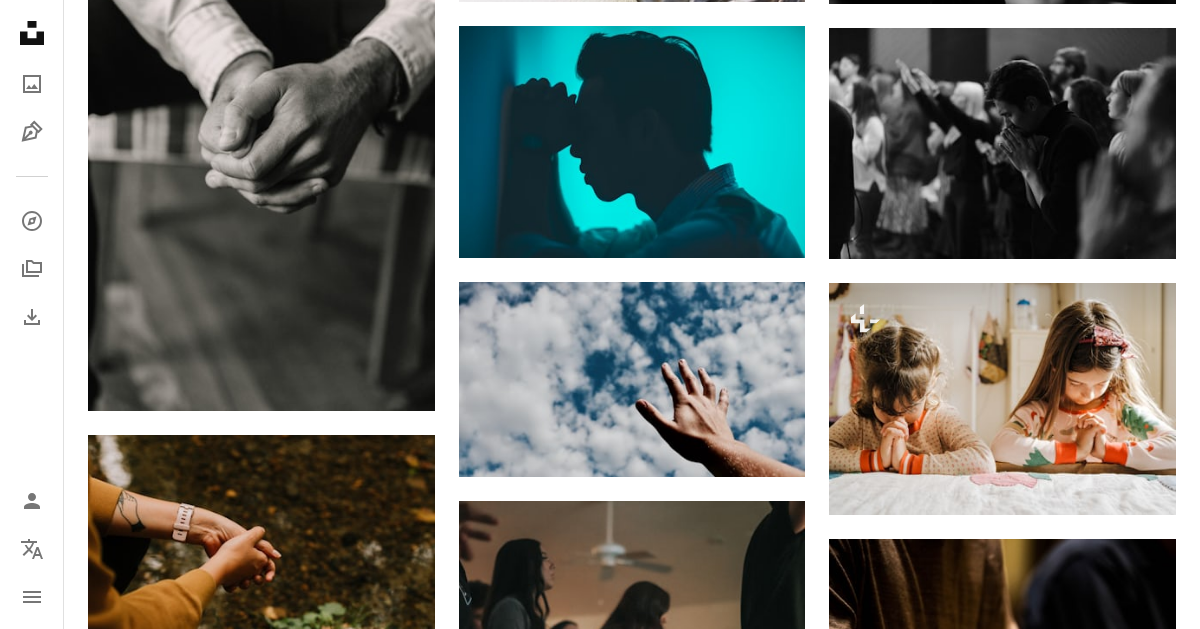 click on "An X shape 즉시 사용 가능한 프리미엄 이미지입니다. 무제한 액세스가 가능합니다. A plus sign 매월 회원 전용 콘텐츠 추가 A plus sign 무제한 royalty-free 다운로드 A plus sign 일러스트  신규 A plus sign 강화된 법적 보호 매년 66%  할인 매월 $12   $4 USD 매달 * Unsplash+  구독 *매년 납부 시 선불로  $48  청구 해당 세금 별도. 자동으로 연장됩니다. 언제든지 취소 가능합니다." at bounding box center (600, 3000) 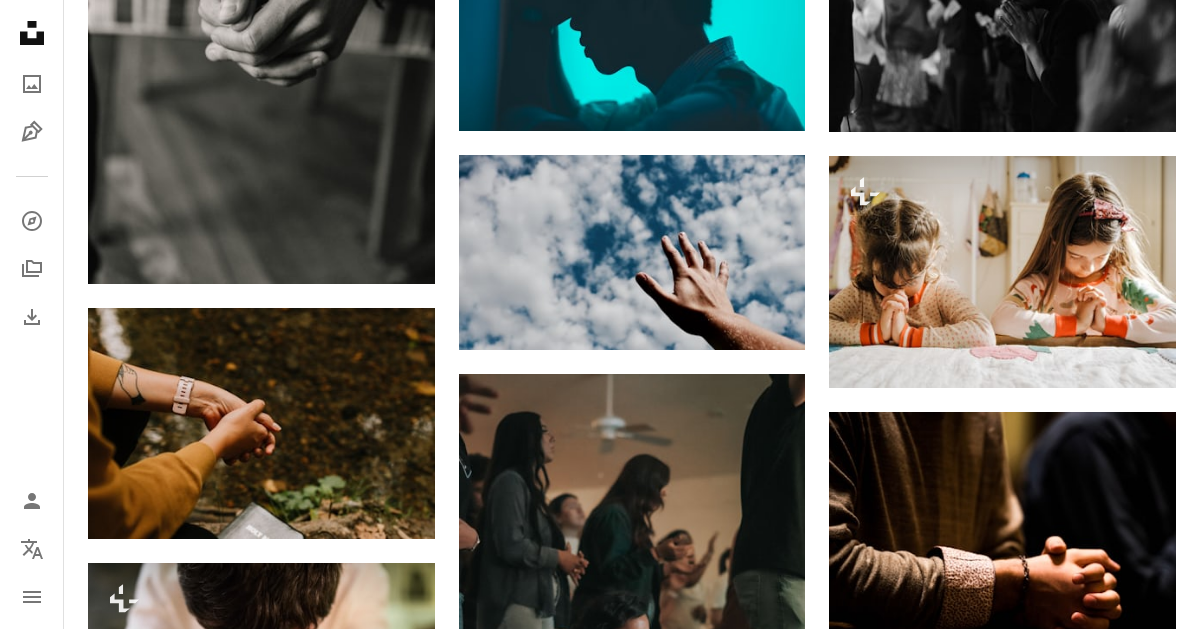 scroll, scrollTop: 7973, scrollLeft: 0, axis: vertical 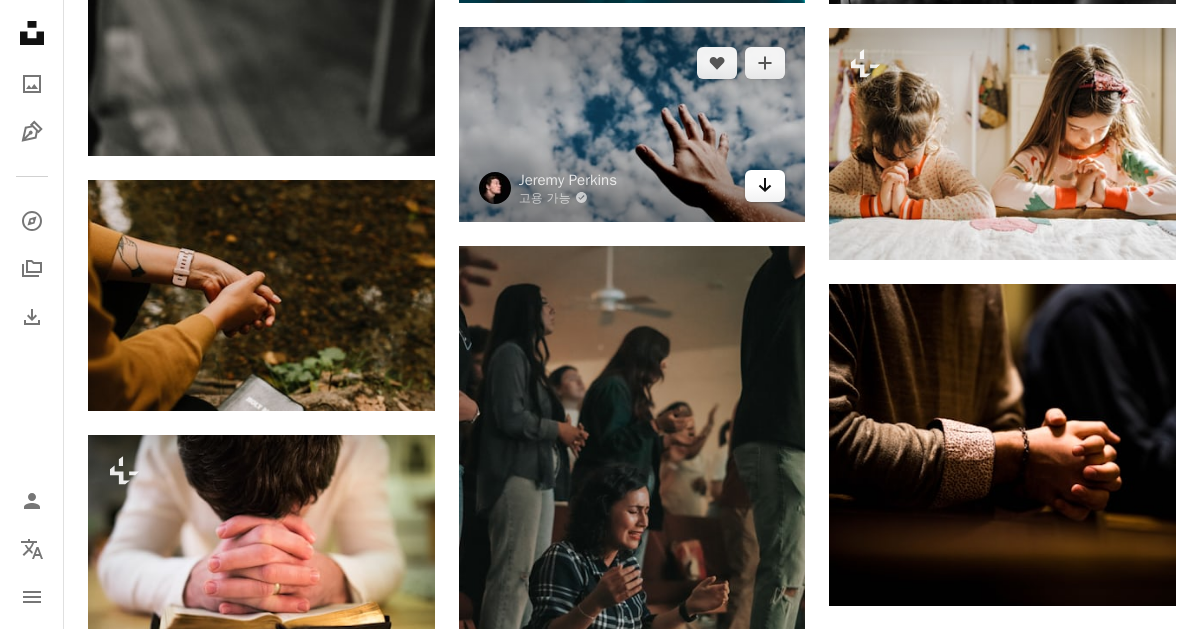 click on "Arrow pointing down" 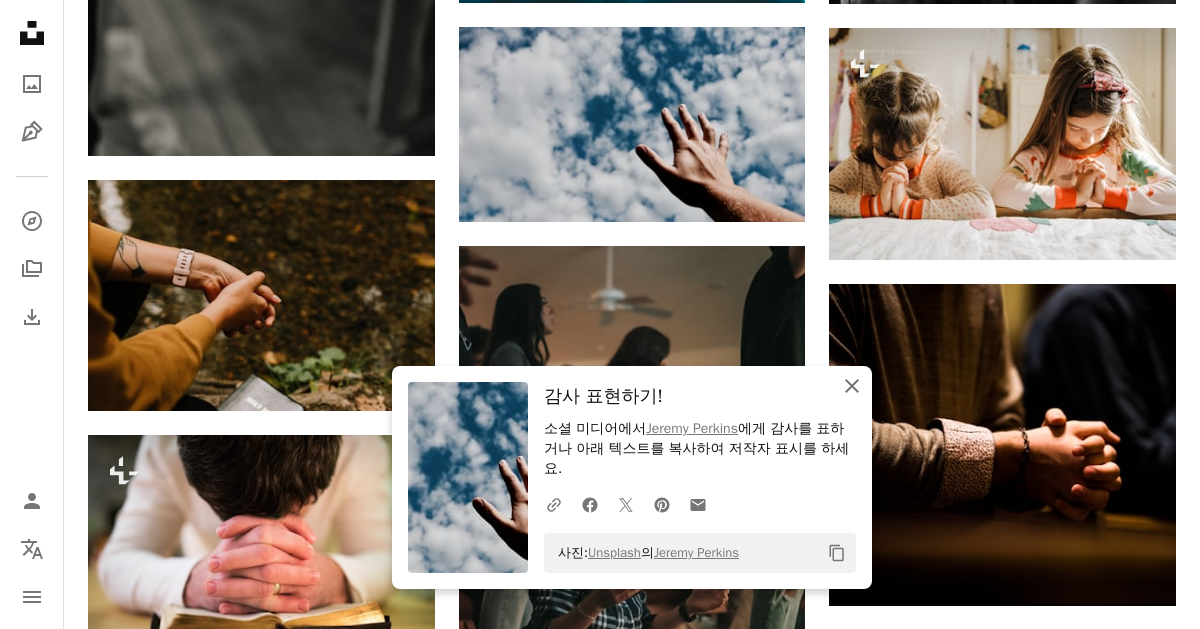 click 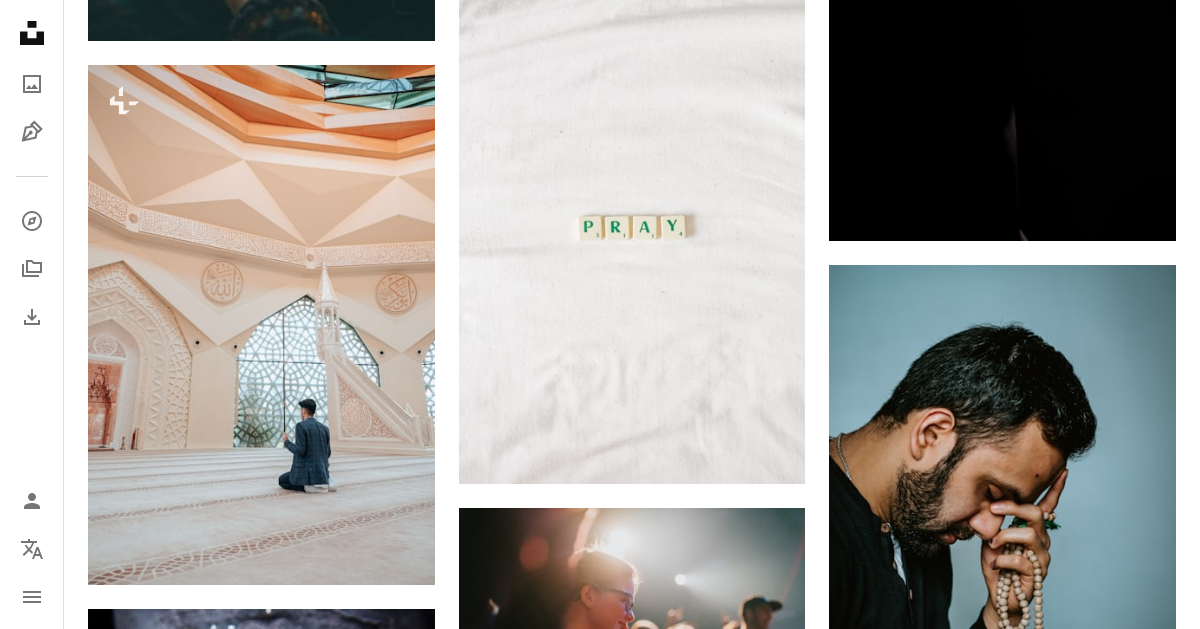 scroll, scrollTop: 11726, scrollLeft: 0, axis: vertical 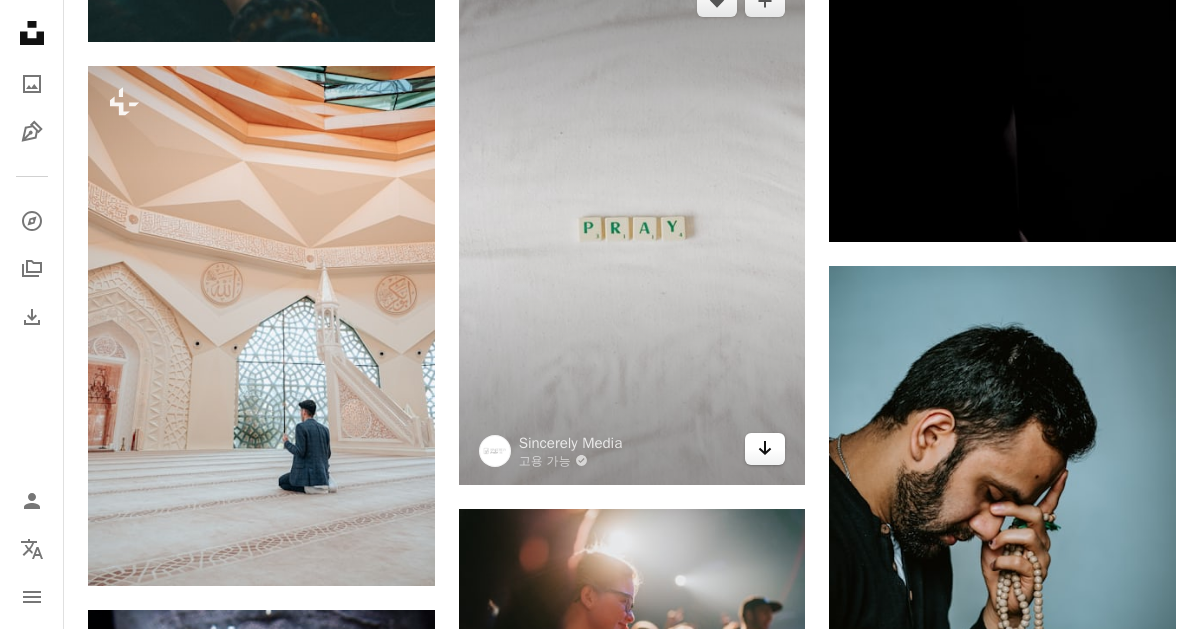 click 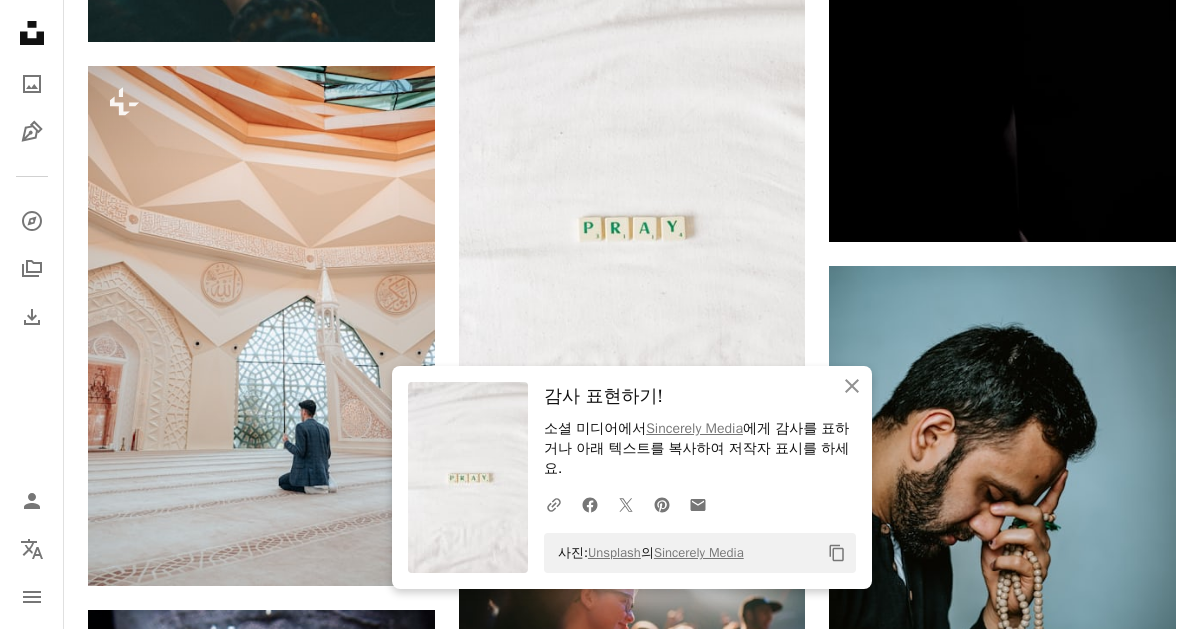 click on "An X shape 닫기 감사 표현하기! 소셜 미디어에서  Sincerely Media 에게 감사를 표하거나 아래 텍스트를 복사하여 저작자 표시를 하세요. A URL sharing icon (chains) Facebook icon X (formerly Twitter) icon Pinterest icon An envelope 사진:  Unsplash 의 Sincerely Media
Copy content" at bounding box center (632, 477) 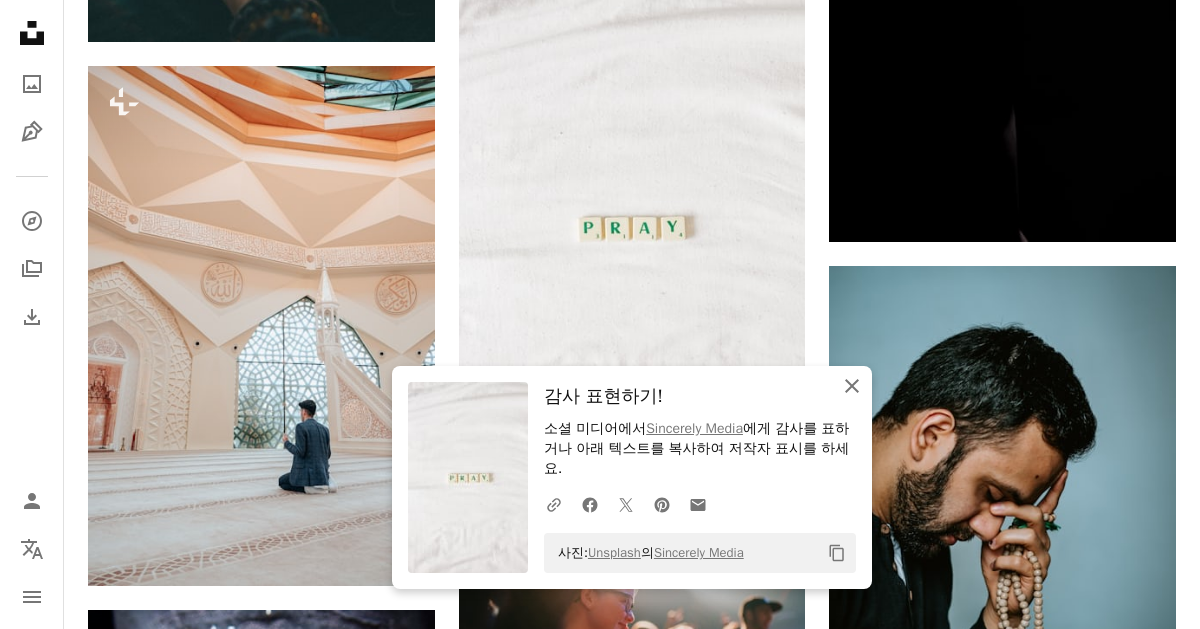 click on "An X shape" 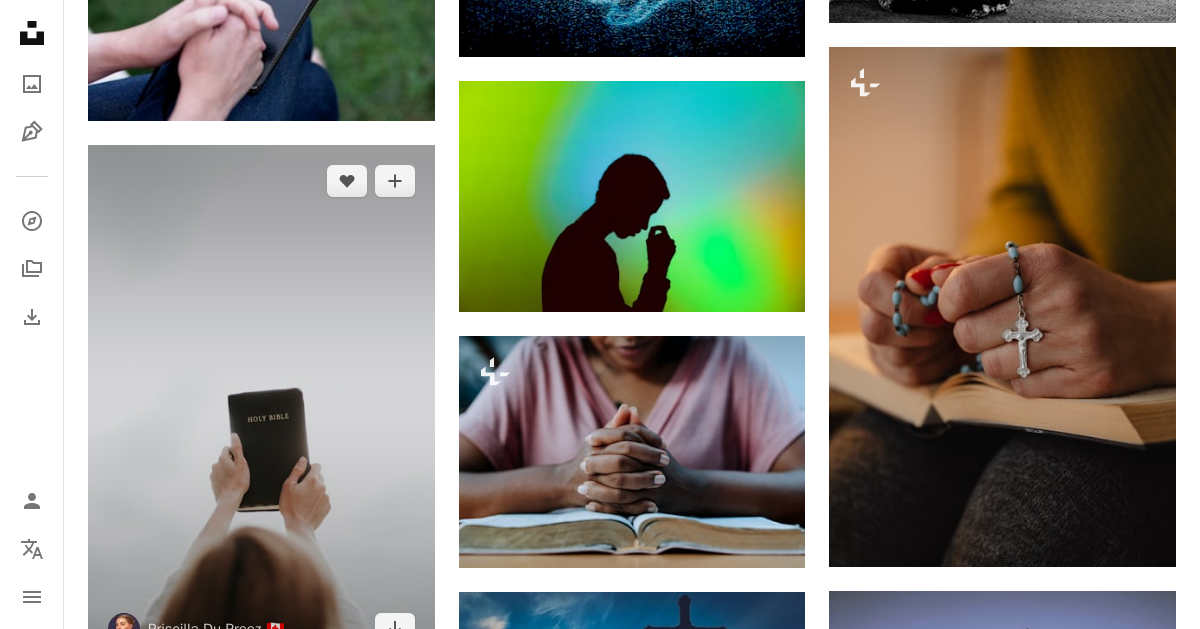 scroll, scrollTop: 15152, scrollLeft: 0, axis: vertical 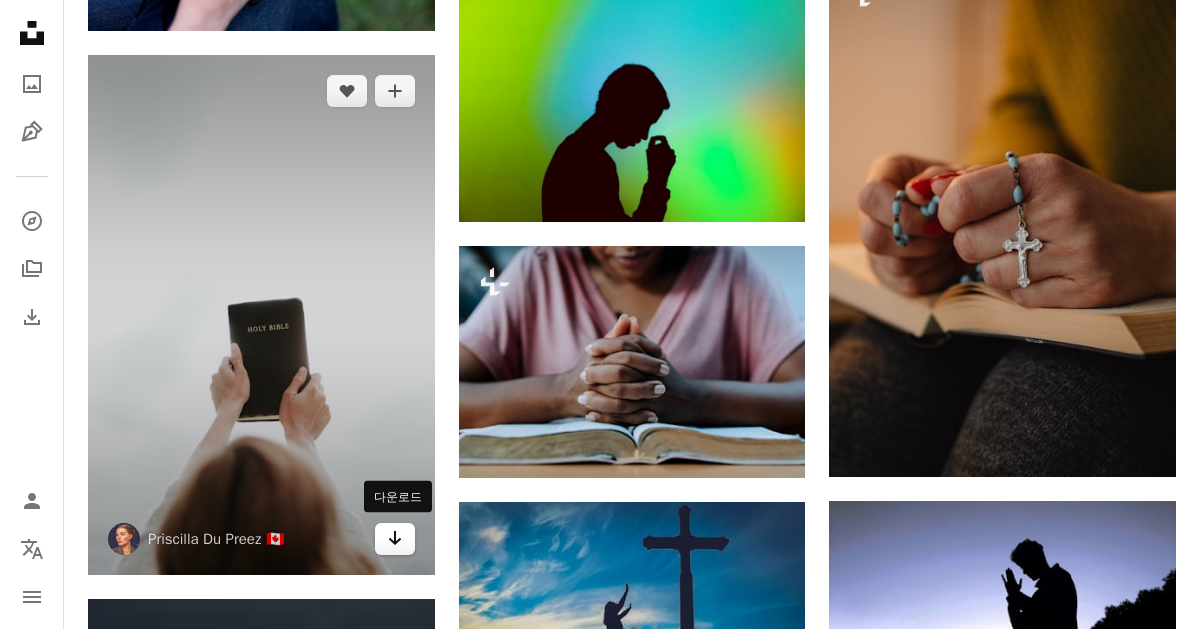 click 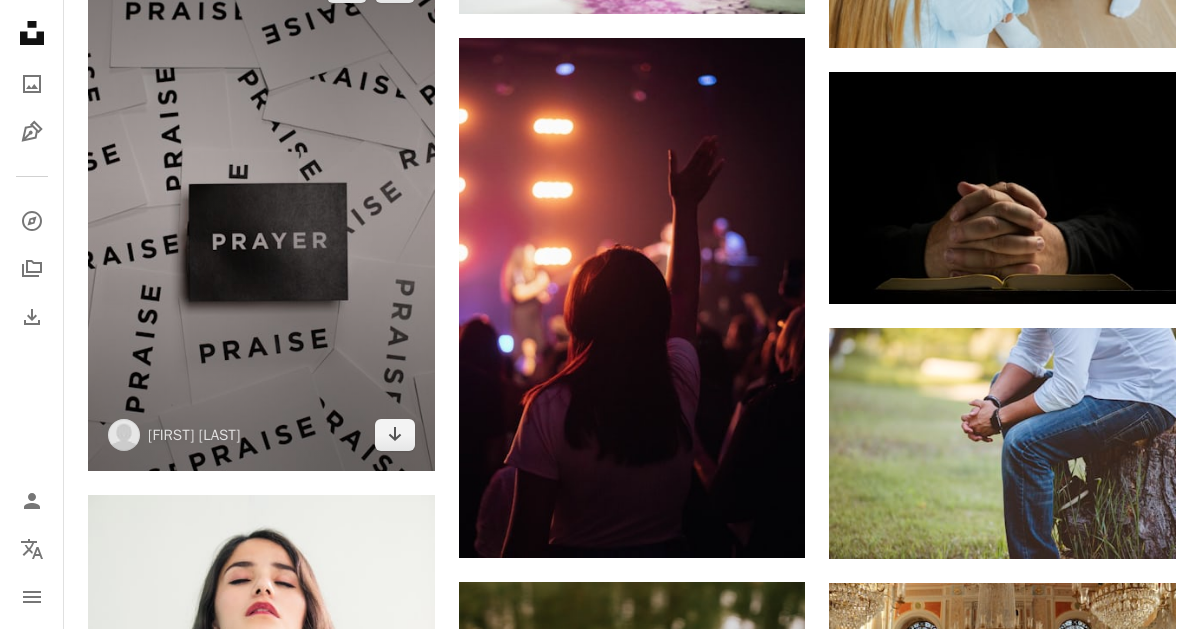 scroll, scrollTop: 16341, scrollLeft: 0, axis: vertical 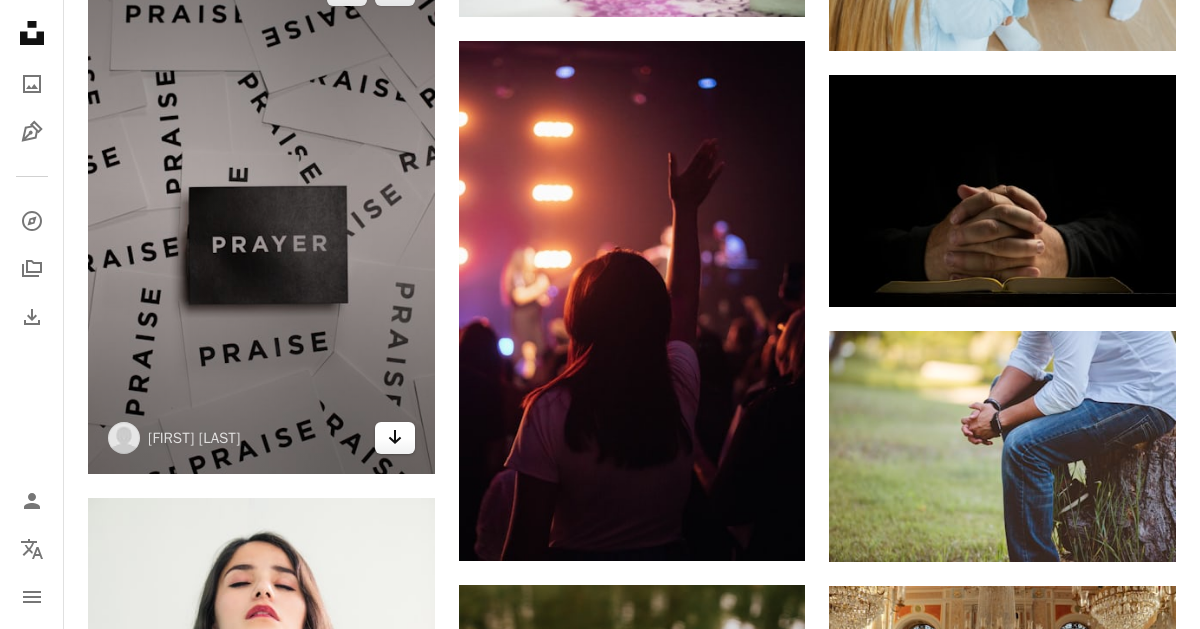 click on "Arrow pointing down" at bounding box center [395, 438] 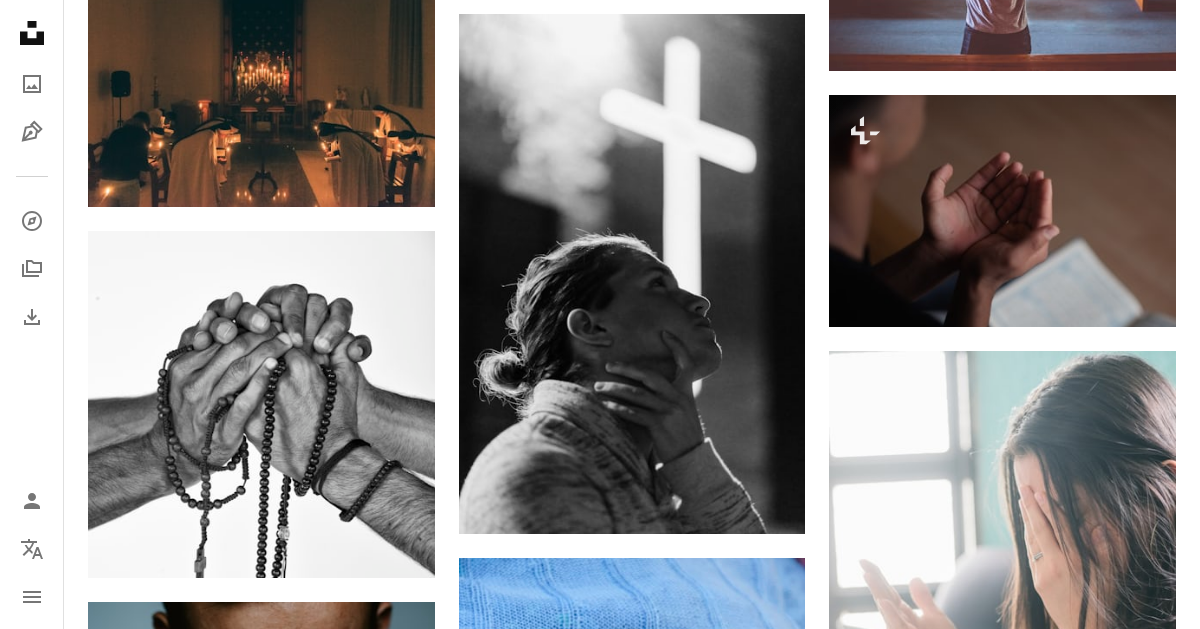 scroll, scrollTop: 17667, scrollLeft: 0, axis: vertical 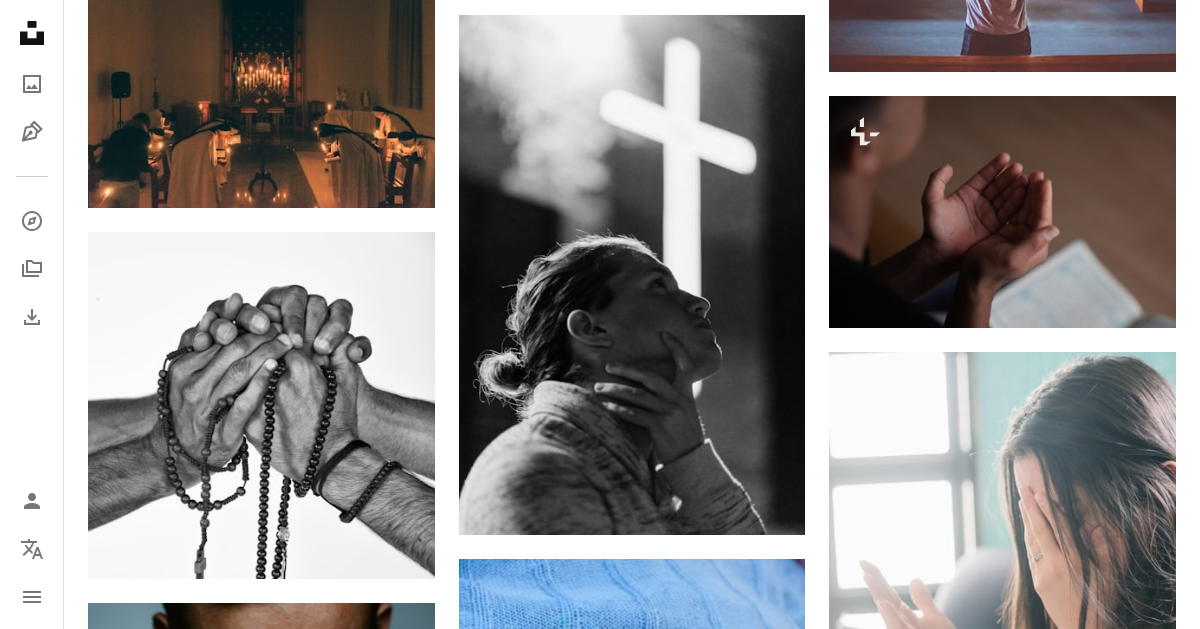 click on "A heart A plus sign Patrick Fore 고용 가능 A checkmark inside of a circle Arrow pointing down A heart A plus sign Jack Sharp Arrow pointing down A heart A plus sign Naassom Azevedo Arrow pointing down Plus sign for Unsplash+ A heart A plus sign Getty Images Unsplash+ 용 A lock   다운로드 A heart A plus sign Ben White 고용 가능 A checkmark inside of a circle Arrow pointing down A heart A plus sign Jeremy Yap 고용 가능 A checkmark inside of a circle Arrow pointing down Plus sign for Unsplash+ A heart A plus sign Getty Images Unsplash+ 용 A lock   다운로드 A heart A plus sign Luis Alberto Sánchez Terrones Arrow pointing down A heart A plus sign ABEL MARQUEZ Arrow pointing down A heart A plus sign Amaury Gutierrez Arrow pointing down A heart A plus sign Samuel Martins Arrow pointing down Plus sign for Unsplash+ A heart A plus sign Getty Images Unsplash+ 용 A lock   다운로드 A heart A plus sign Nathan Dumlao 고용 가능 A checkmark inside of a circle Arrow pointing down A heart 용" at bounding box center [632, -6992] 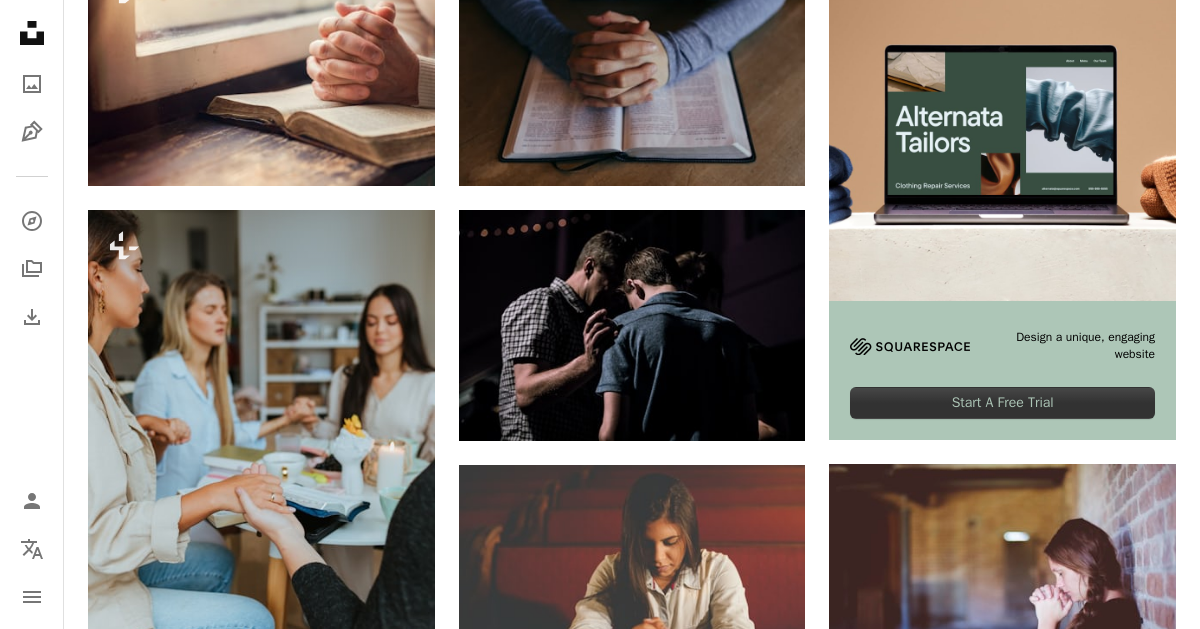 scroll, scrollTop: 0, scrollLeft: 0, axis: both 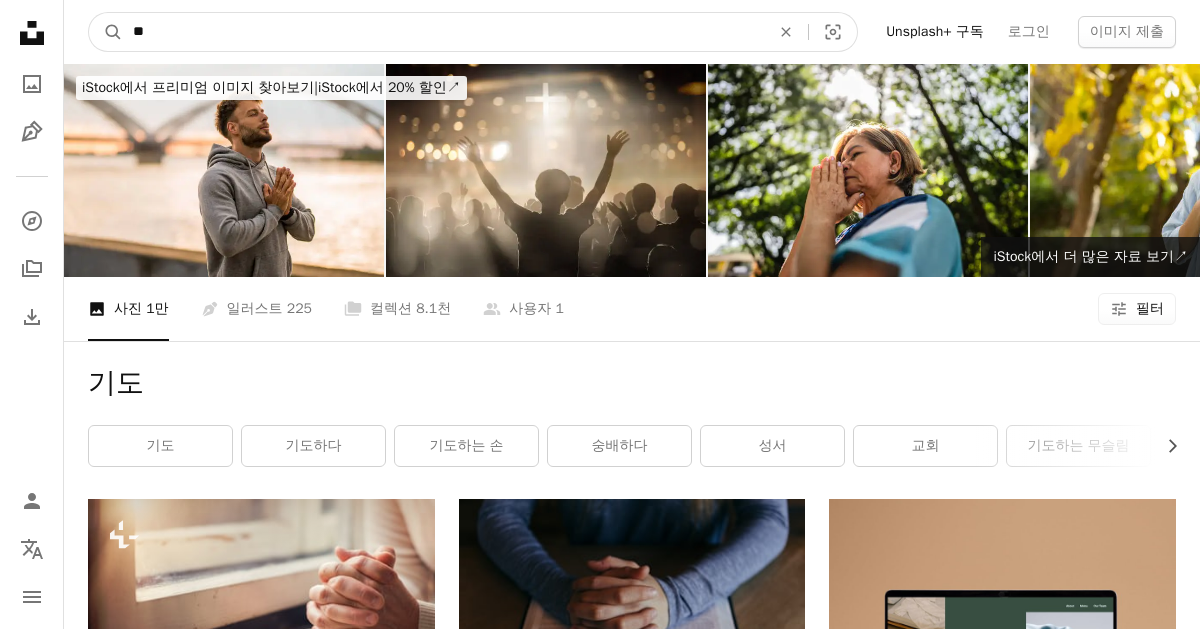 click on "**" at bounding box center (443, 32) 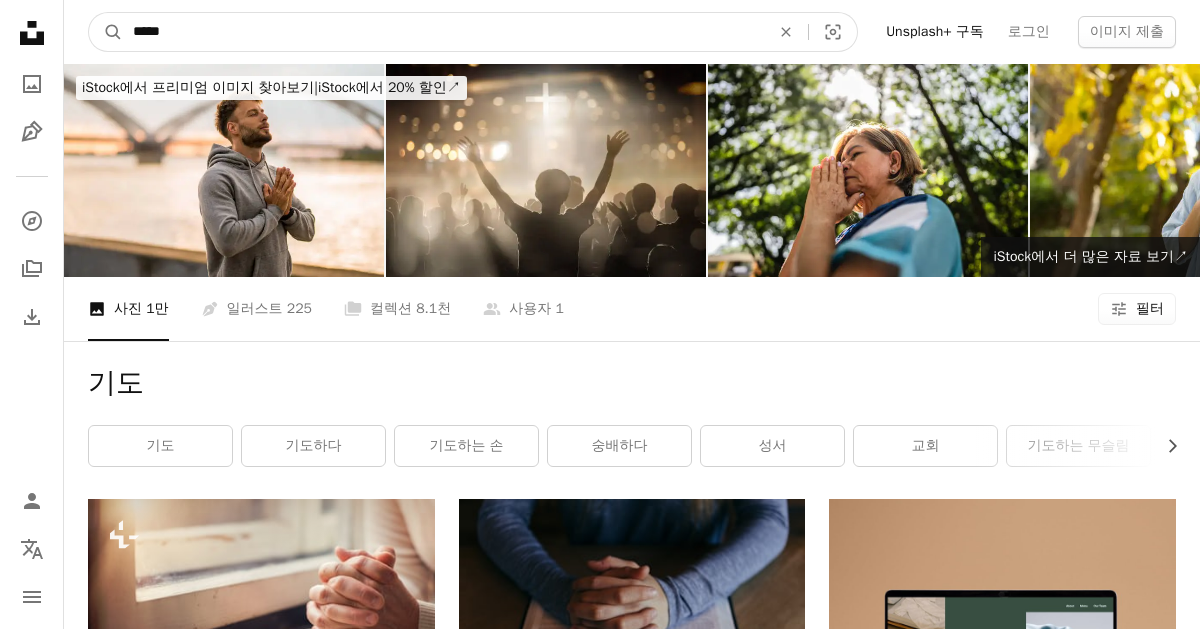 type on "*****" 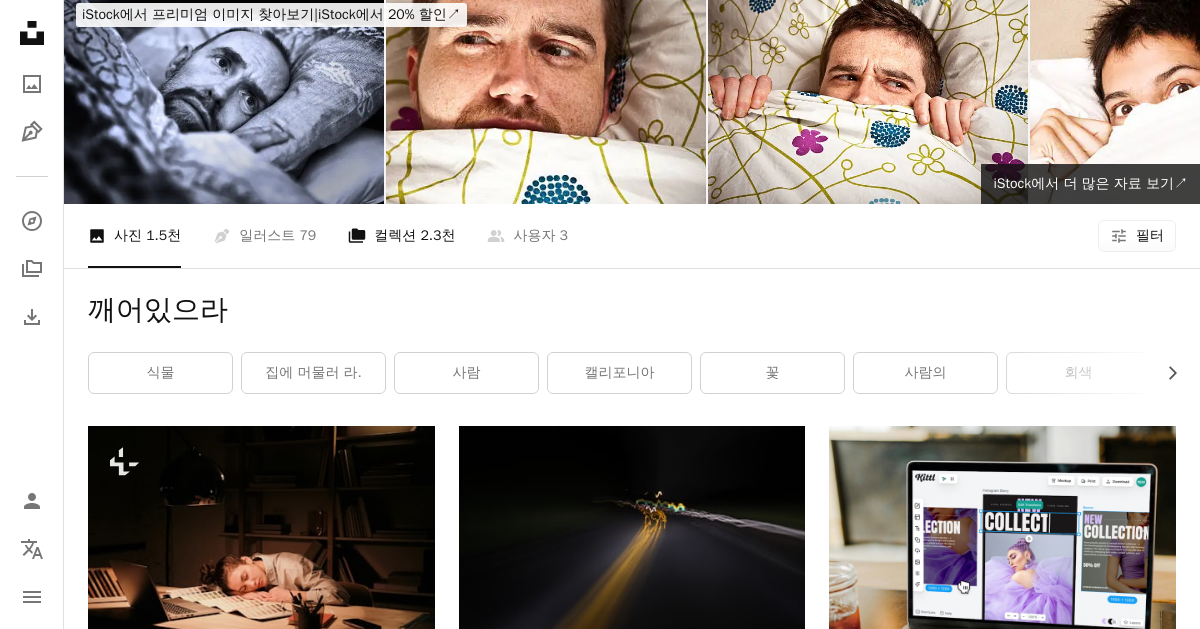 scroll, scrollTop: 0, scrollLeft: 0, axis: both 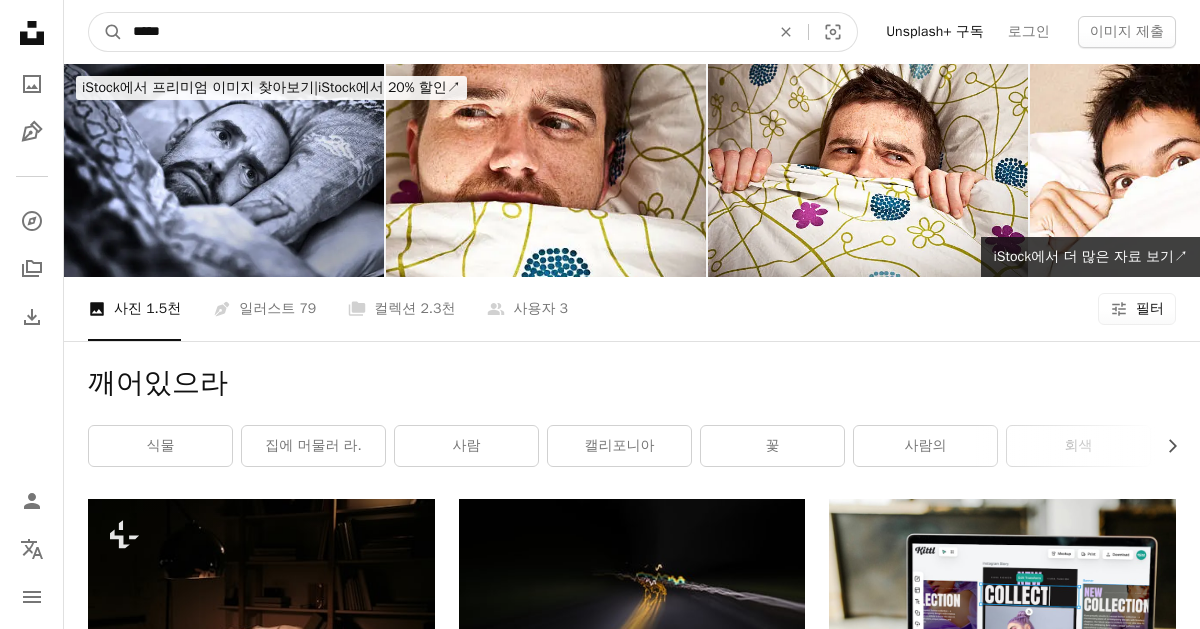click on "*****" at bounding box center [443, 32] 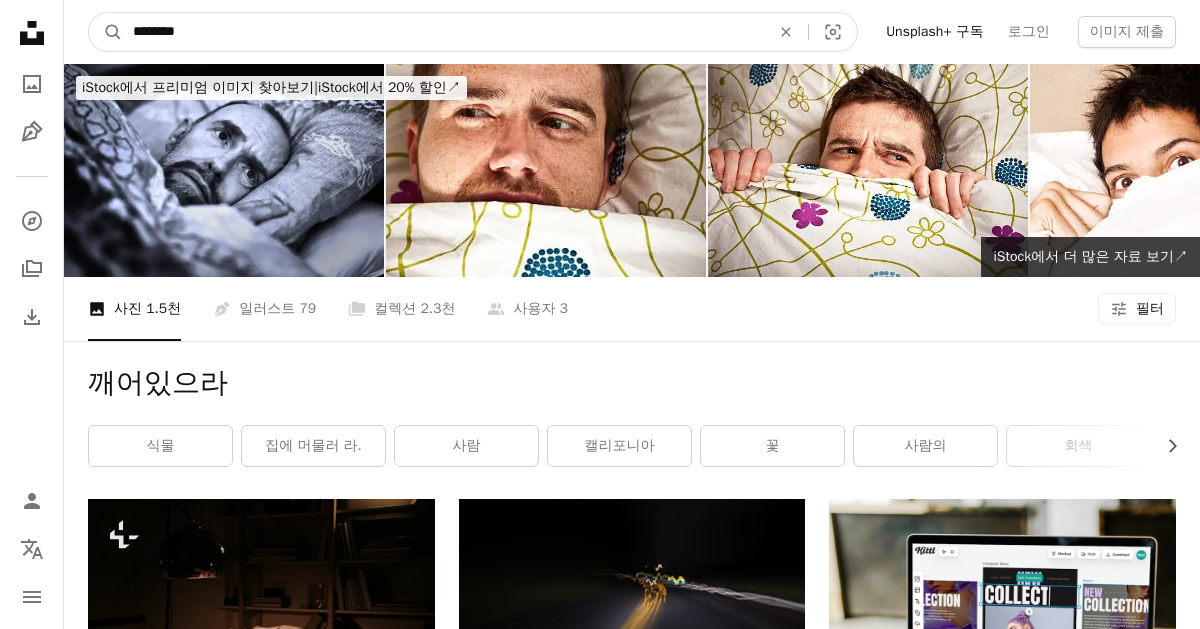 type on "********" 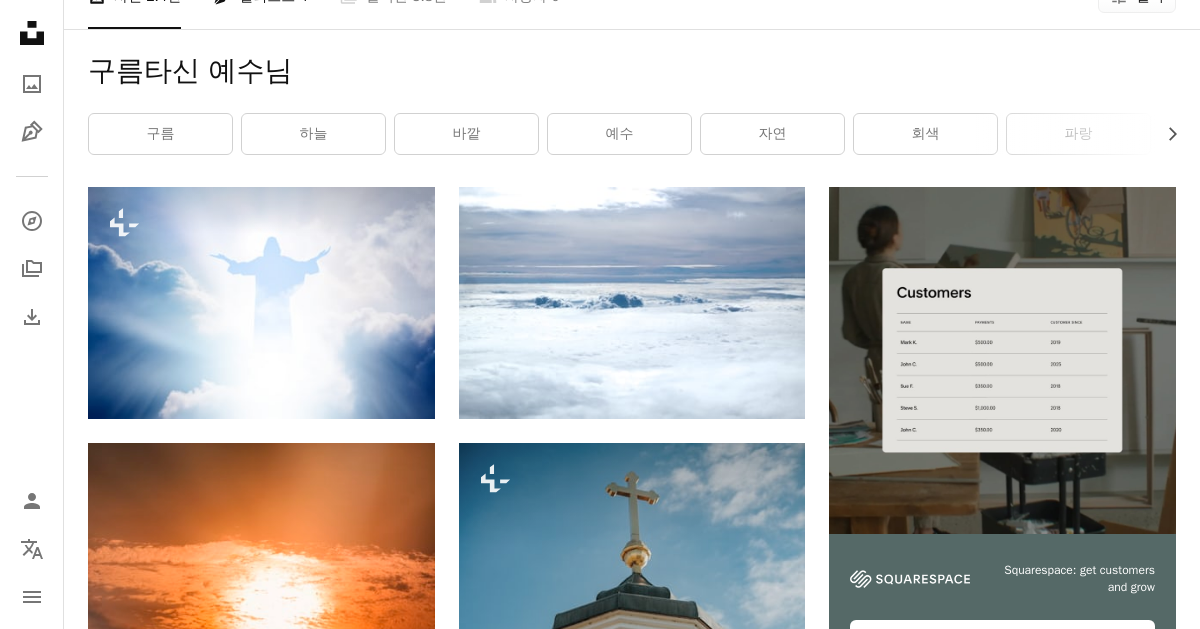 scroll, scrollTop: 0, scrollLeft: 0, axis: both 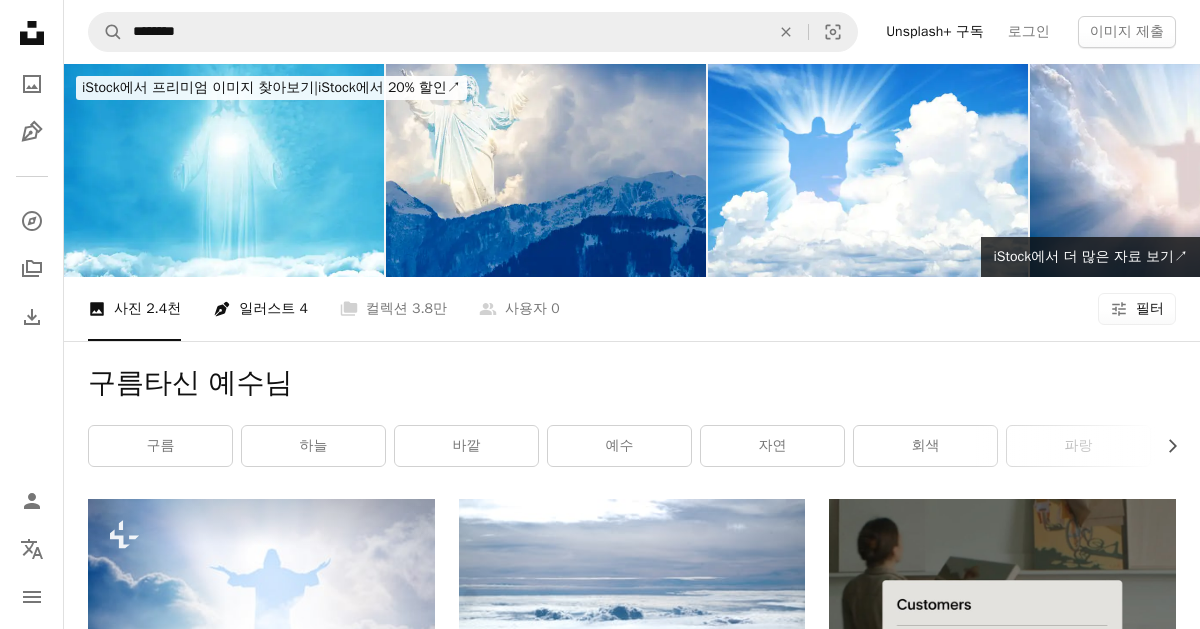 click on "Pen Tool 일러스트   4" at bounding box center [260, 309] 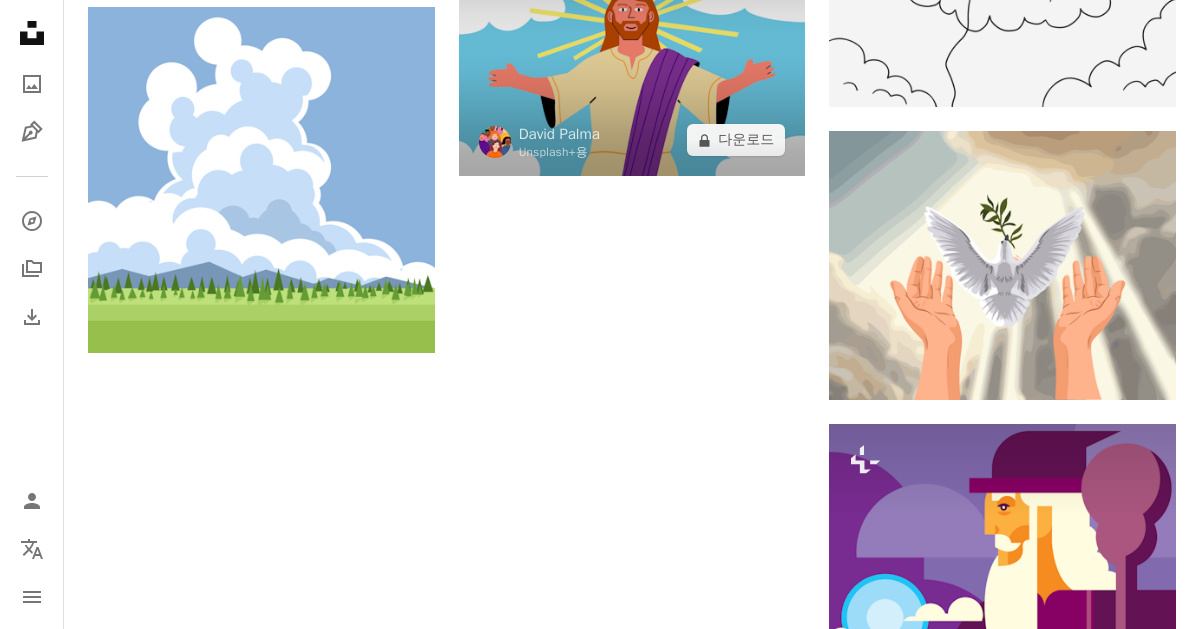 scroll, scrollTop: 3879, scrollLeft: 0, axis: vertical 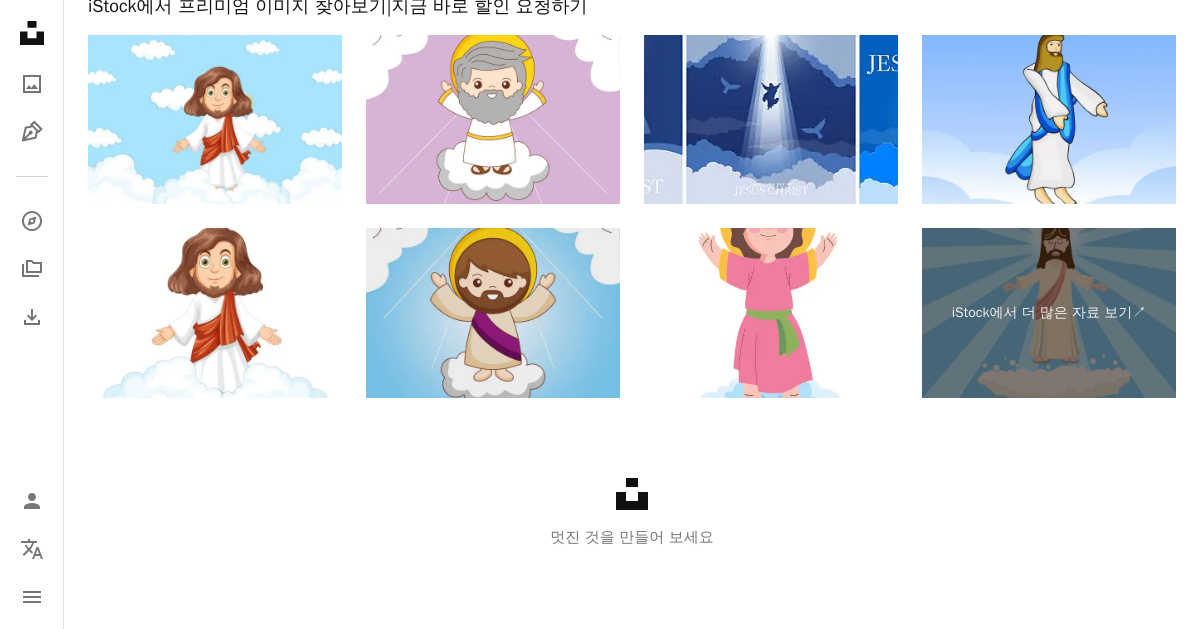 click at bounding box center (493, 312) 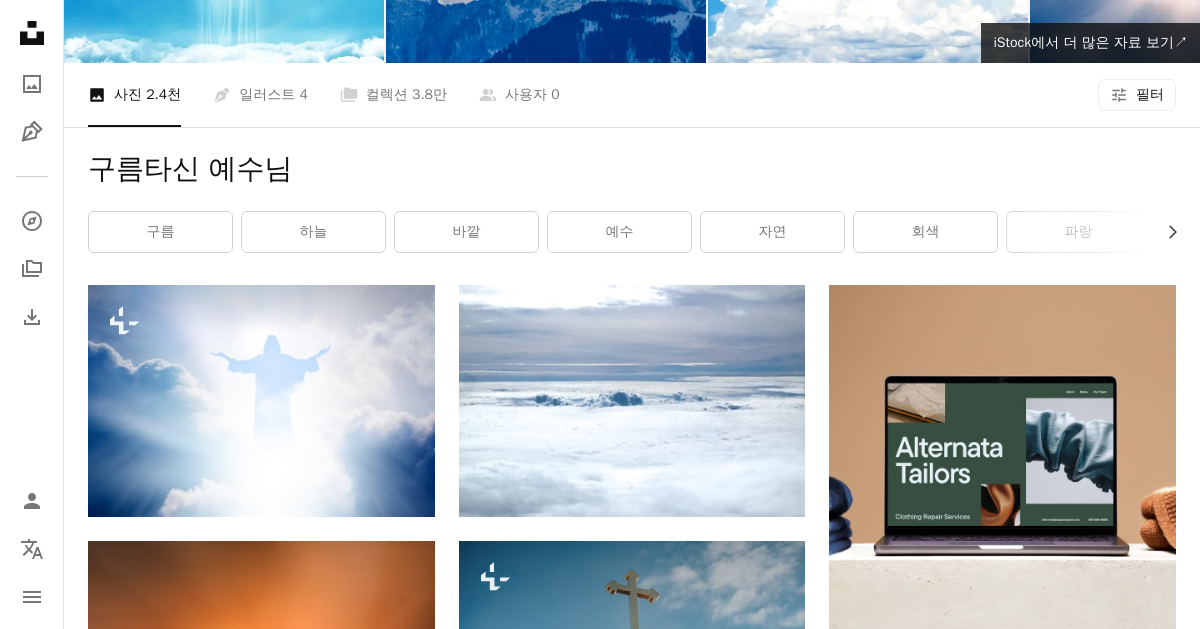 scroll, scrollTop: 0, scrollLeft: 0, axis: both 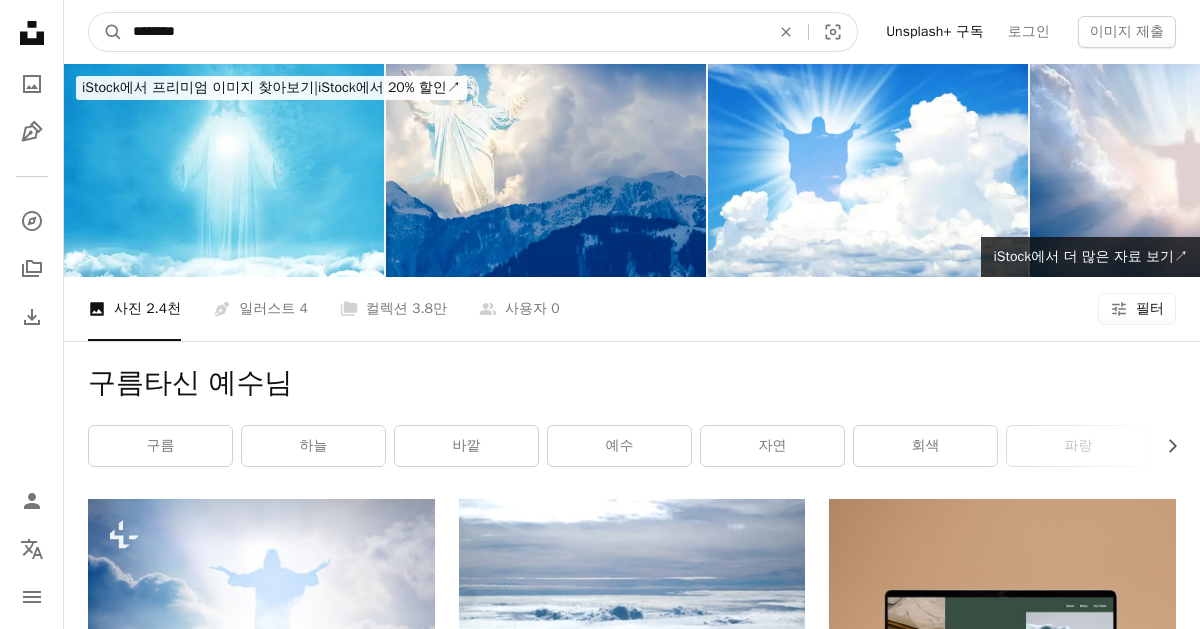 click on "********" at bounding box center (443, 32) 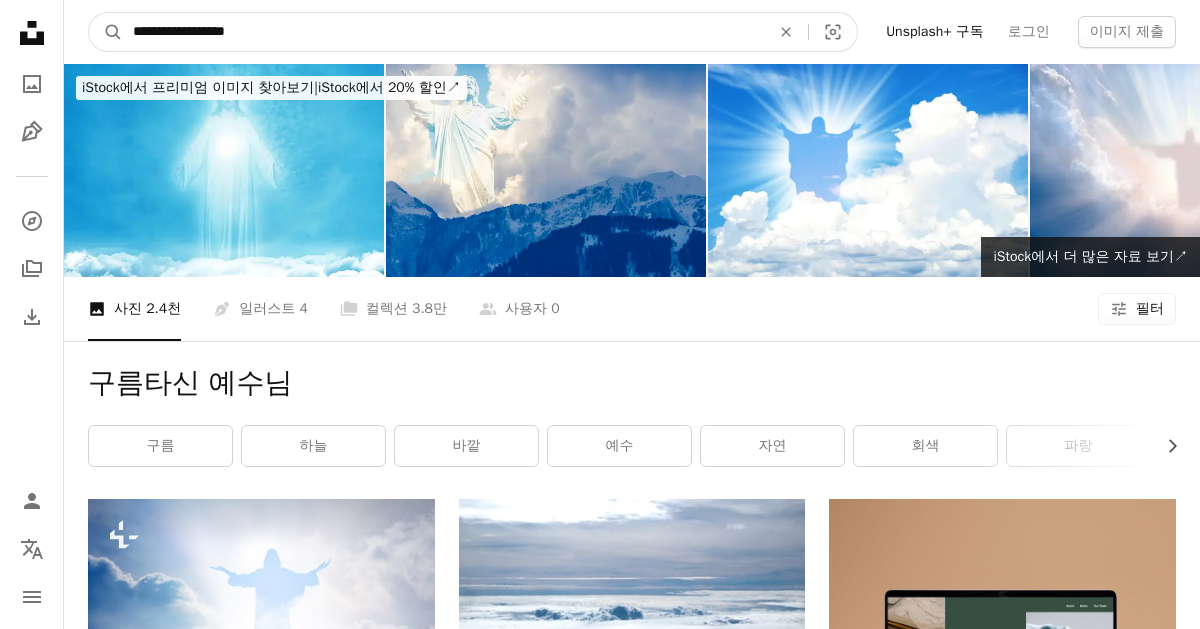 type on "**********" 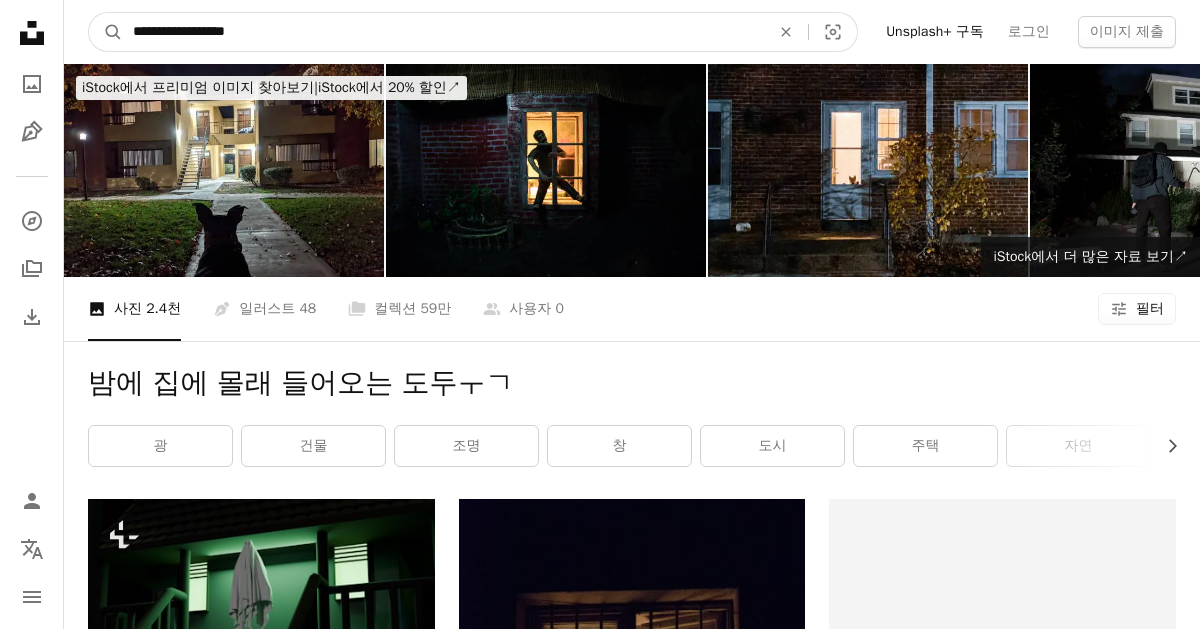 click on "**********" at bounding box center (443, 32) 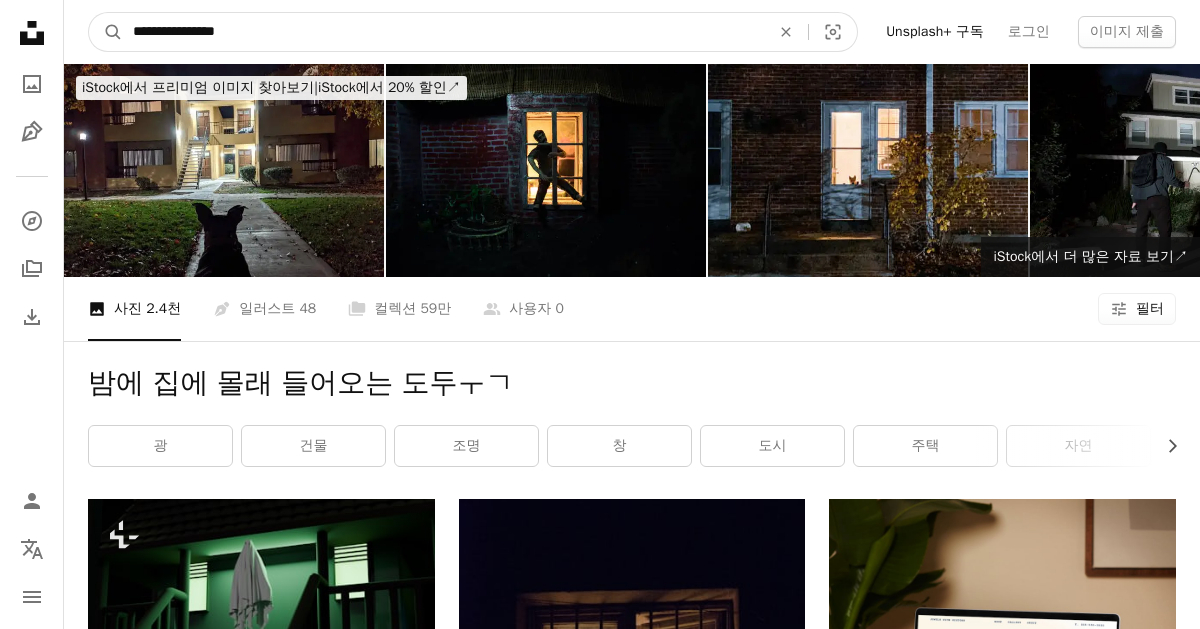 type on "**********" 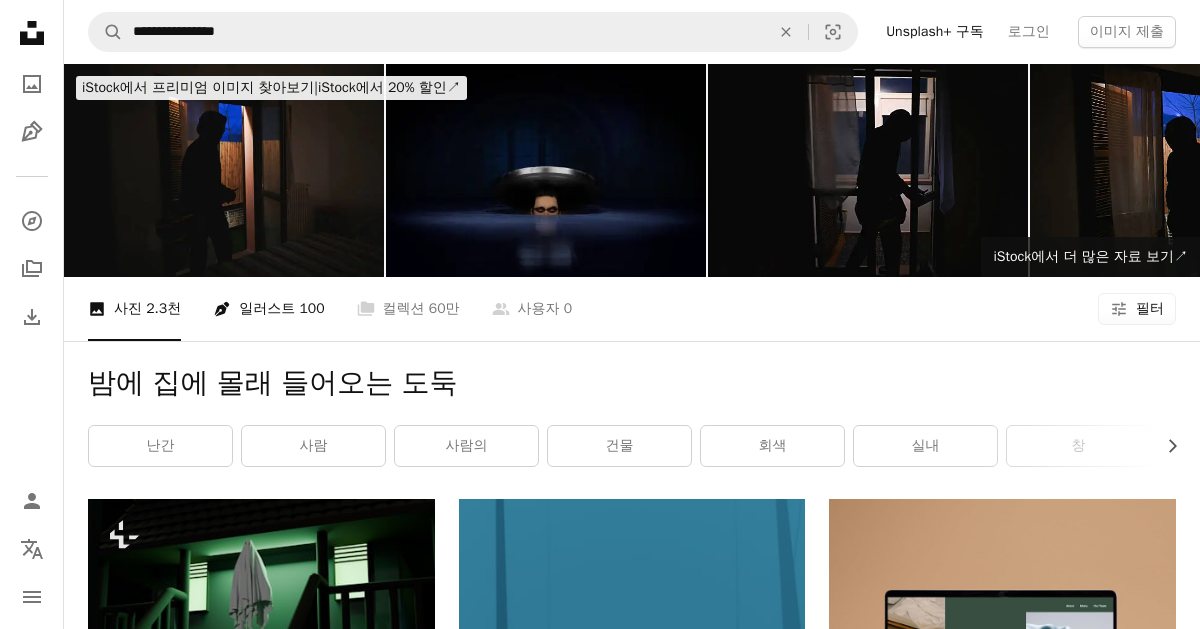 click on "Pen Tool 일러스트   100" at bounding box center (268, 309) 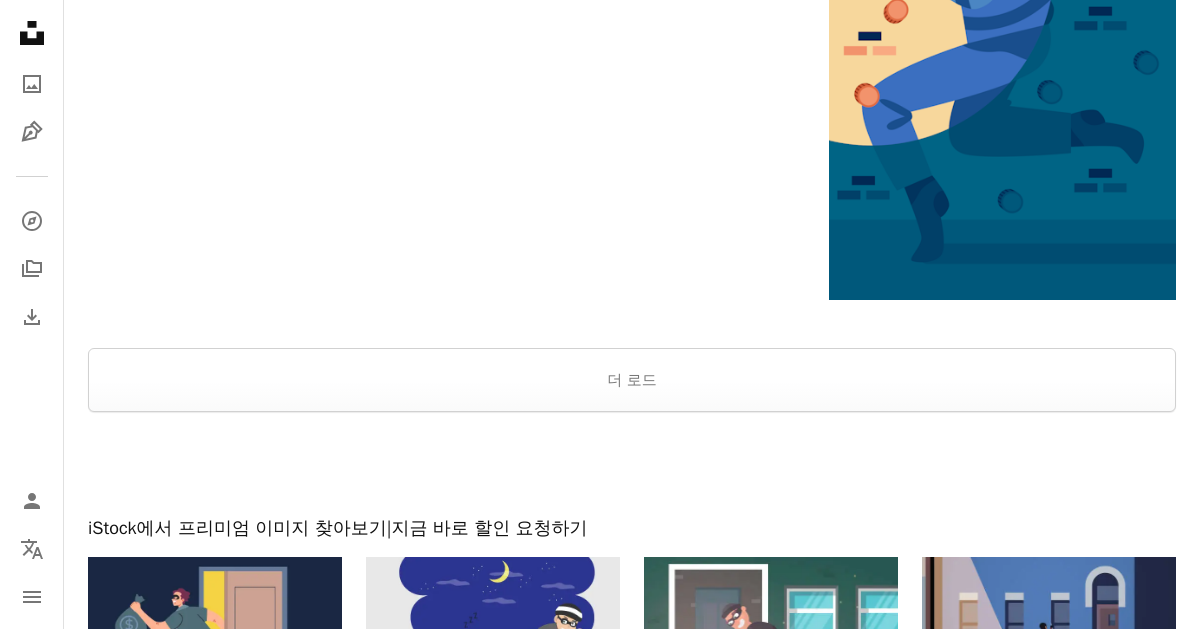 scroll, scrollTop: 3586, scrollLeft: 0, axis: vertical 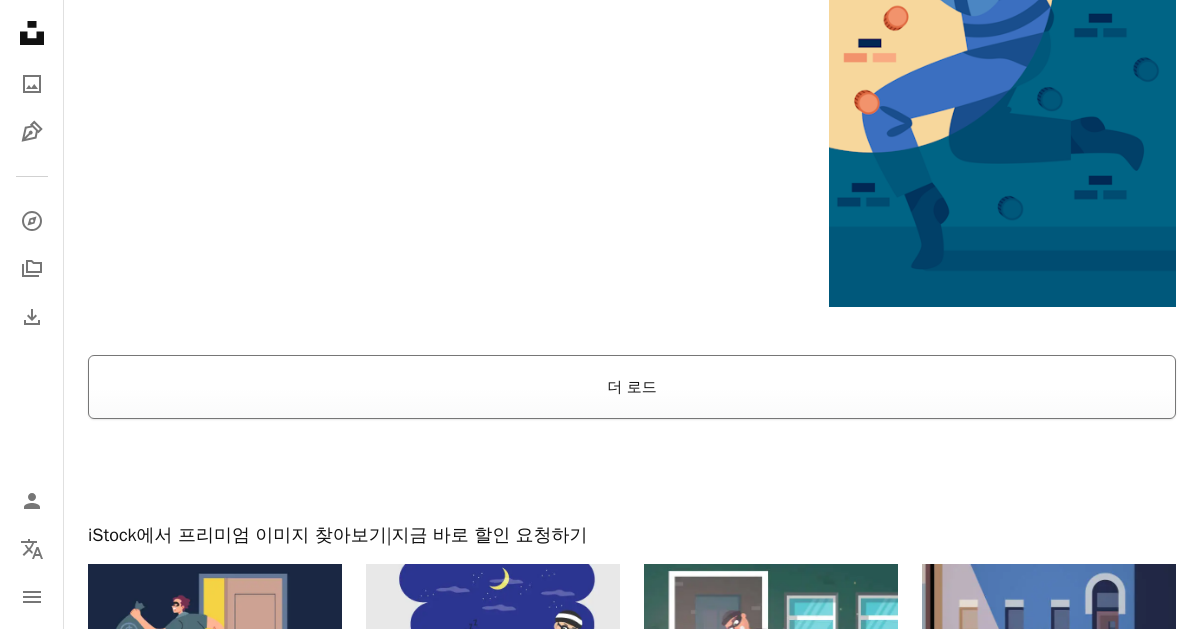click on "더 로드" at bounding box center [632, 387] 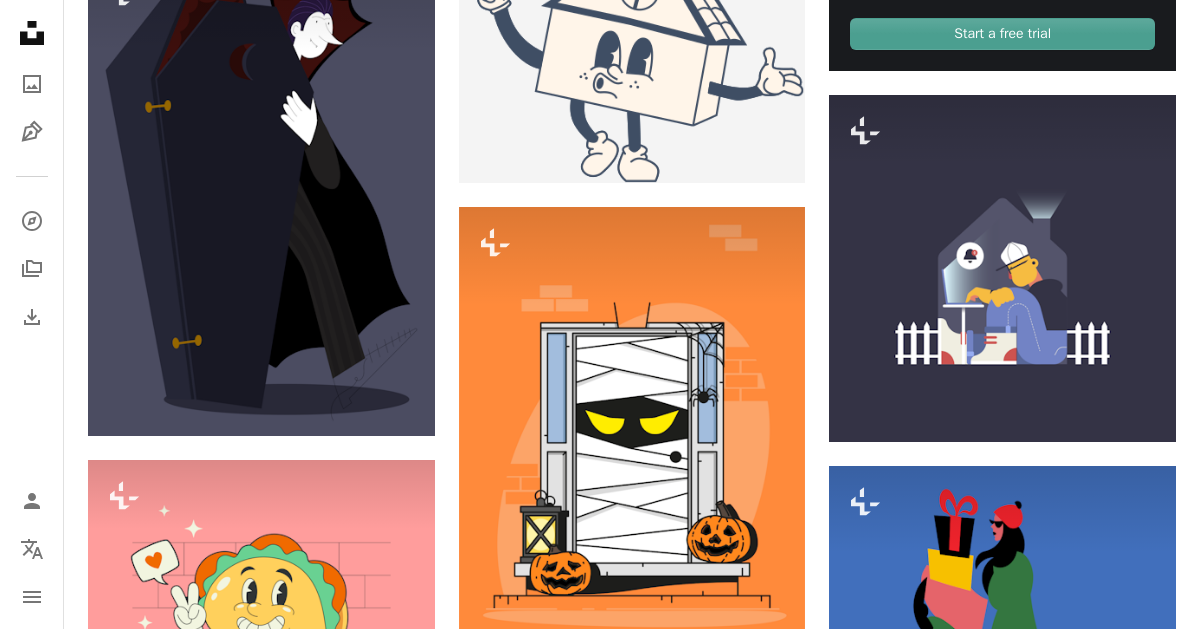 scroll, scrollTop: 0, scrollLeft: 0, axis: both 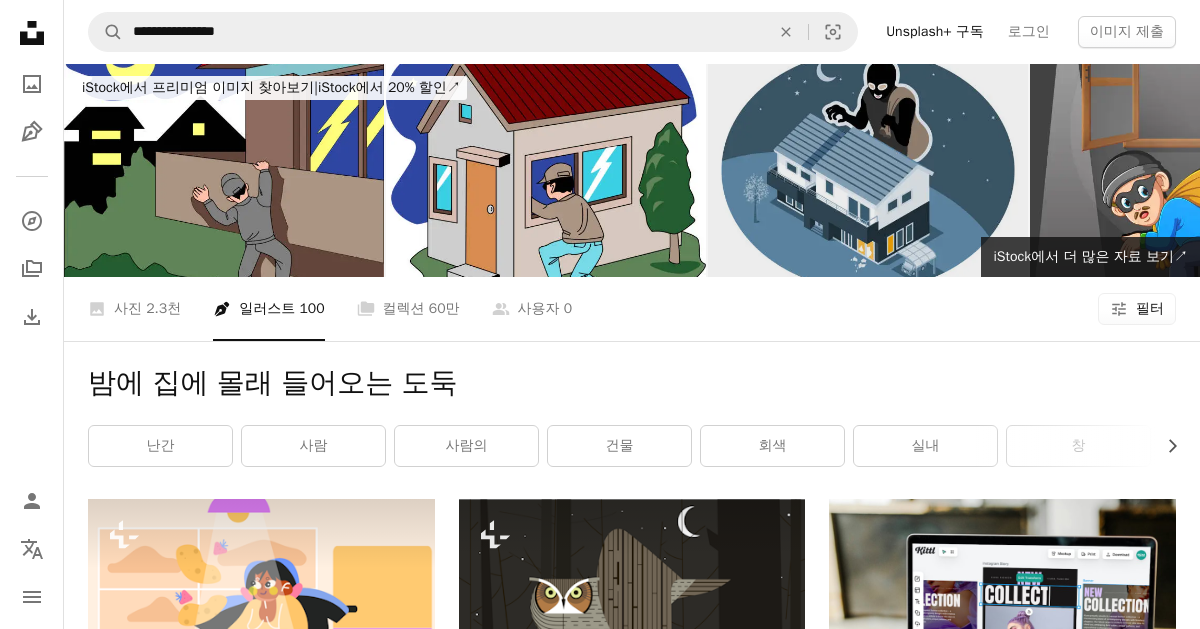 click at bounding box center [868, 170] 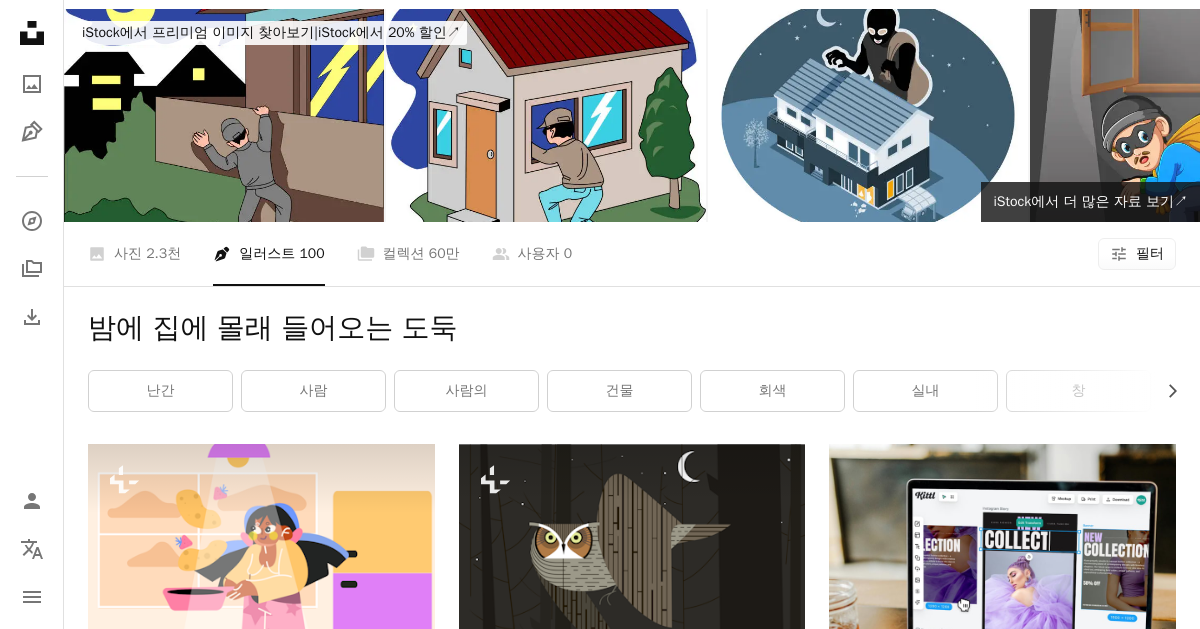 scroll, scrollTop: 0, scrollLeft: 0, axis: both 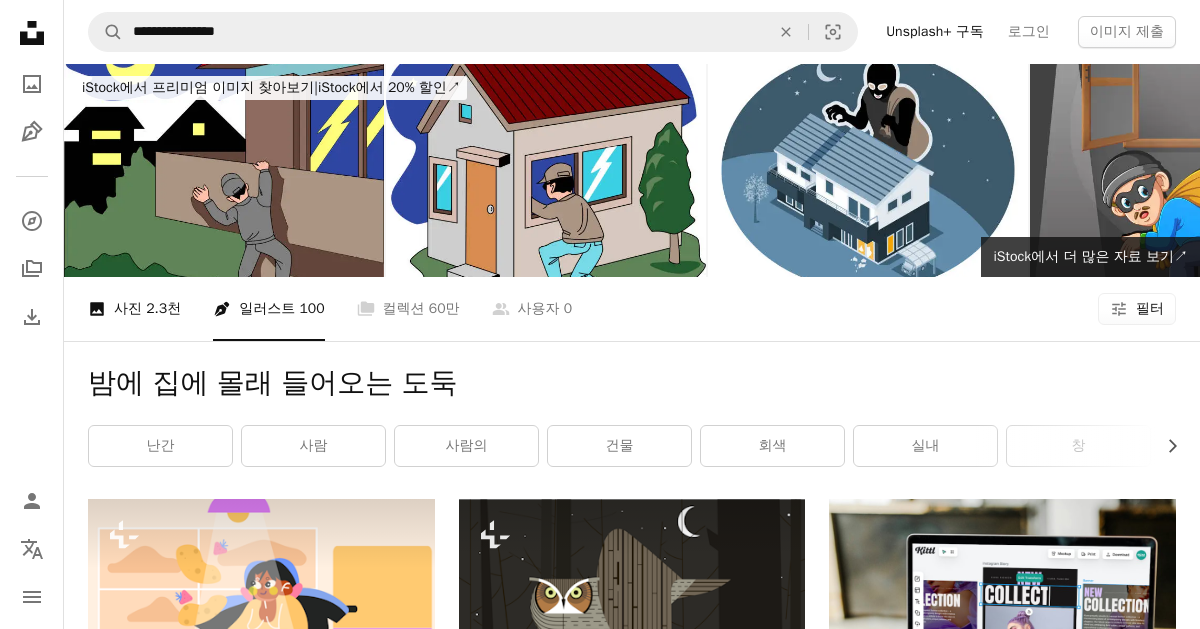 click on "2.3천" at bounding box center [163, 309] 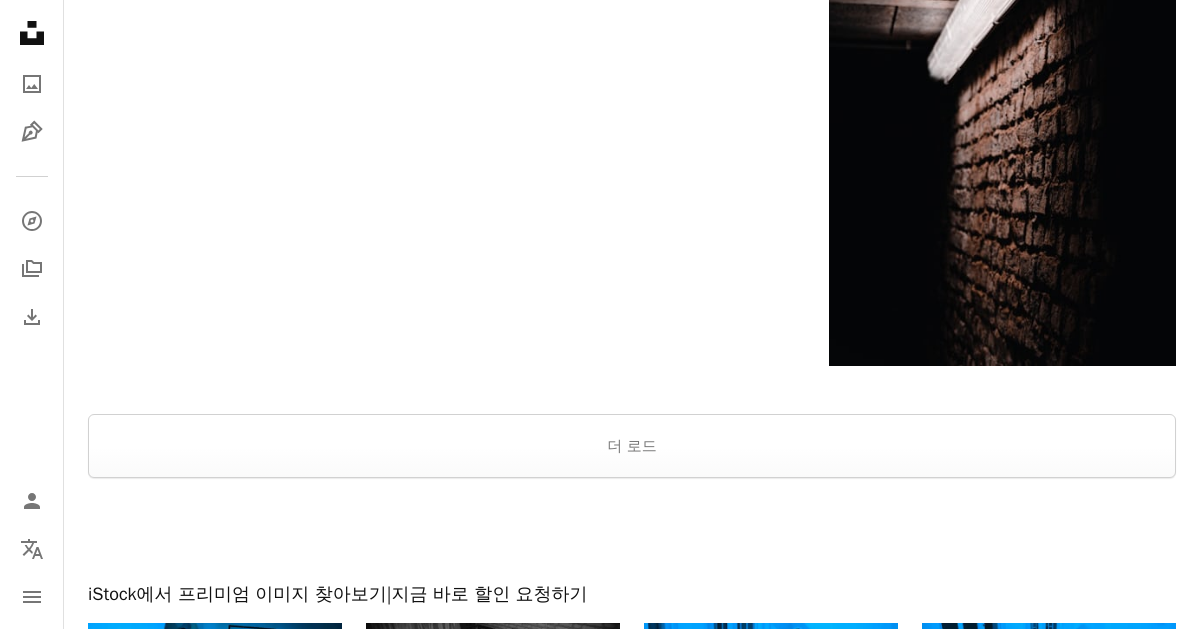scroll, scrollTop: 3622, scrollLeft: 0, axis: vertical 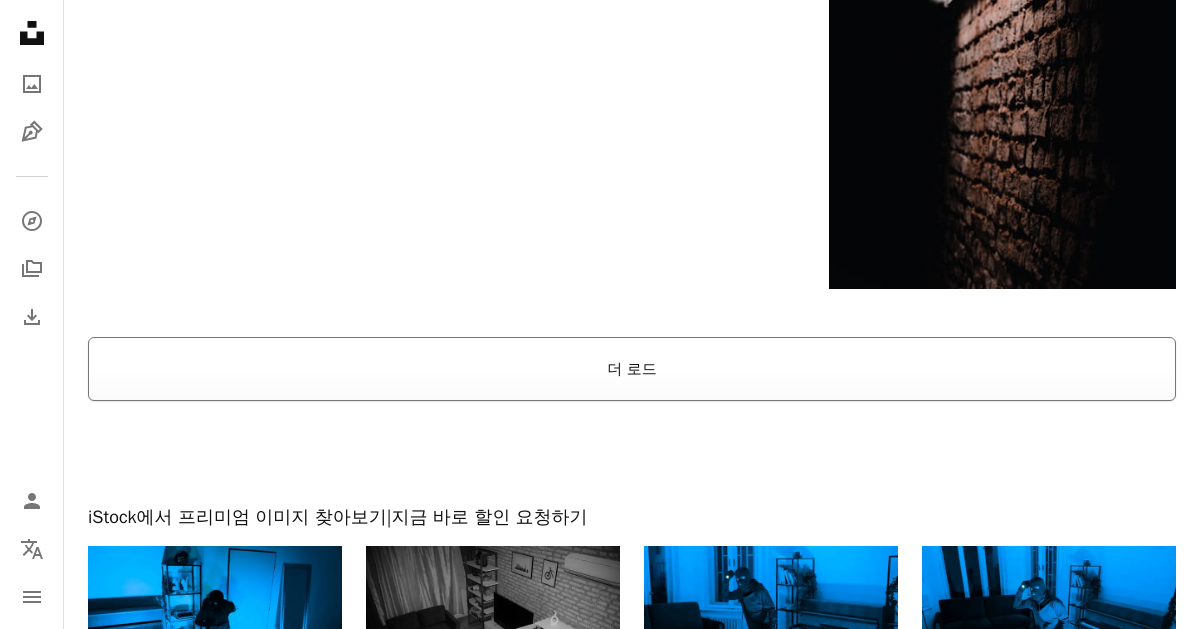 click on "더 로드" at bounding box center [632, 369] 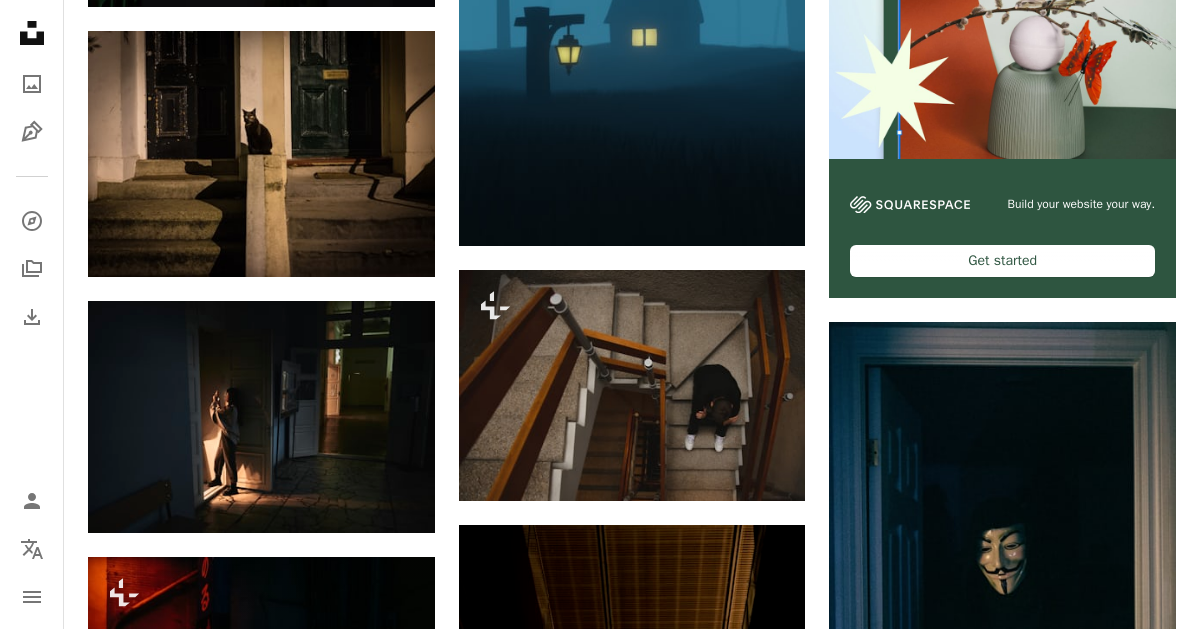 scroll, scrollTop: 0, scrollLeft: 0, axis: both 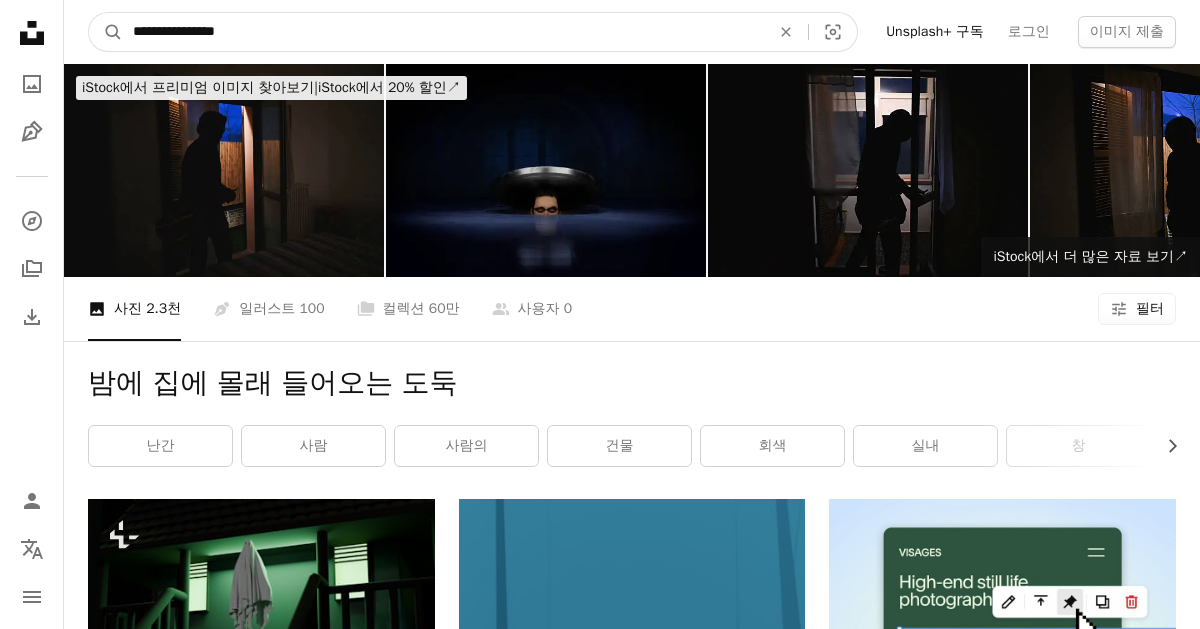 drag, startPoint x: 326, startPoint y: 28, endPoint x: -18, endPoint y: 23, distance: 344.03635 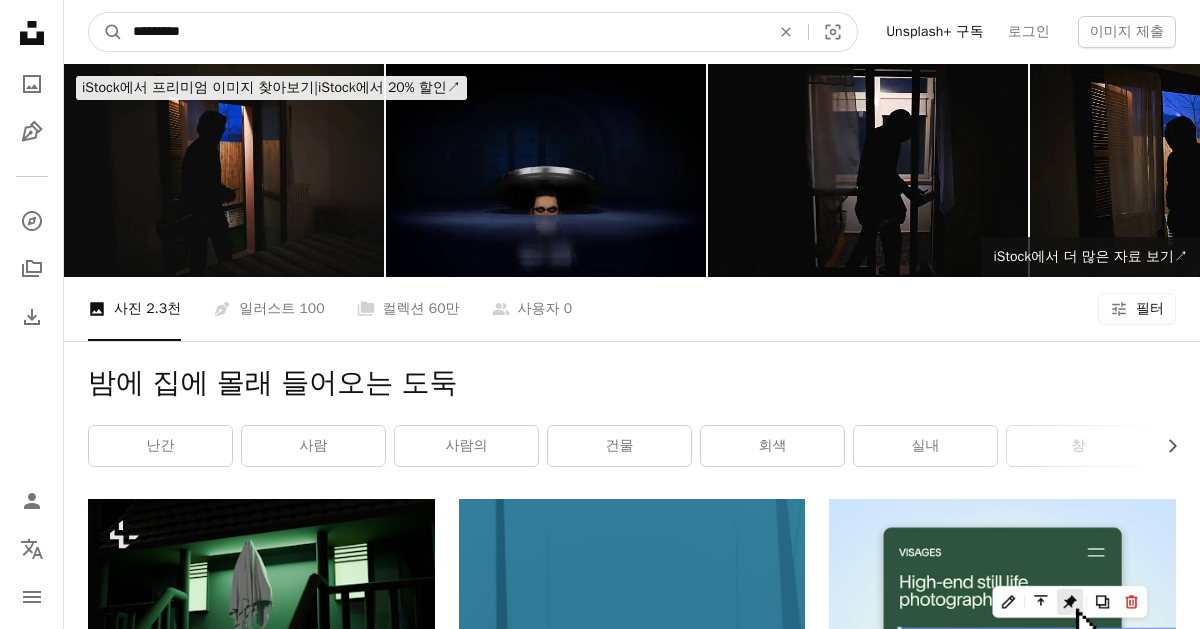 type on "**********" 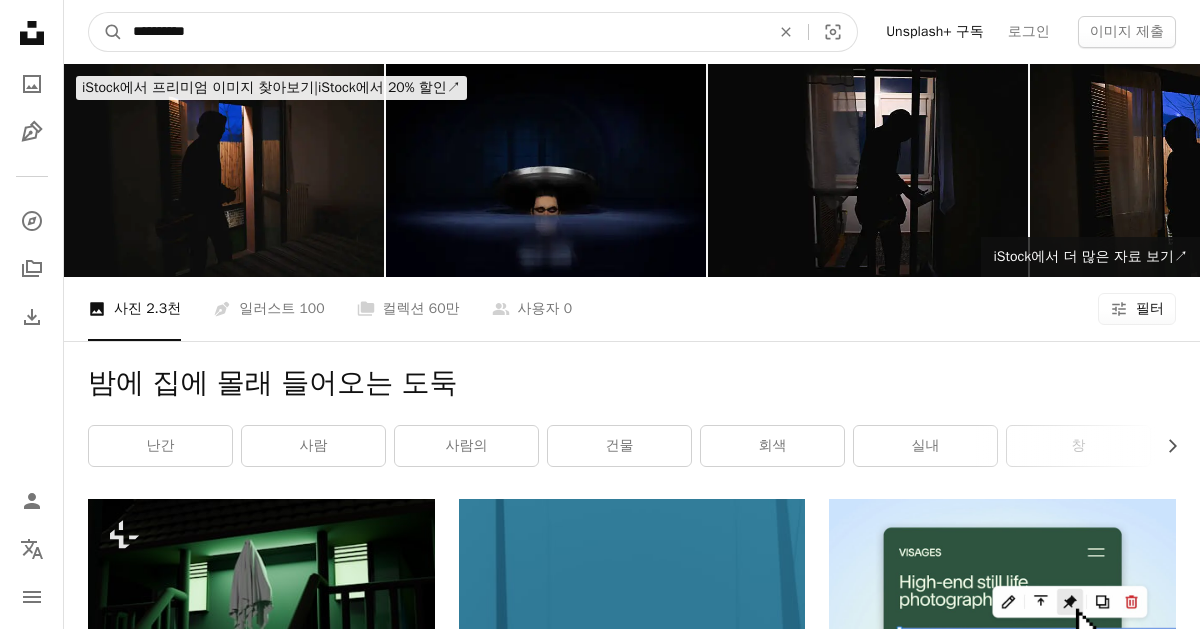 click on "A magnifying glass" at bounding box center (106, 32) 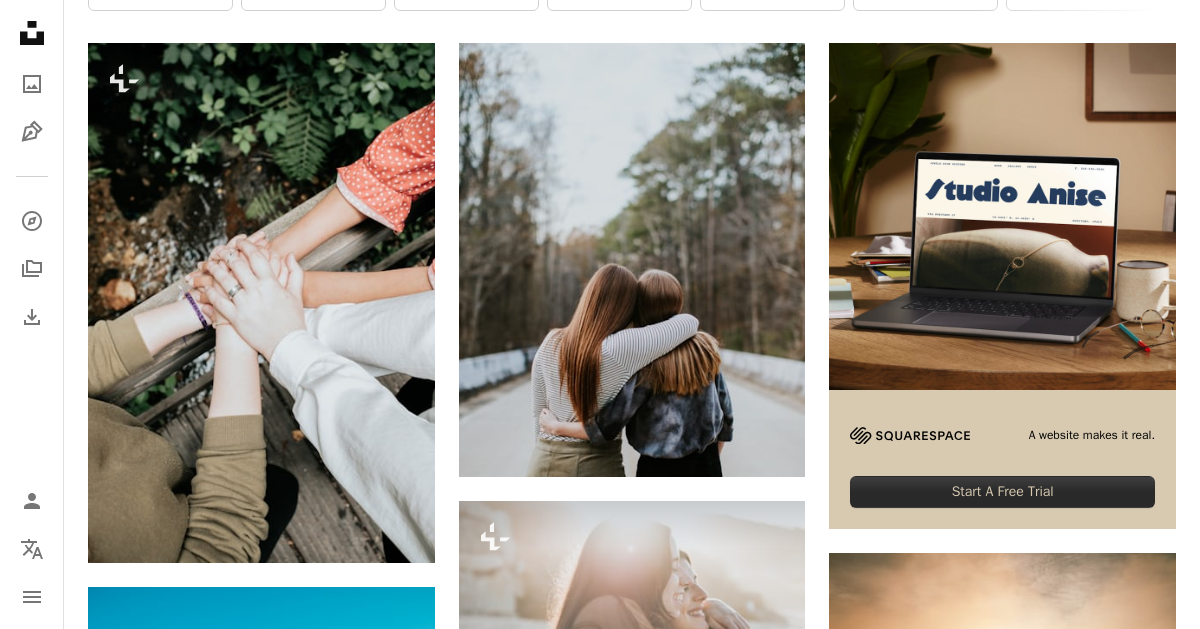 scroll, scrollTop: 457, scrollLeft: 0, axis: vertical 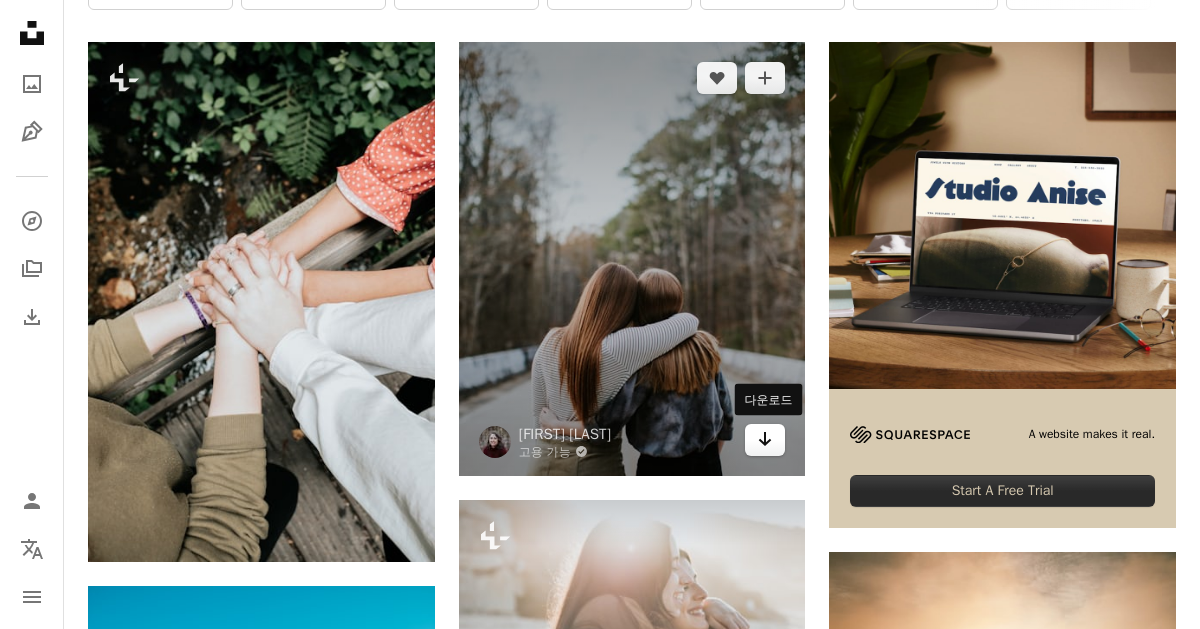 click 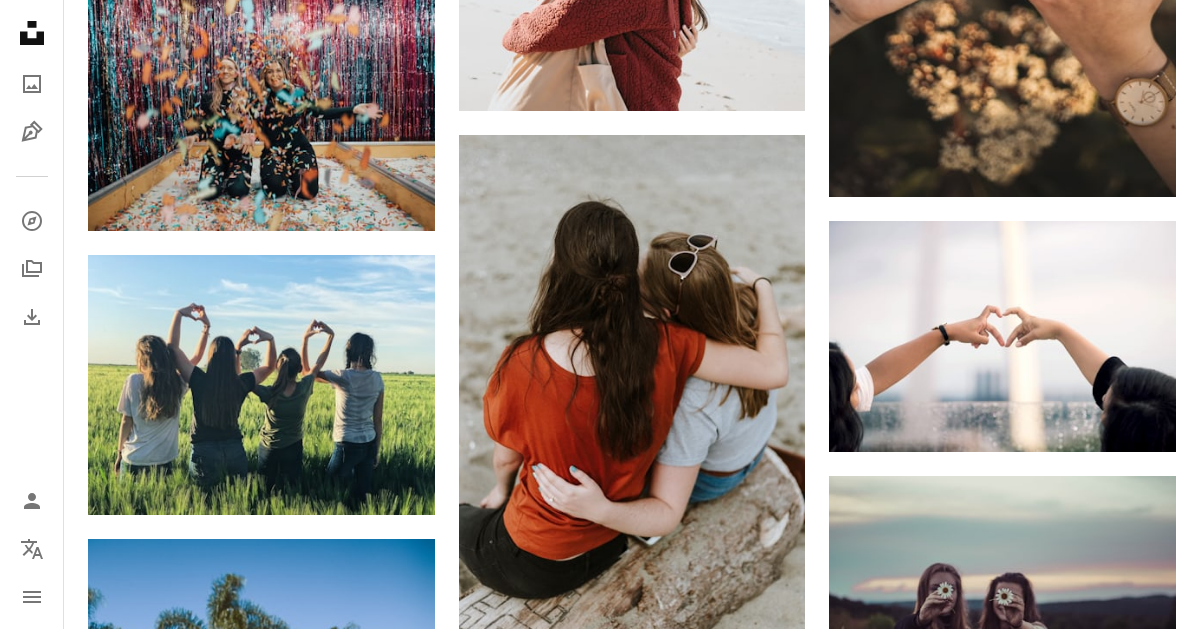 scroll, scrollTop: 1587, scrollLeft: 0, axis: vertical 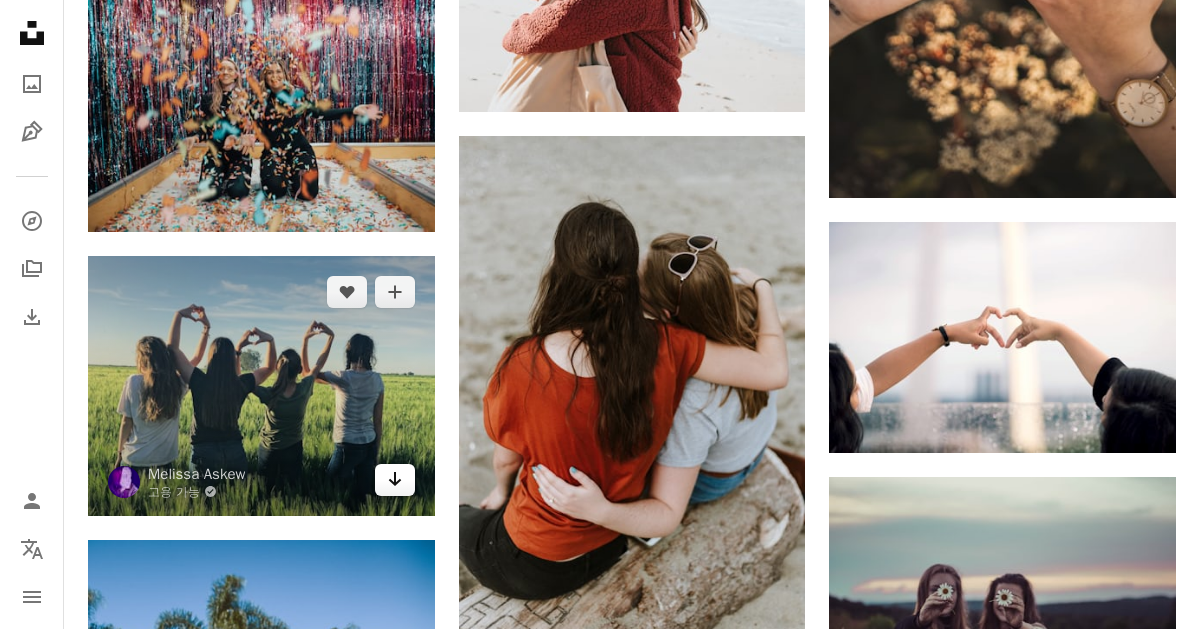 click on "Arrow pointing down" 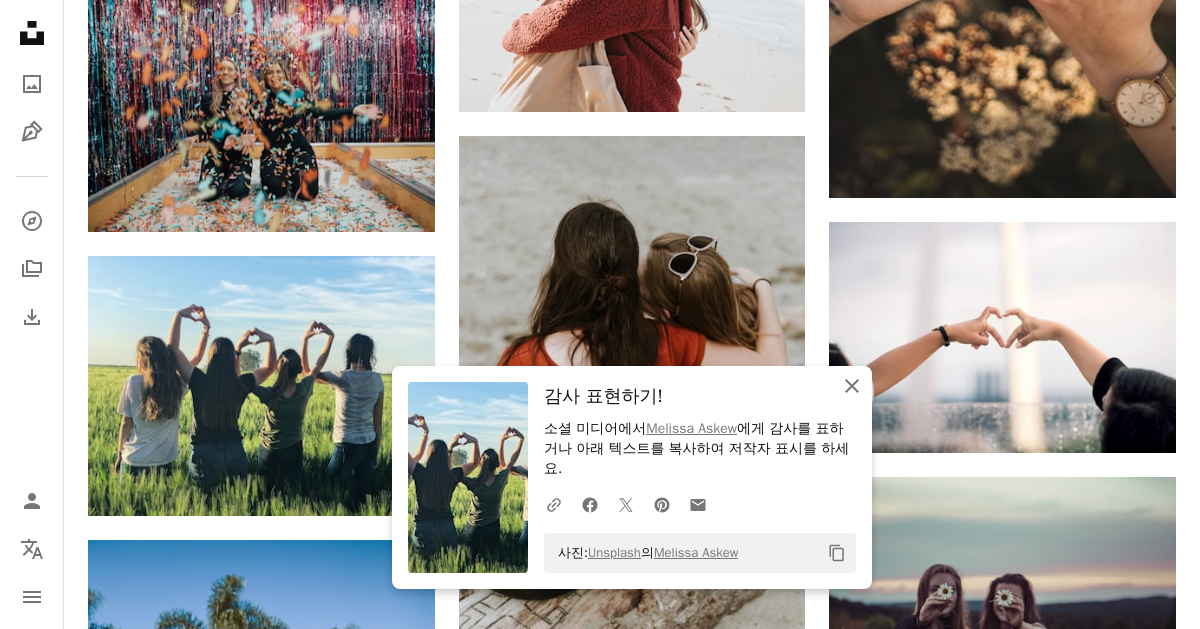click on "An X shape" 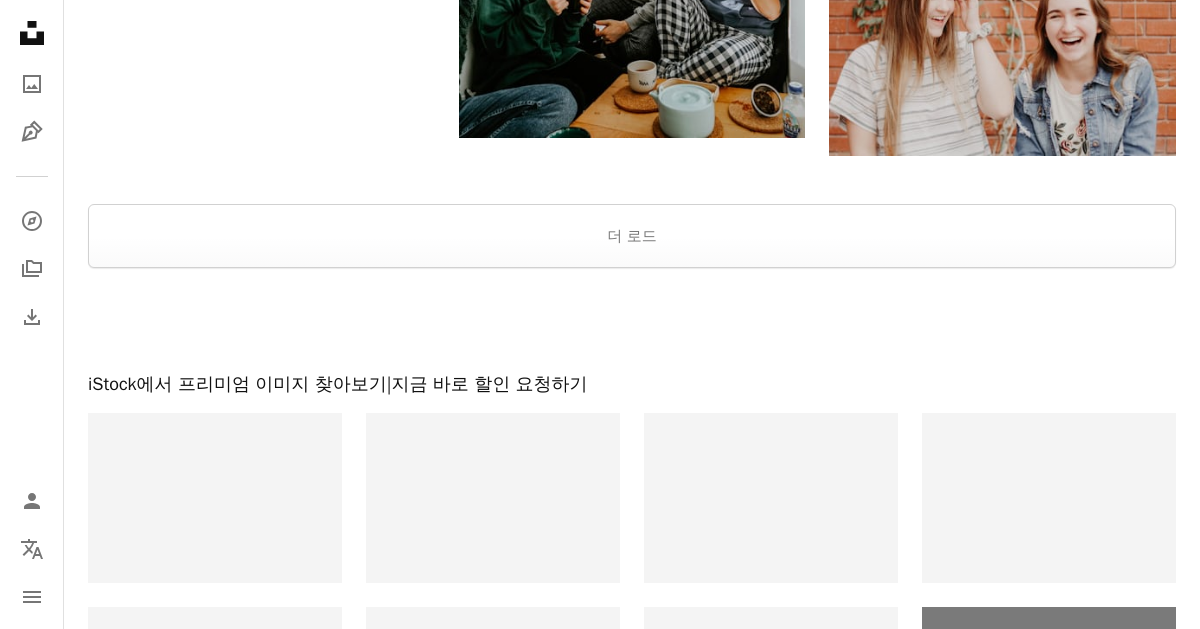 scroll, scrollTop: 3190, scrollLeft: 0, axis: vertical 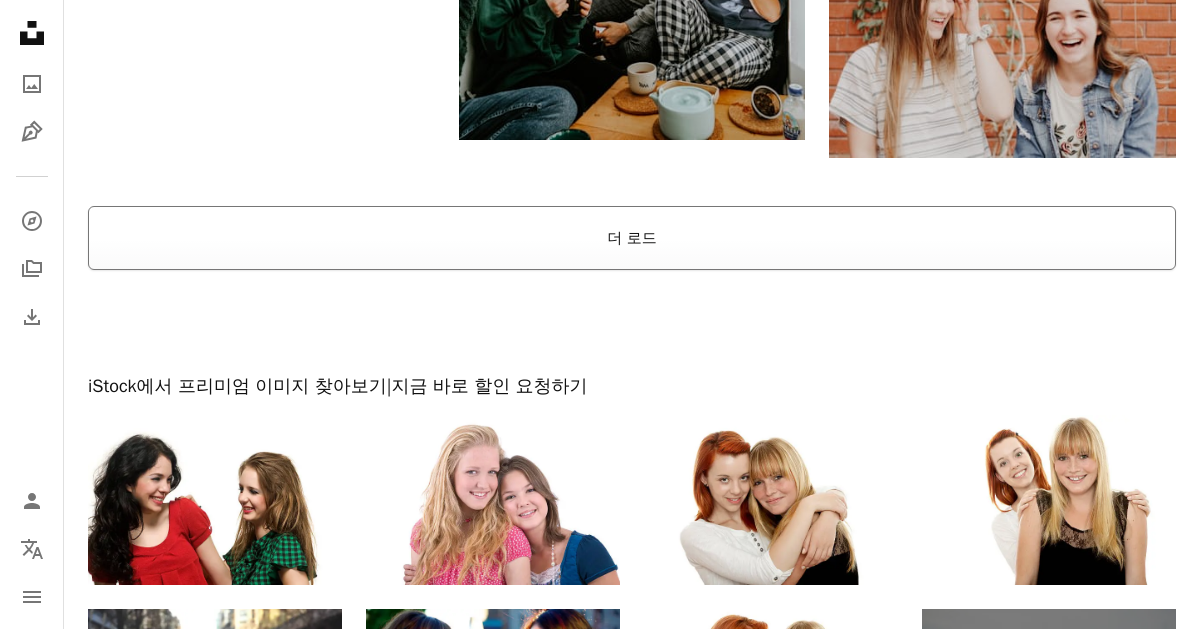 click on "더 로드" at bounding box center (632, 238) 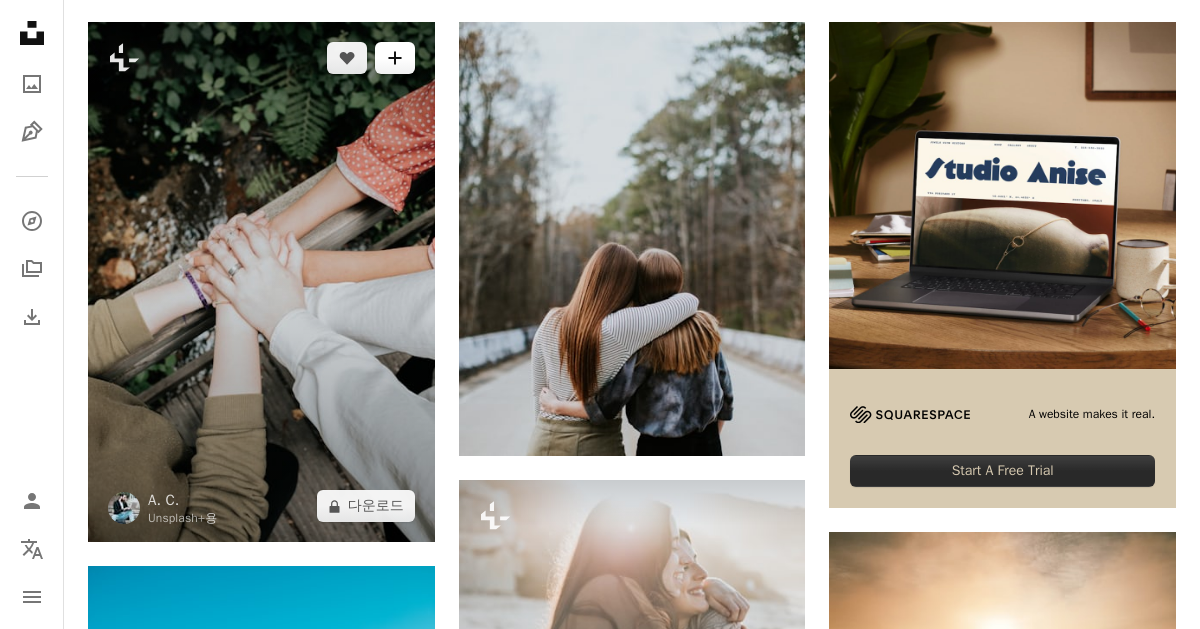 scroll, scrollTop: 479, scrollLeft: 0, axis: vertical 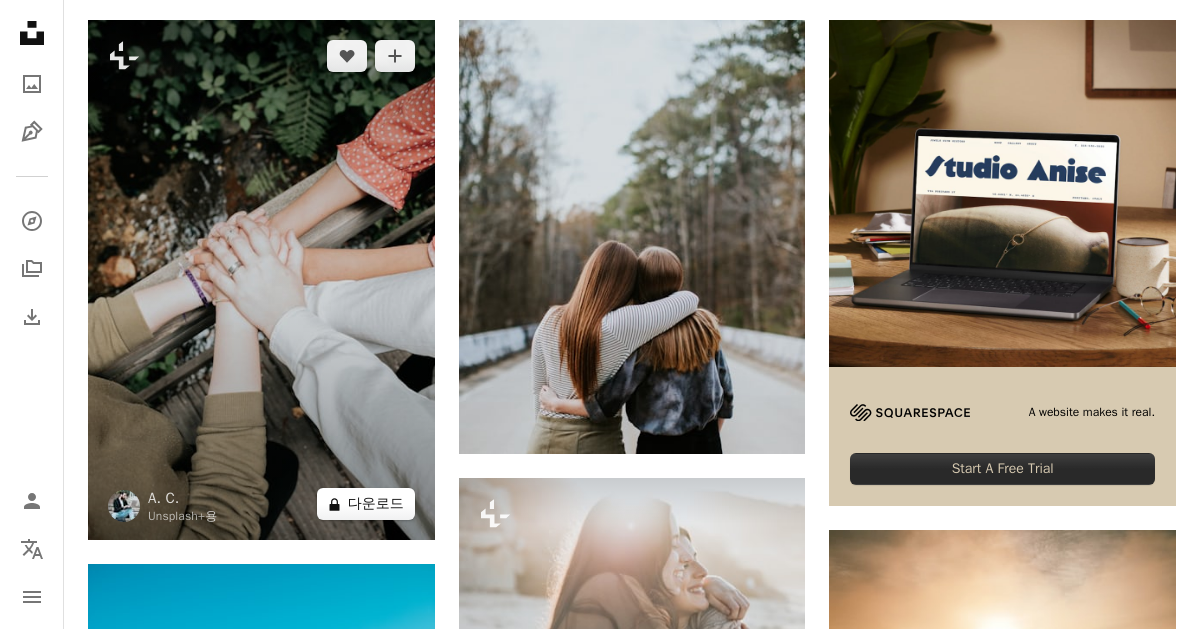 click on "A lock   다운로드" at bounding box center [366, 504] 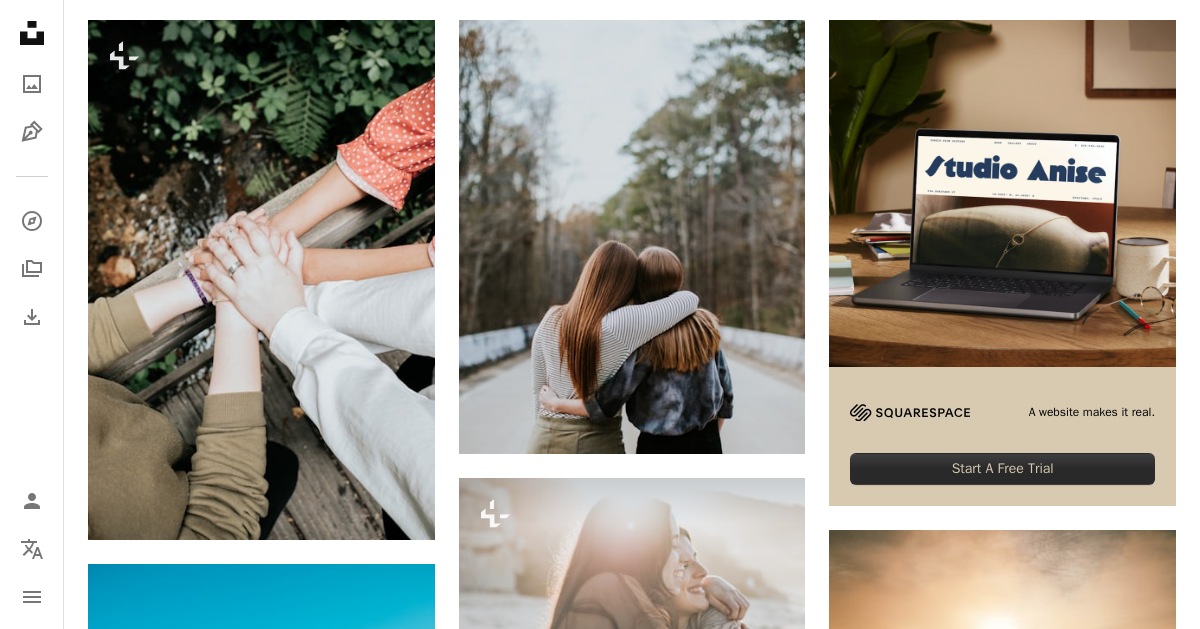click on "An X shape 즉시 사용 가능한 프리미엄 이미지입니다. 무제한 액세스가 가능합니다. A plus sign 매월 회원 전용 콘텐츠 추가 A plus sign 무제한 royalty-free 다운로드 A plus sign 일러스트  신규 A plus sign 강화된 법적 보호 매년 66%  할인 매월 $12   $4 USD 매달 * Unsplash+  구독 *매년 납부 시 선불로  $48  청구 해당 세금 별도. 자동으로 연장됩니다. 언제든지 취소 가능합니다." at bounding box center (600, 8966) 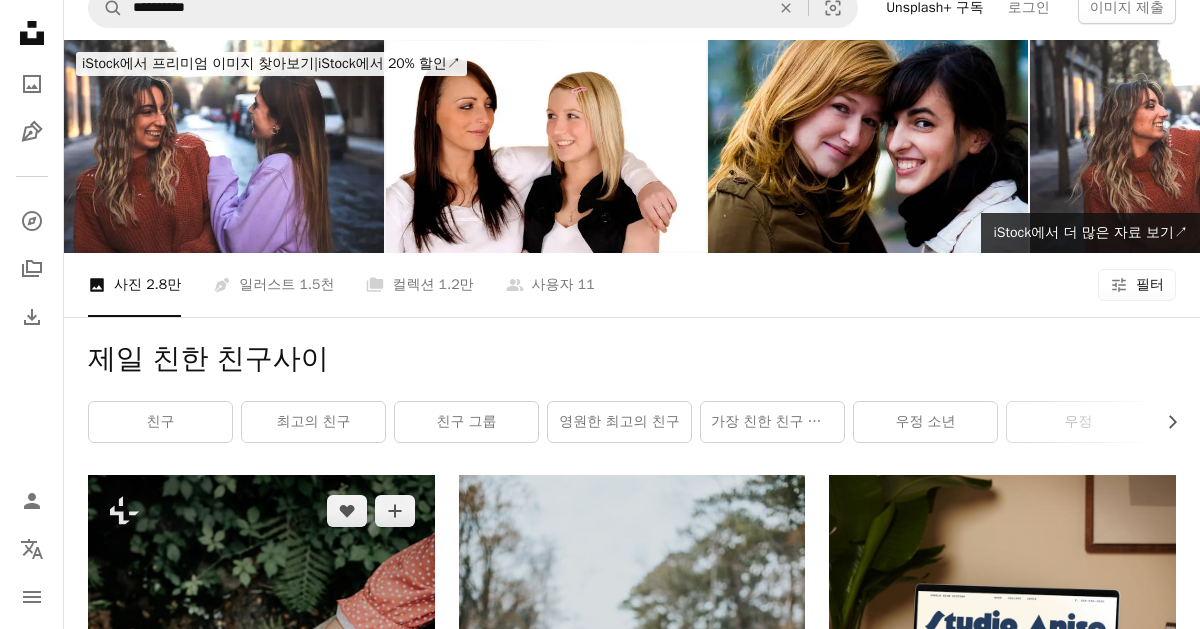 scroll, scrollTop: 0, scrollLeft: 0, axis: both 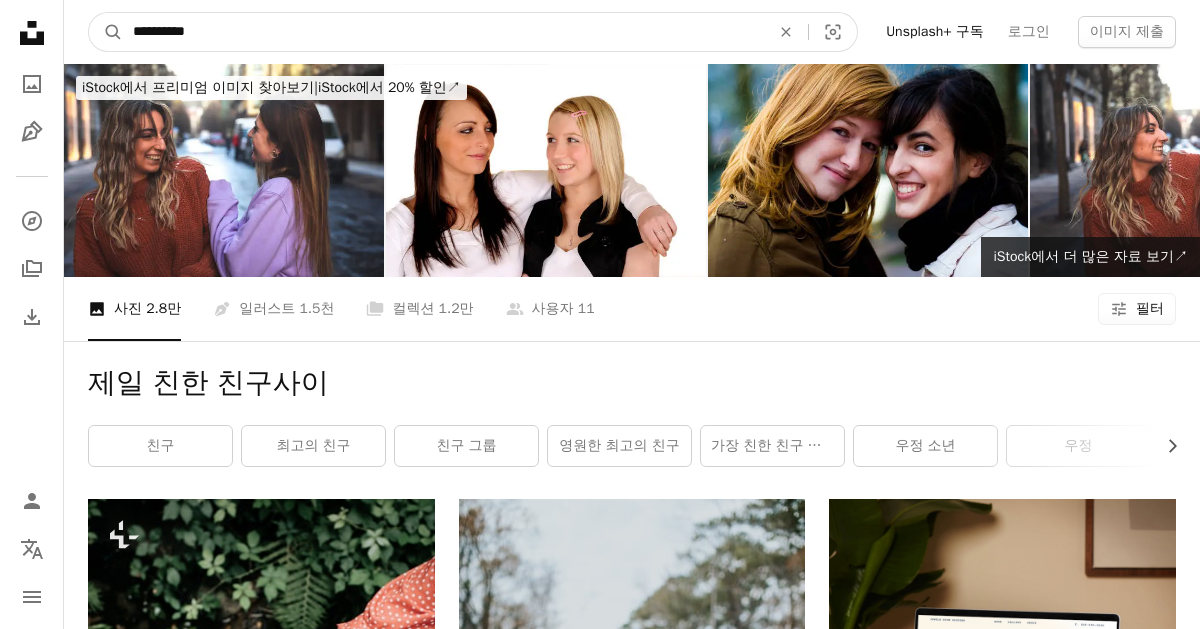 click on "**********" at bounding box center [443, 32] 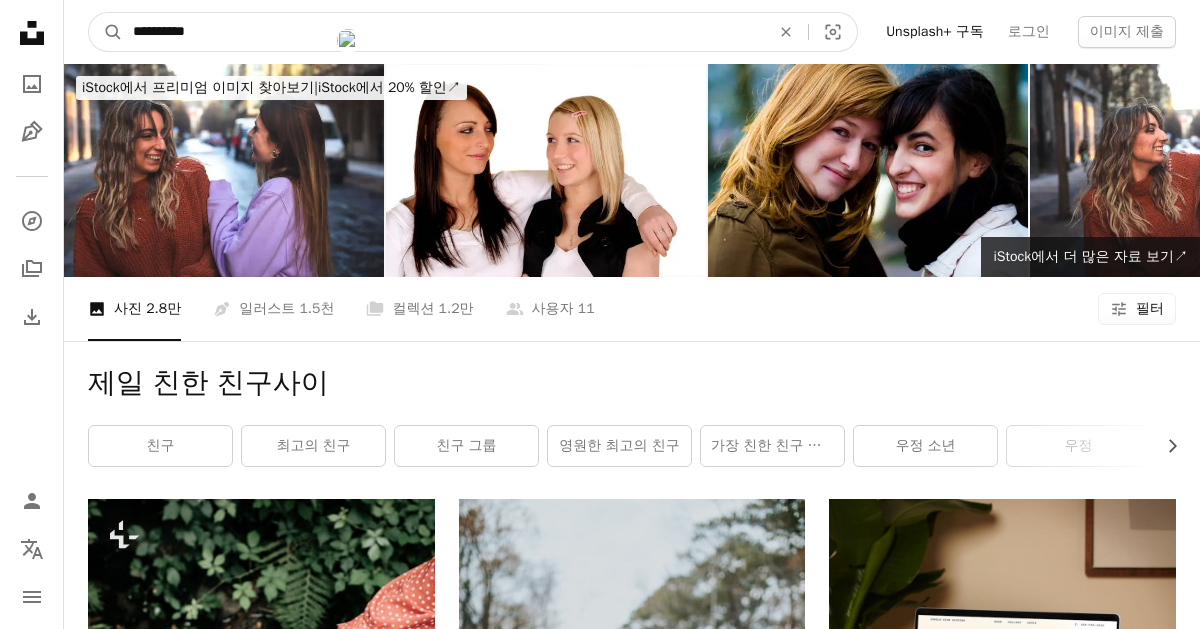 click on "**********" at bounding box center (443, 32) 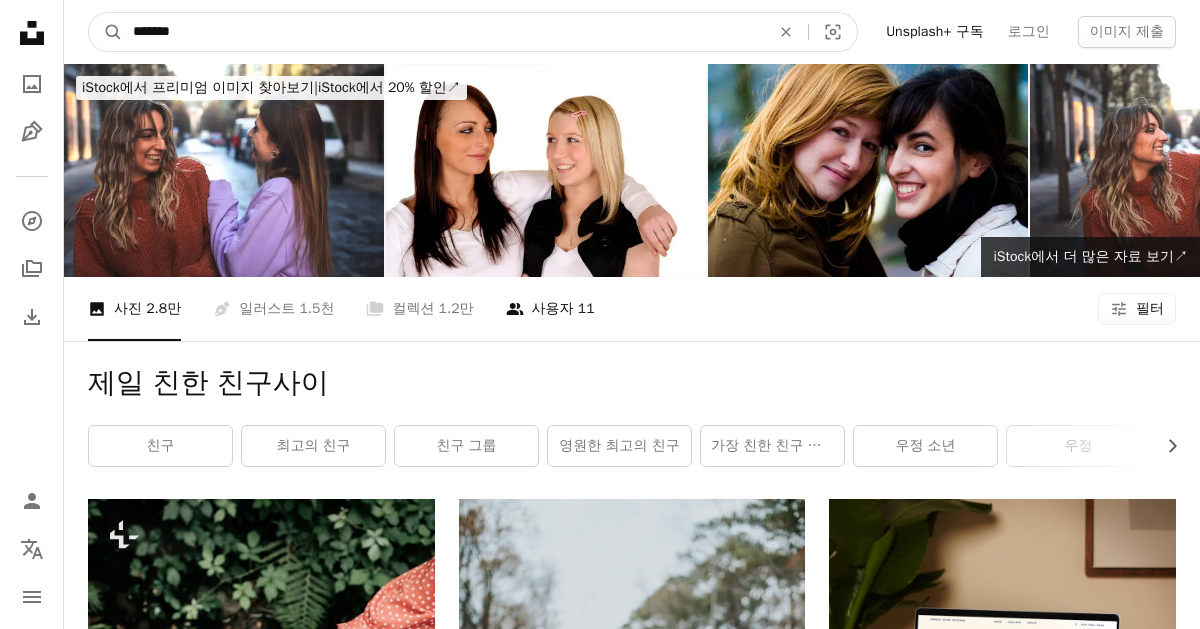 type on "*******" 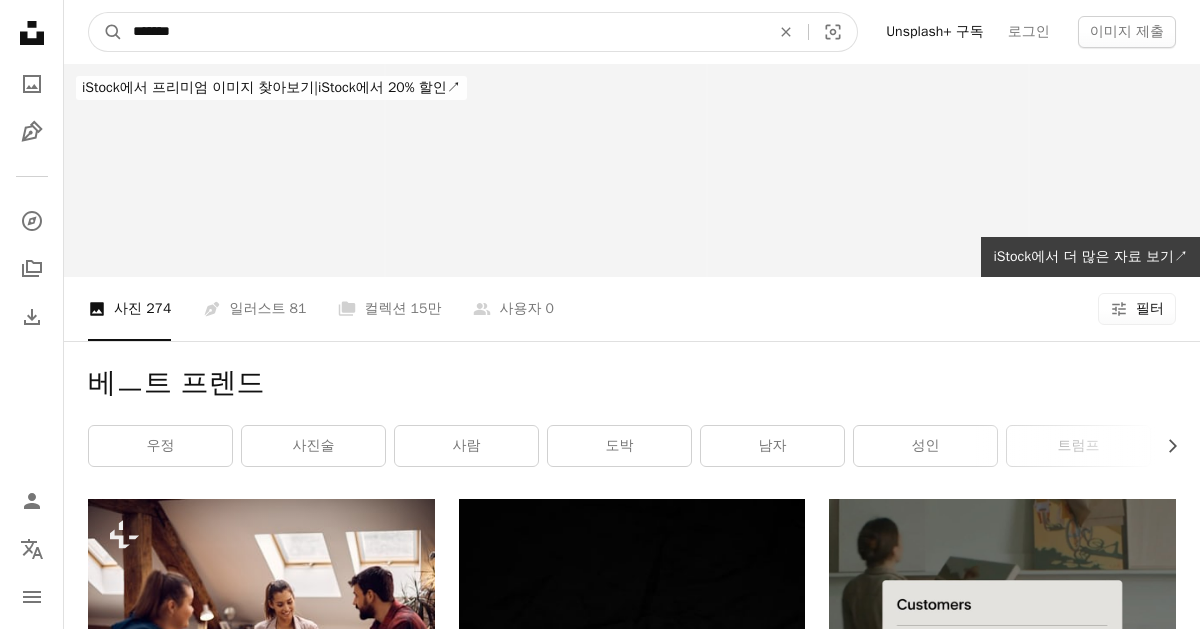 click on "*******" at bounding box center (443, 32) 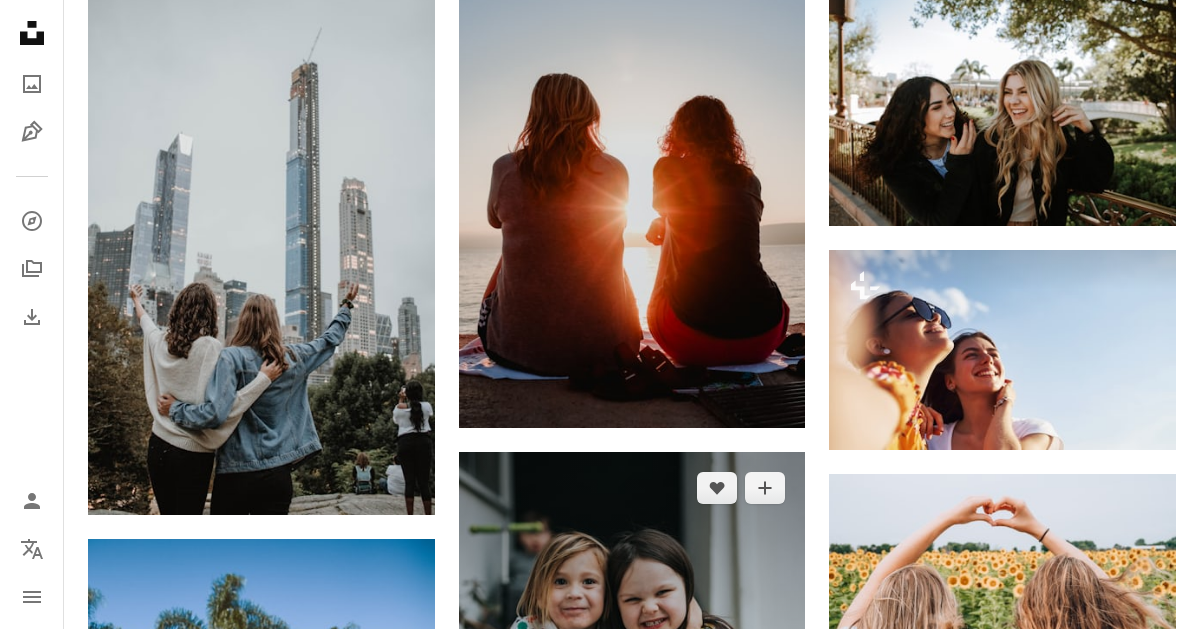 scroll, scrollTop: 0, scrollLeft: 0, axis: both 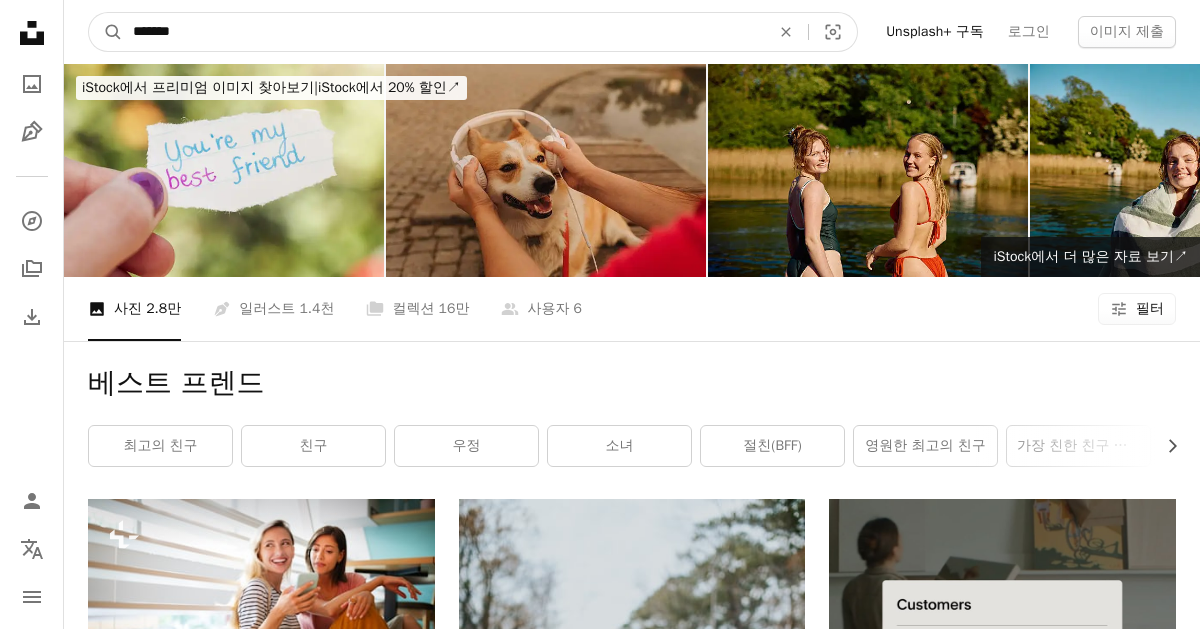 click on "*******" at bounding box center (443, 32) 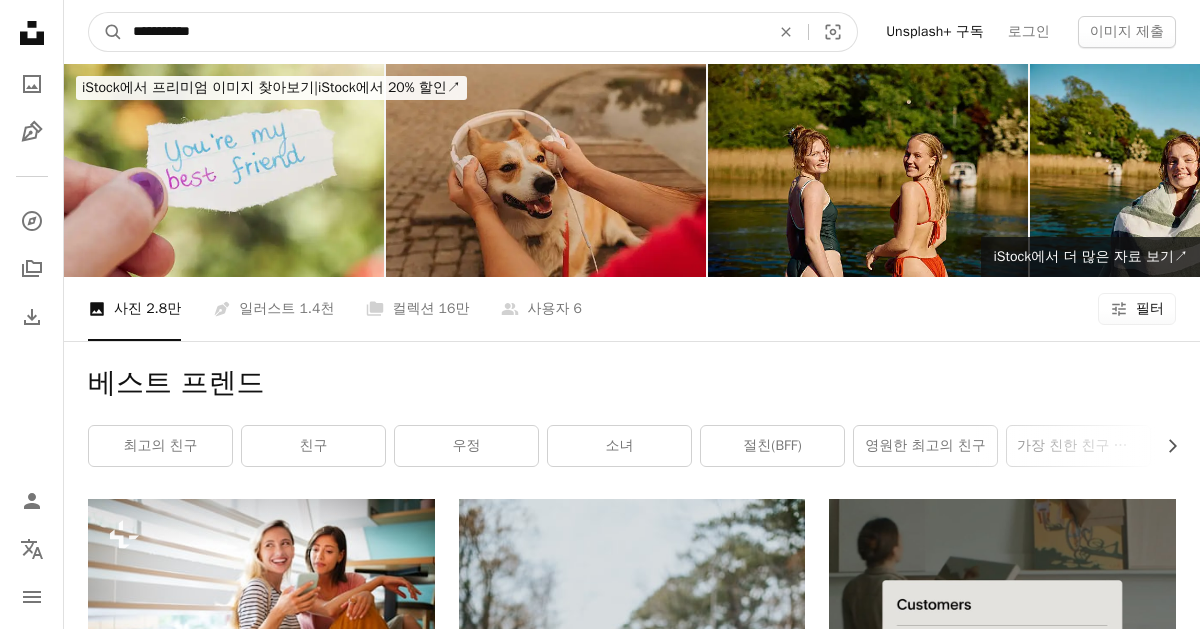 type on "**********" 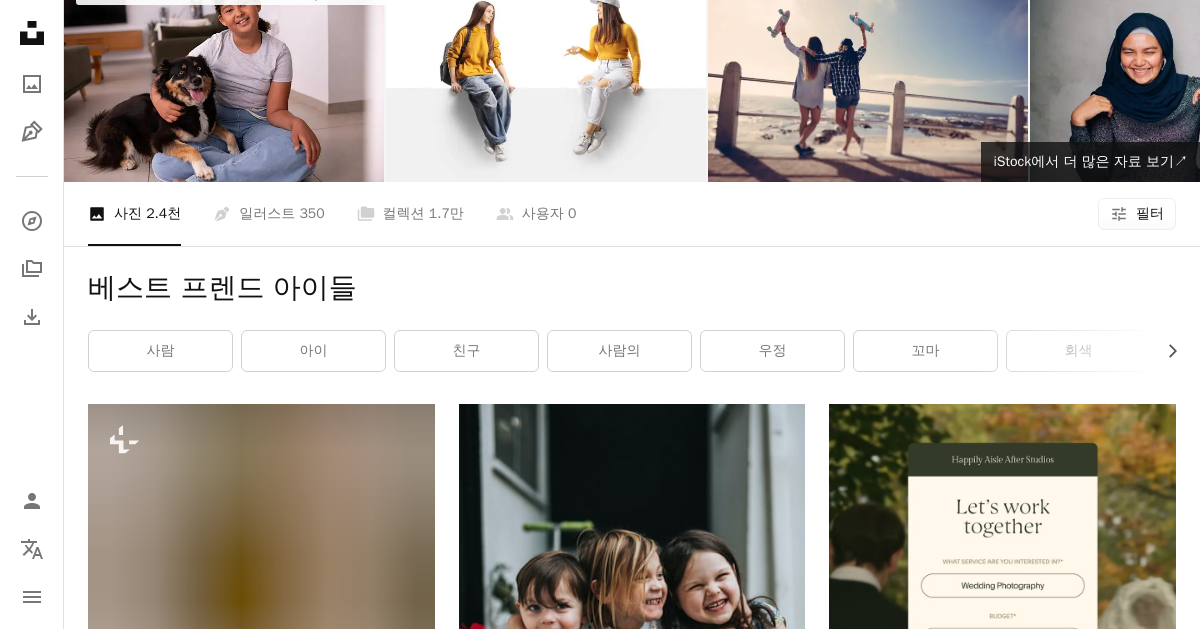 scroll, scrollTop: 0, scrollLeft: 0, axis: both 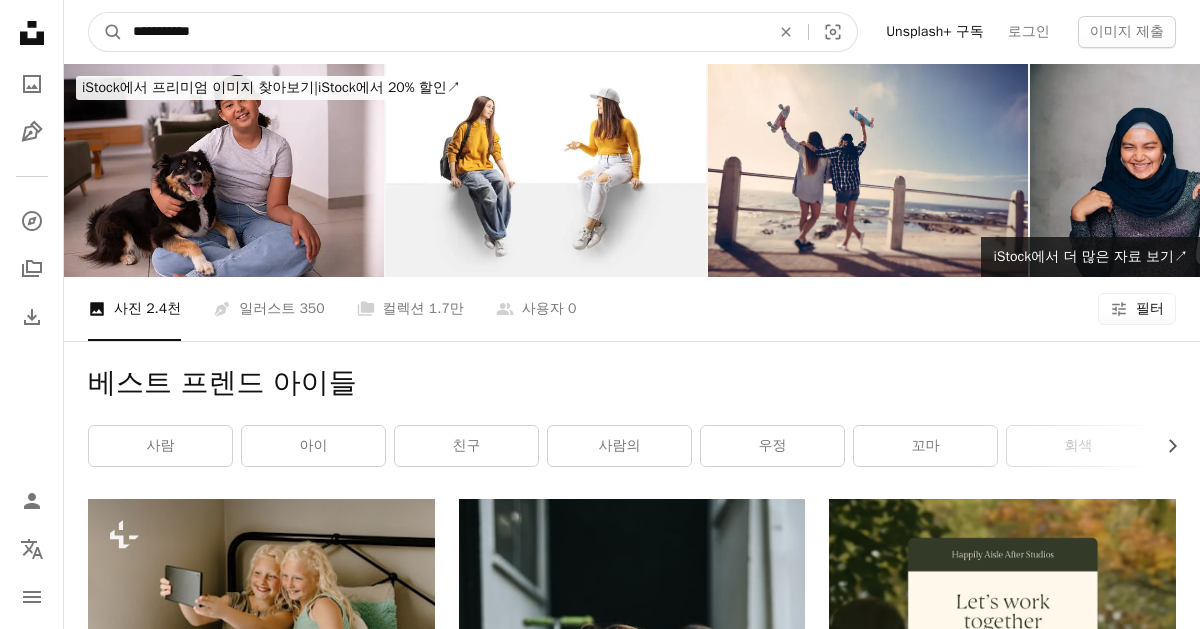 drag, startPoint x: 256, startPoint y: 31, endPoint x: 60, endPoint y: 14, distance: 196.73587 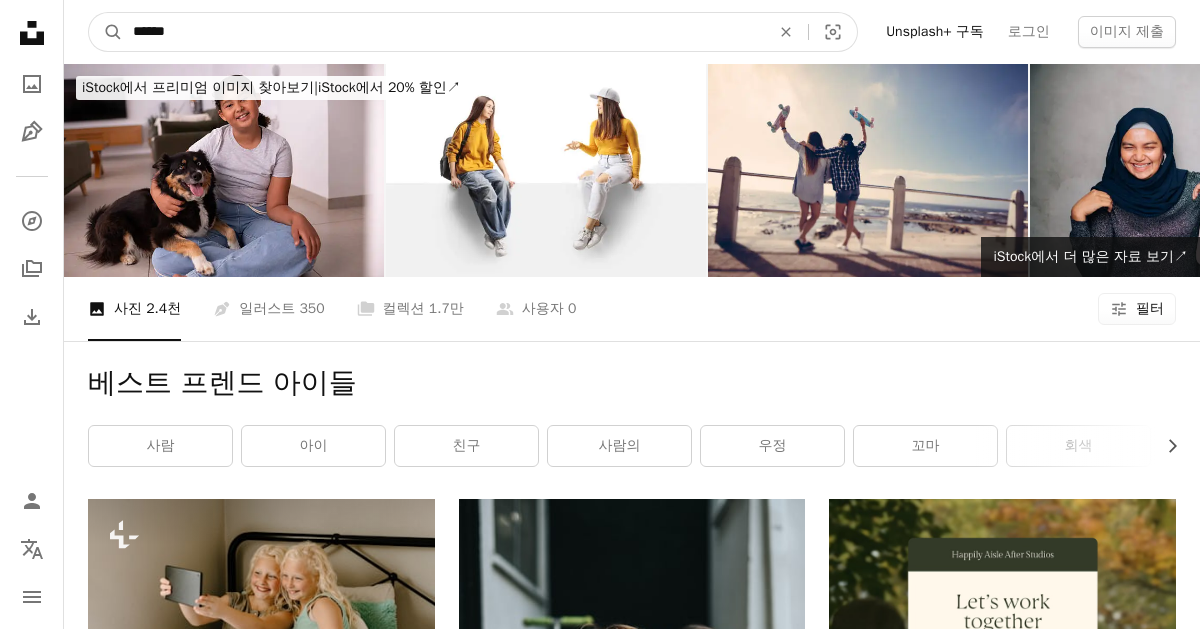 type on "******" 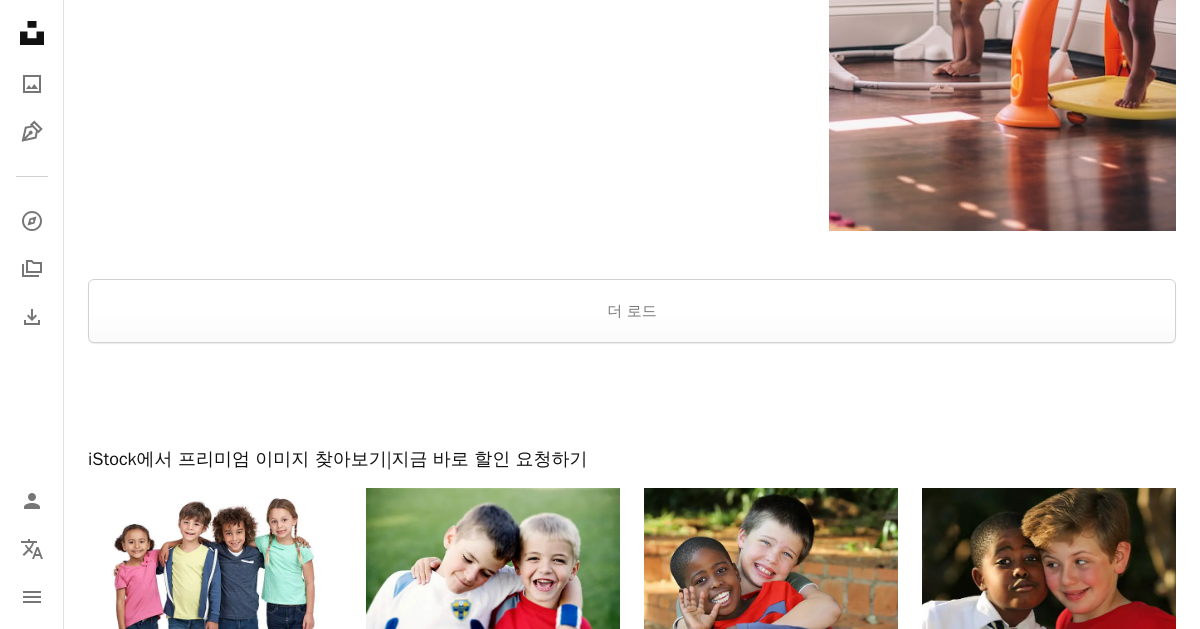 scroll, scrollTop: 3374, scrollLeft: 0, axis: vertical 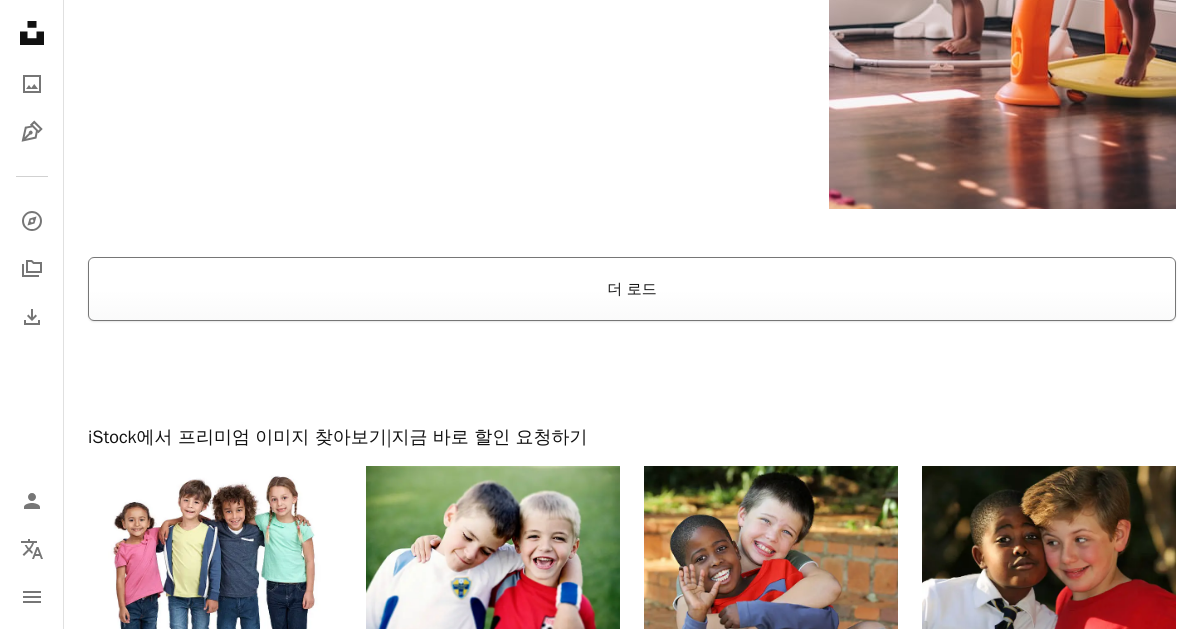 click on "더 로드" at bounding box center (632, 289) 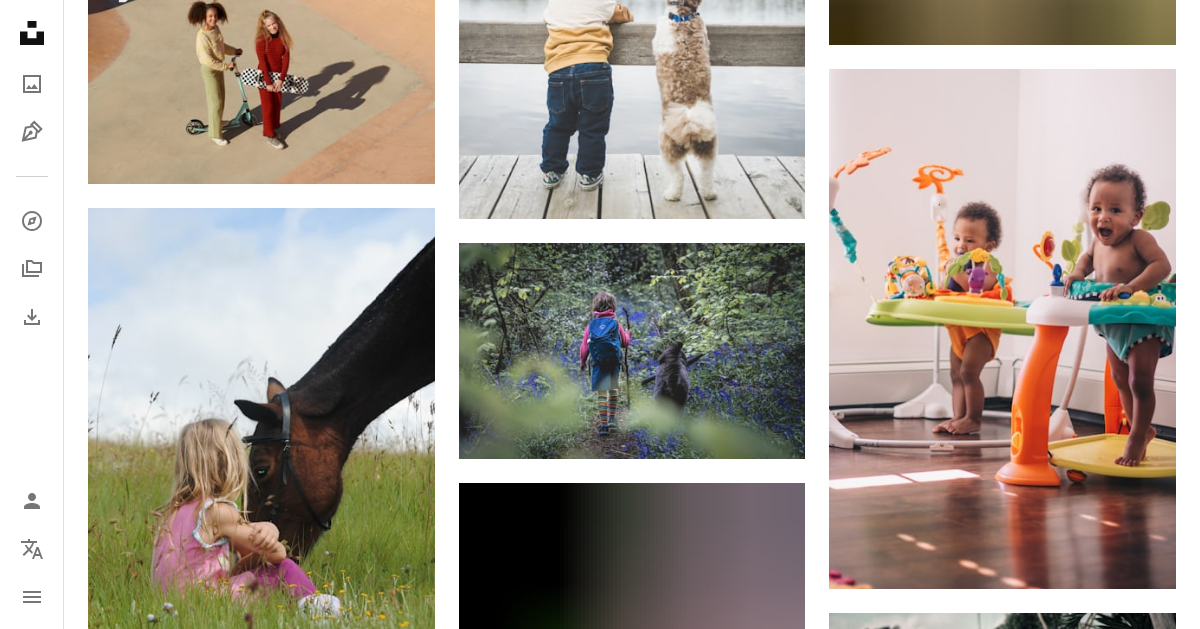 scroll, scrollTop: 0, scrollLeft: 0, axis: both 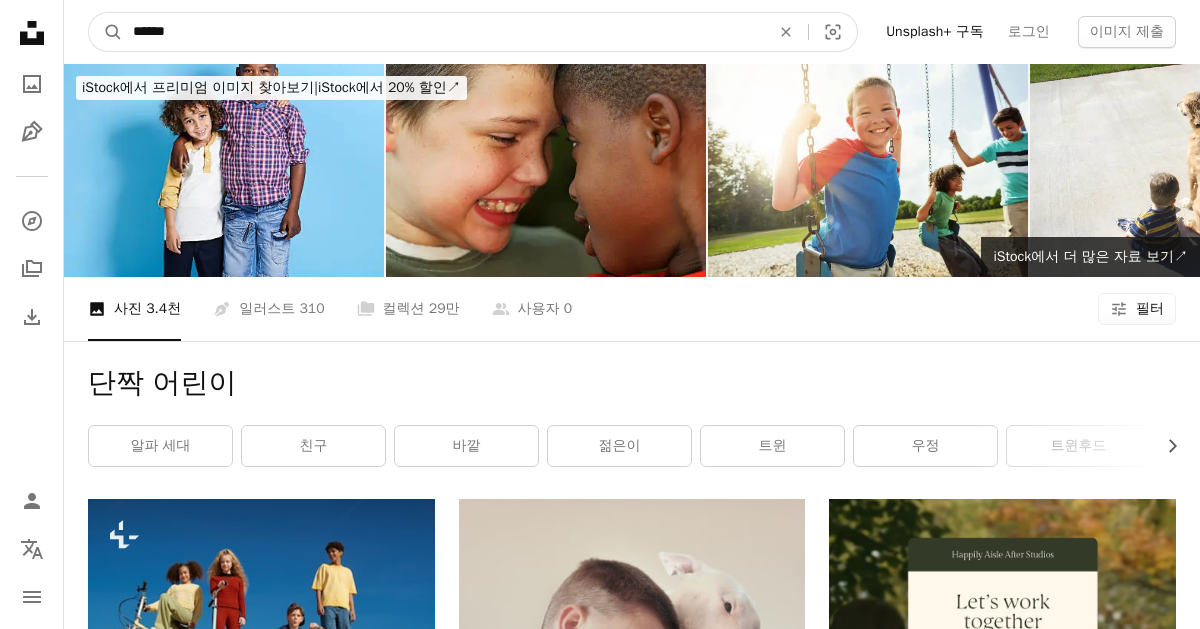 click on "******" at bounding box center [443, 32] 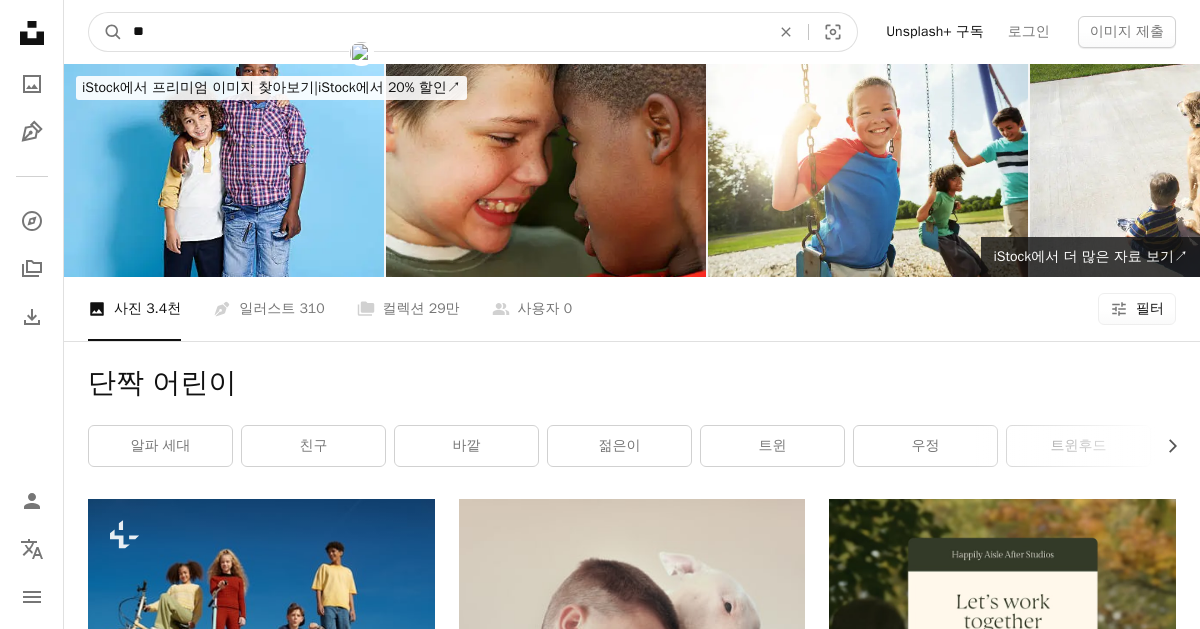 type on "*" 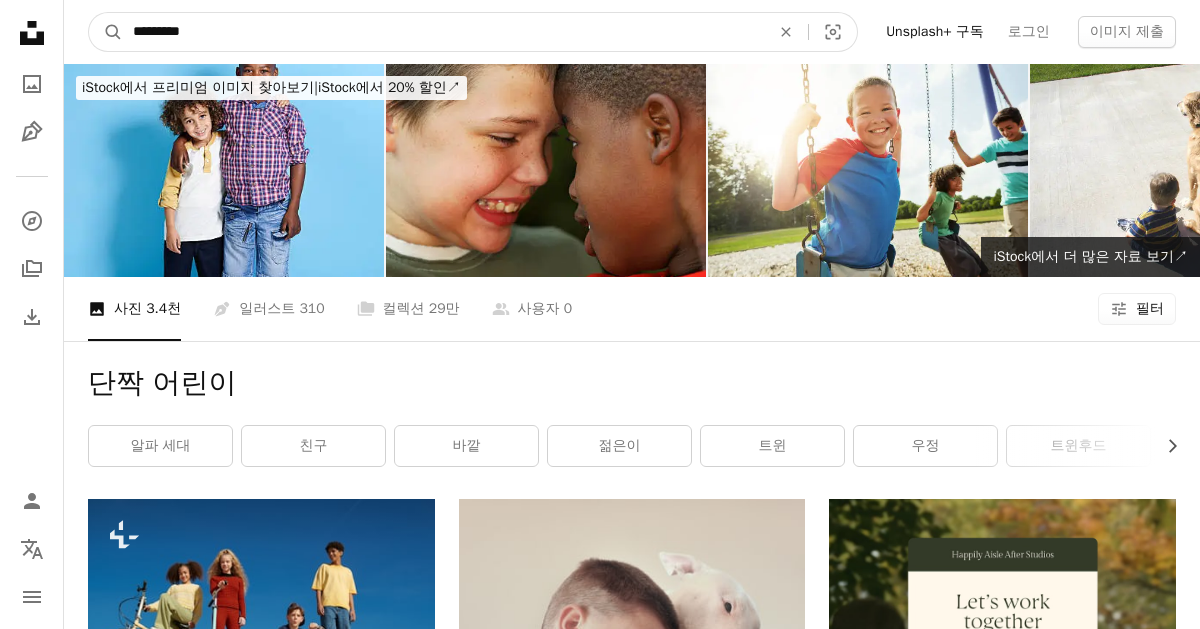 type on "*********" 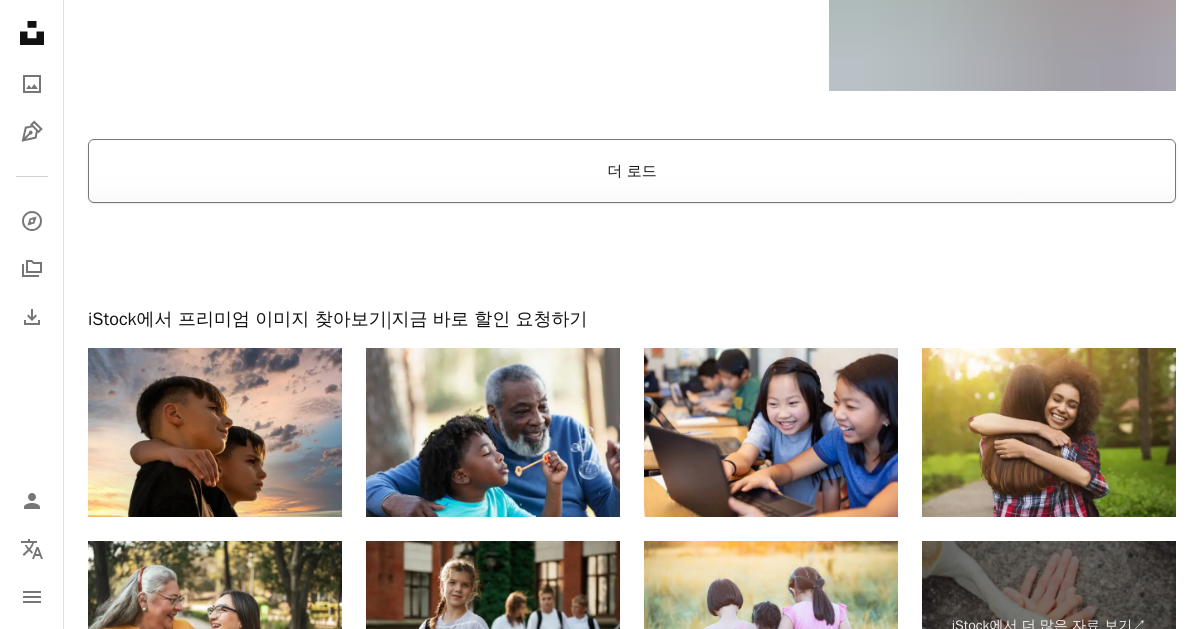 scroll, scrollTop: 3583, scrollLeft: 0, axis: vertical 